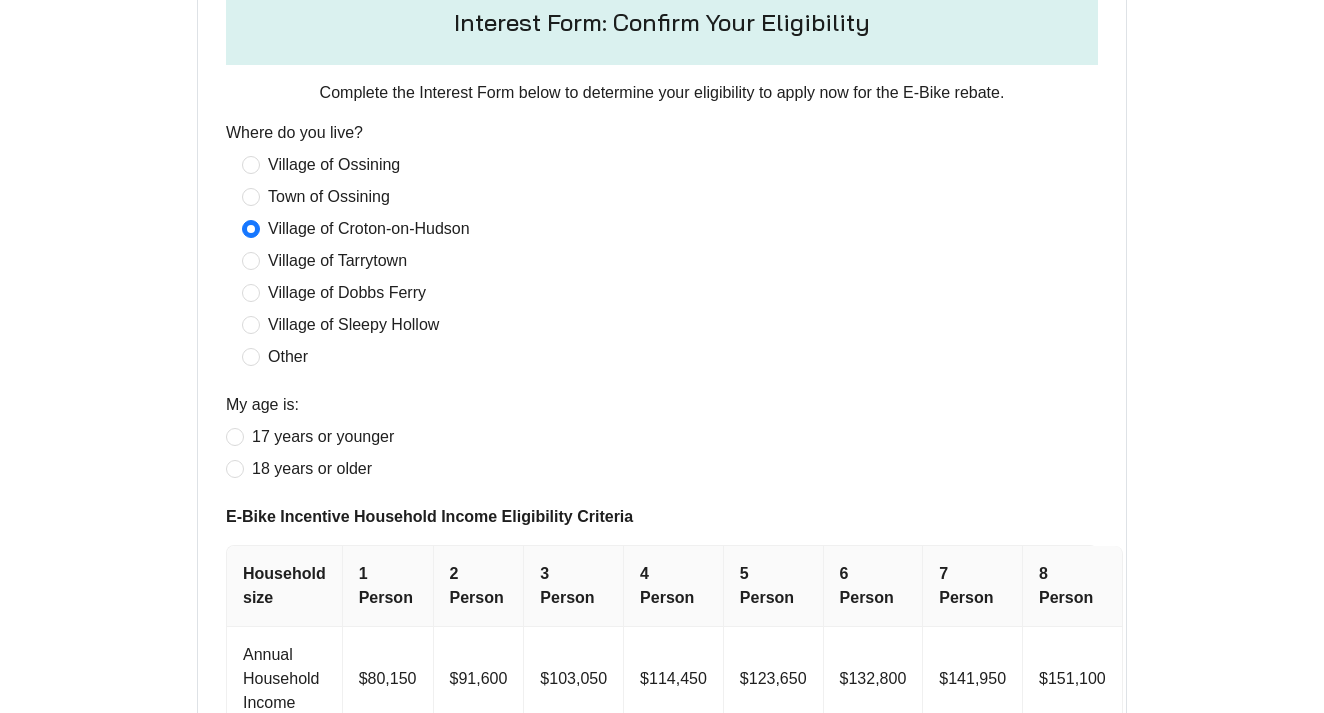 scroll, scrollTop: 715, scrollLeft: 0, axis: vertical 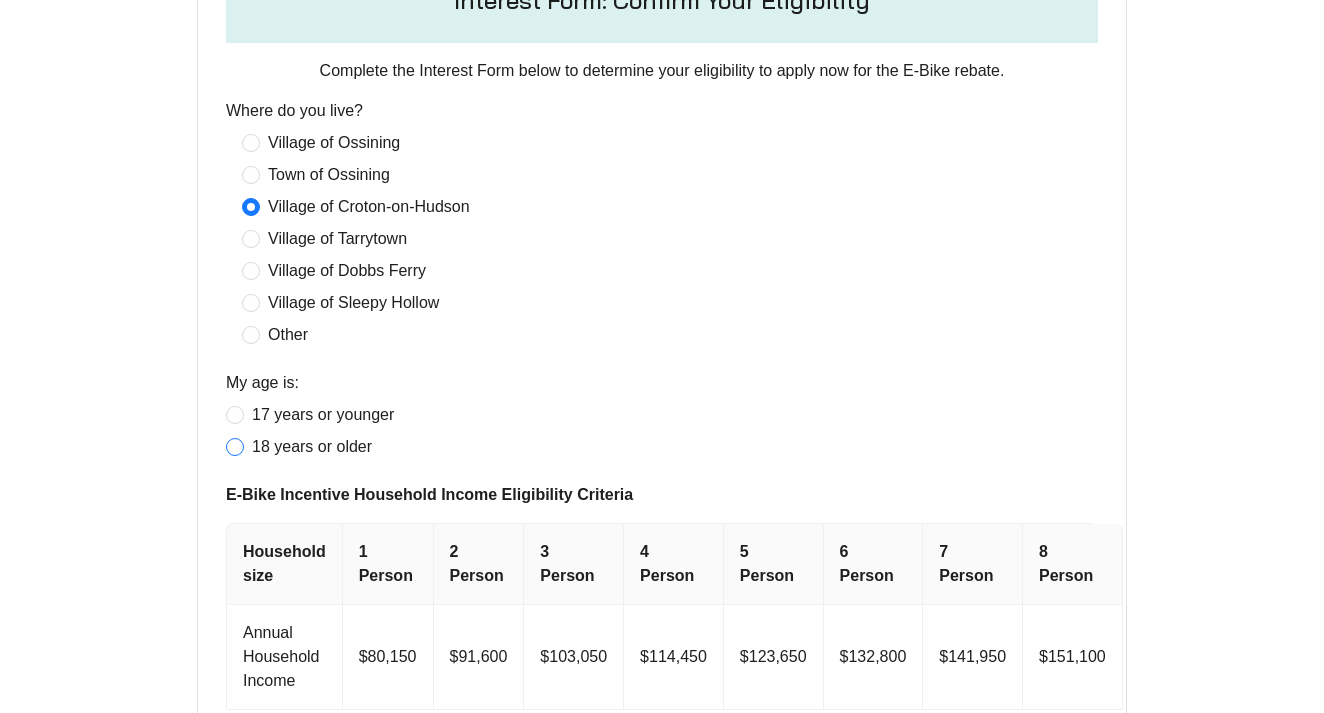 click at bounding box center (235, 447) 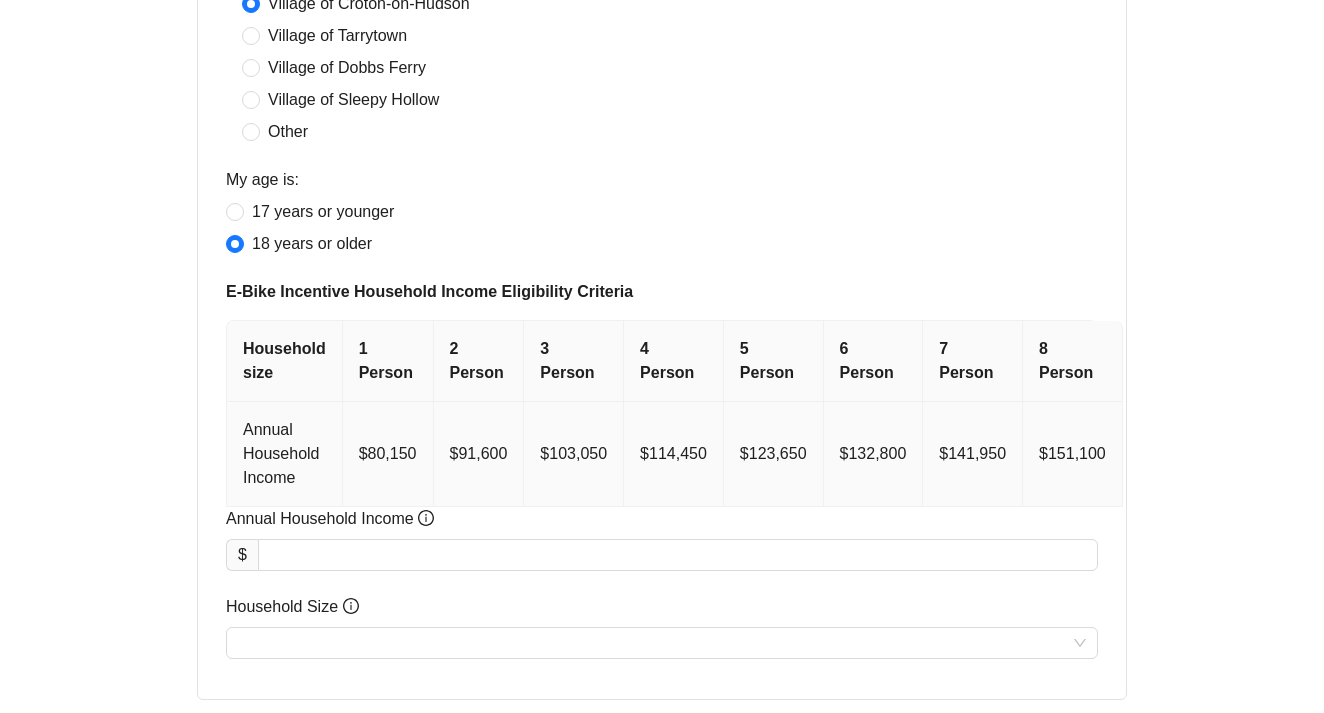 scroll, scrollTop: 920, scrollLeft: 0, axis: vertical 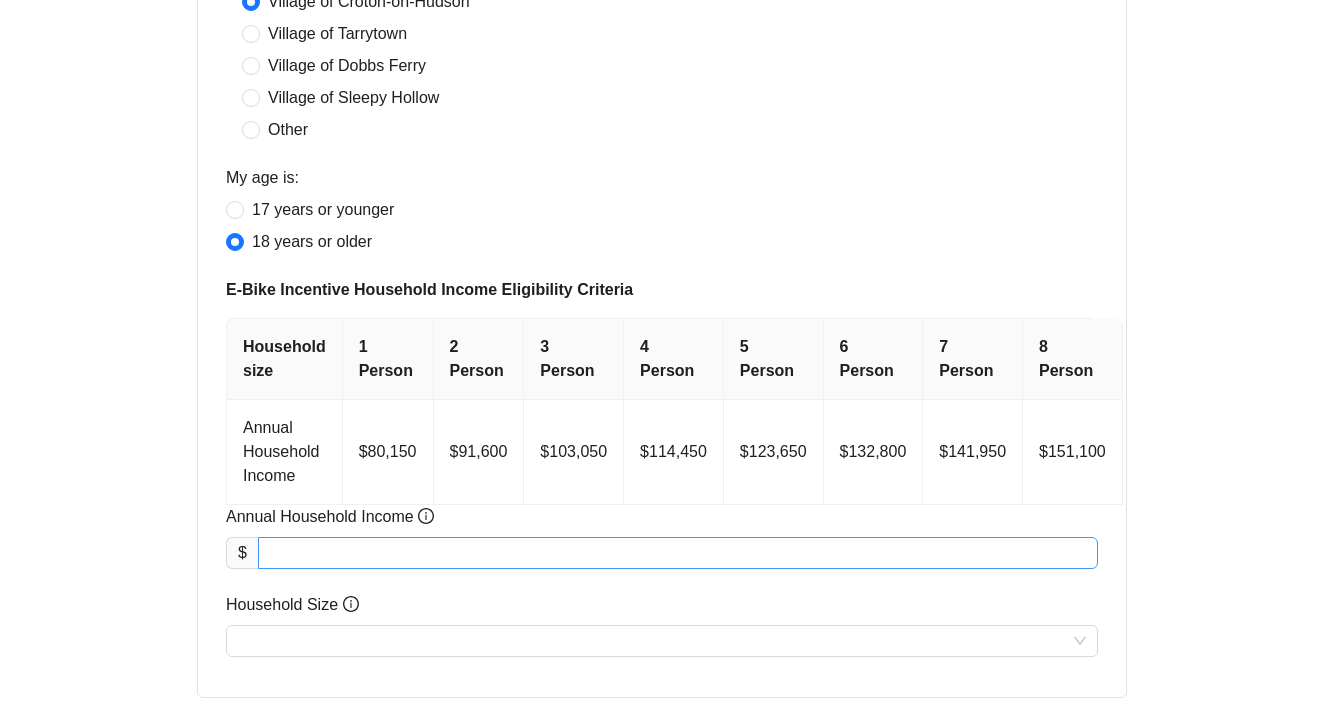 click on "Annual Household Income" at bounding box center [678, 553] 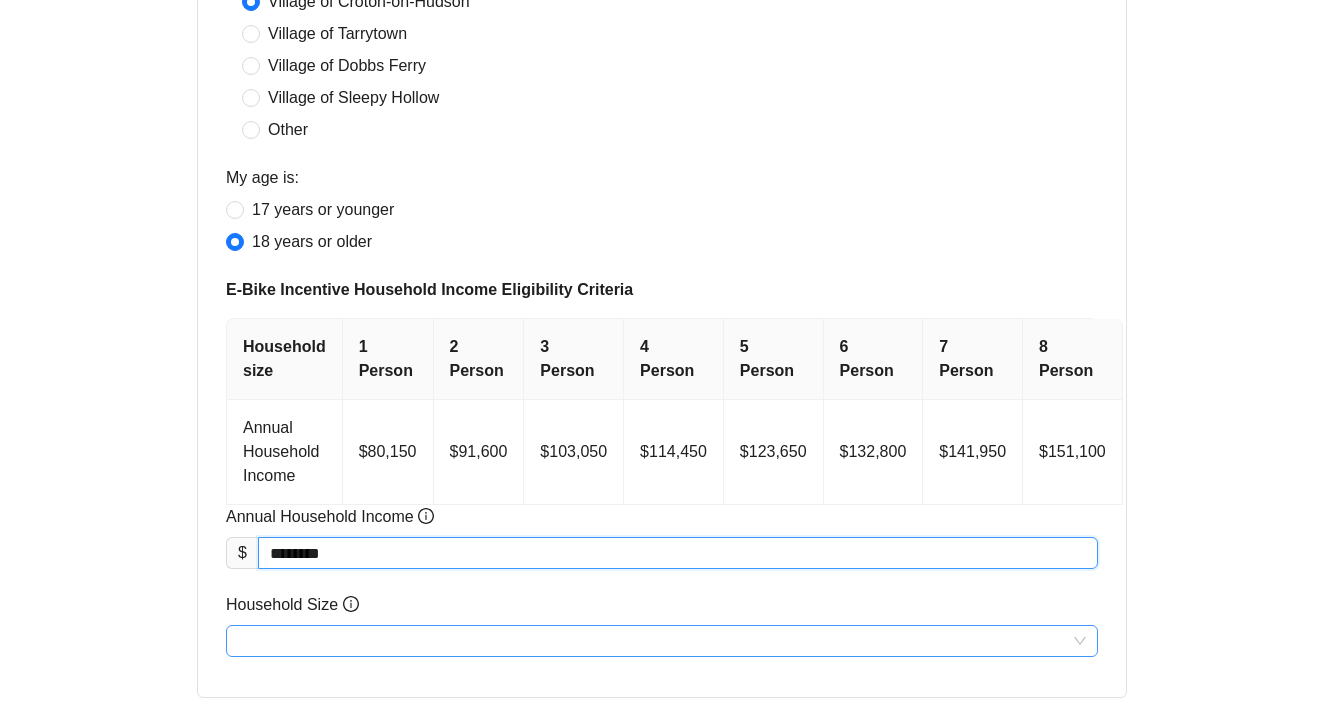 click on "Household Size" at bounding box center [662, 641] 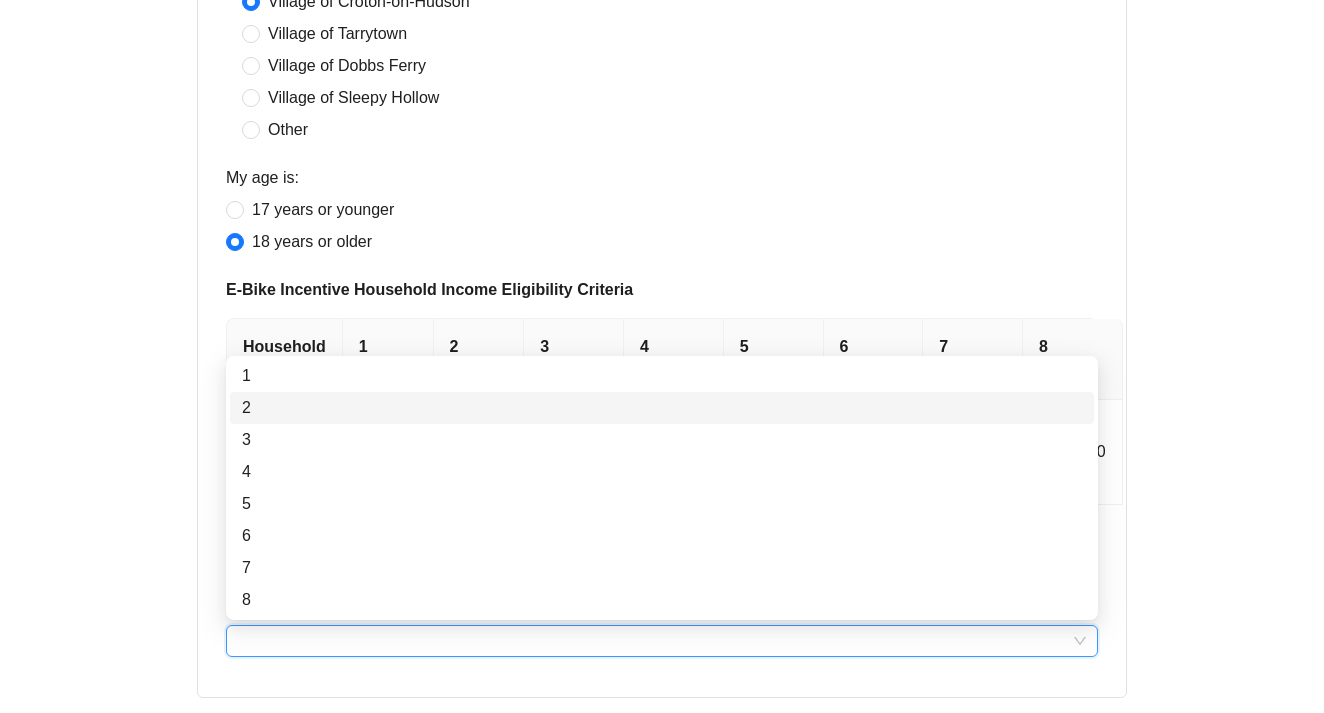click on "2" at bounding box center [662, 408] 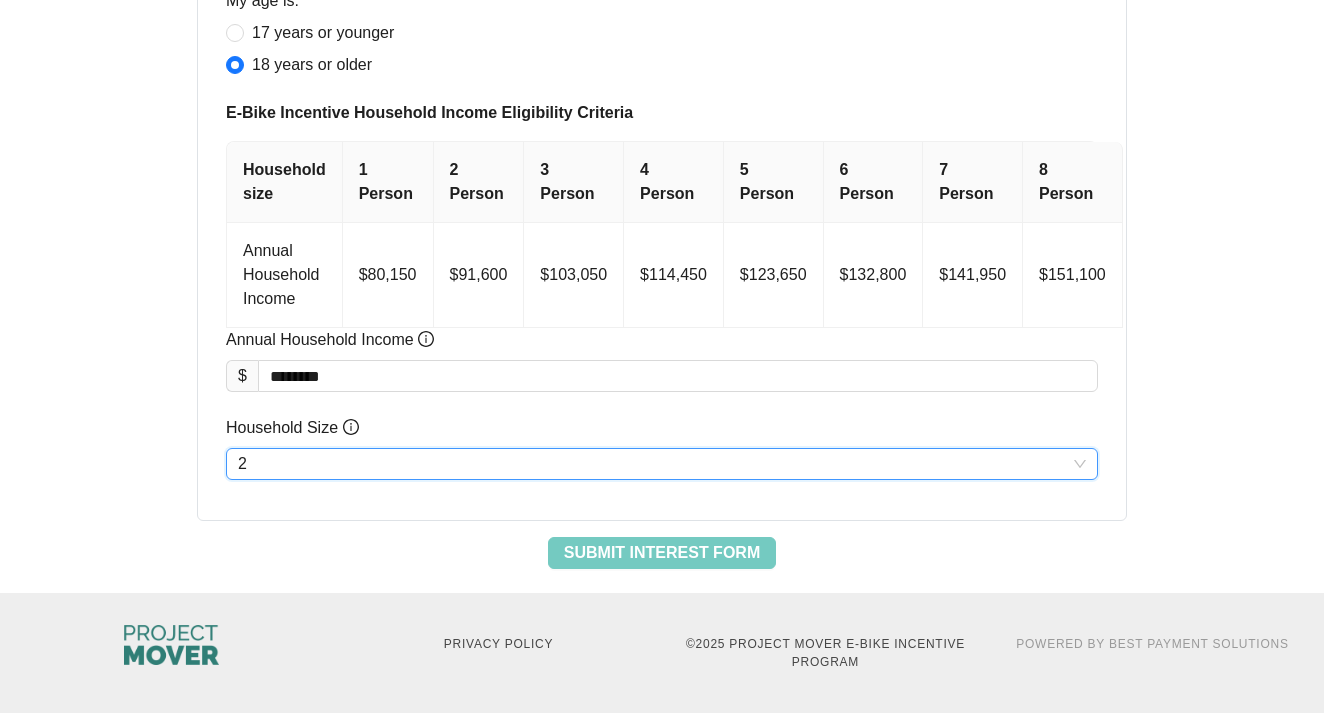 scroll, scrollTop: 1096, scrollLeft: 0, axis: vertical 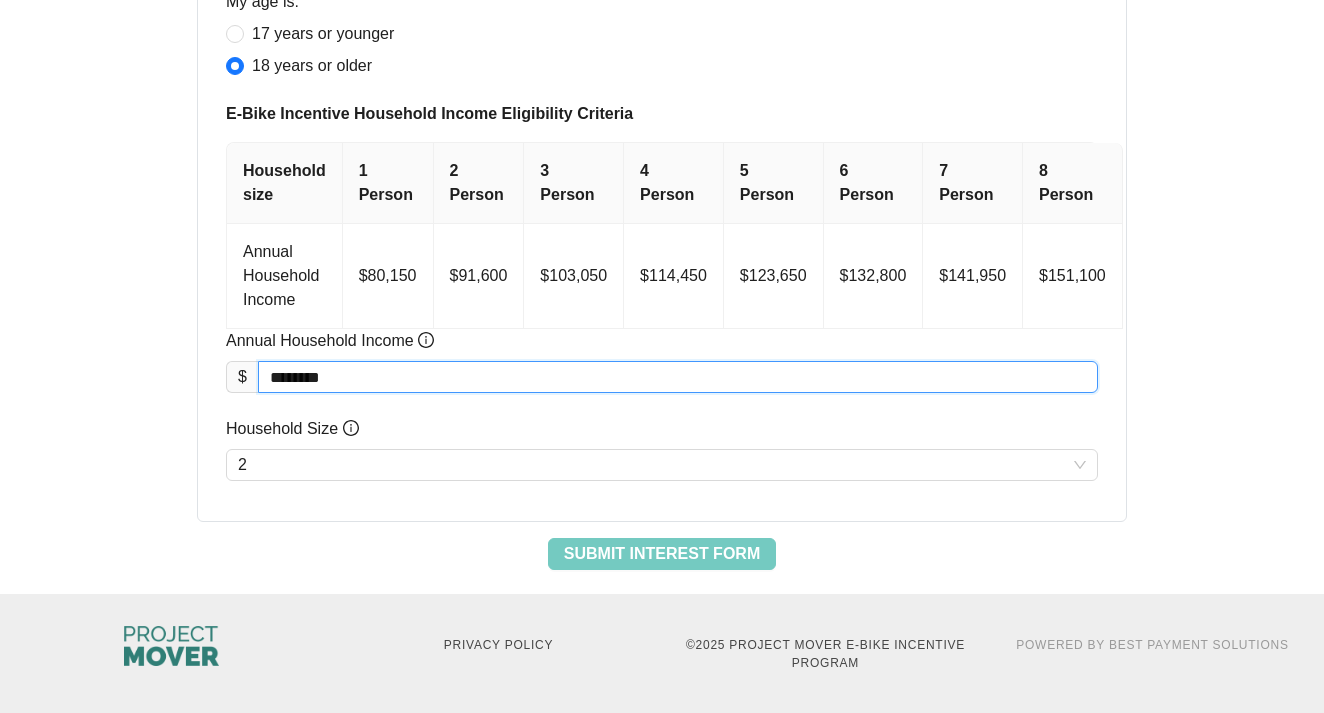 click on "********" at bounding box center [678, 377] 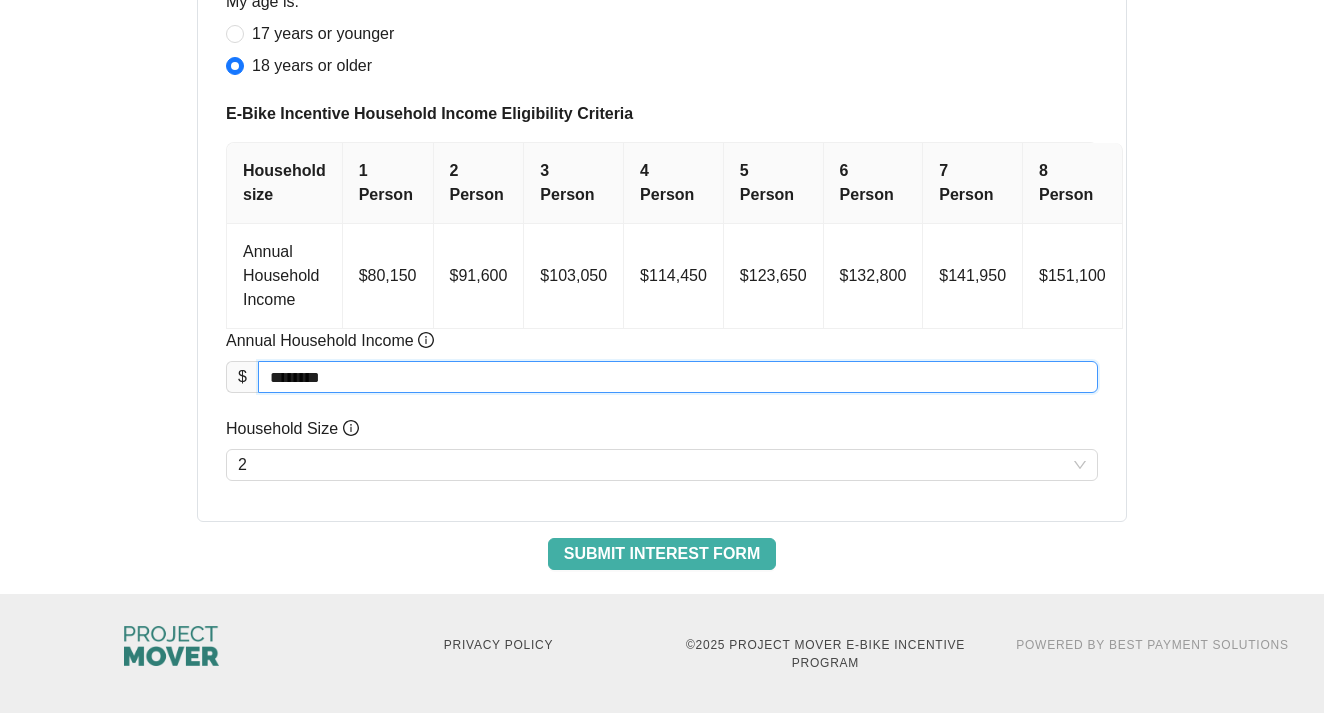 type on "********" 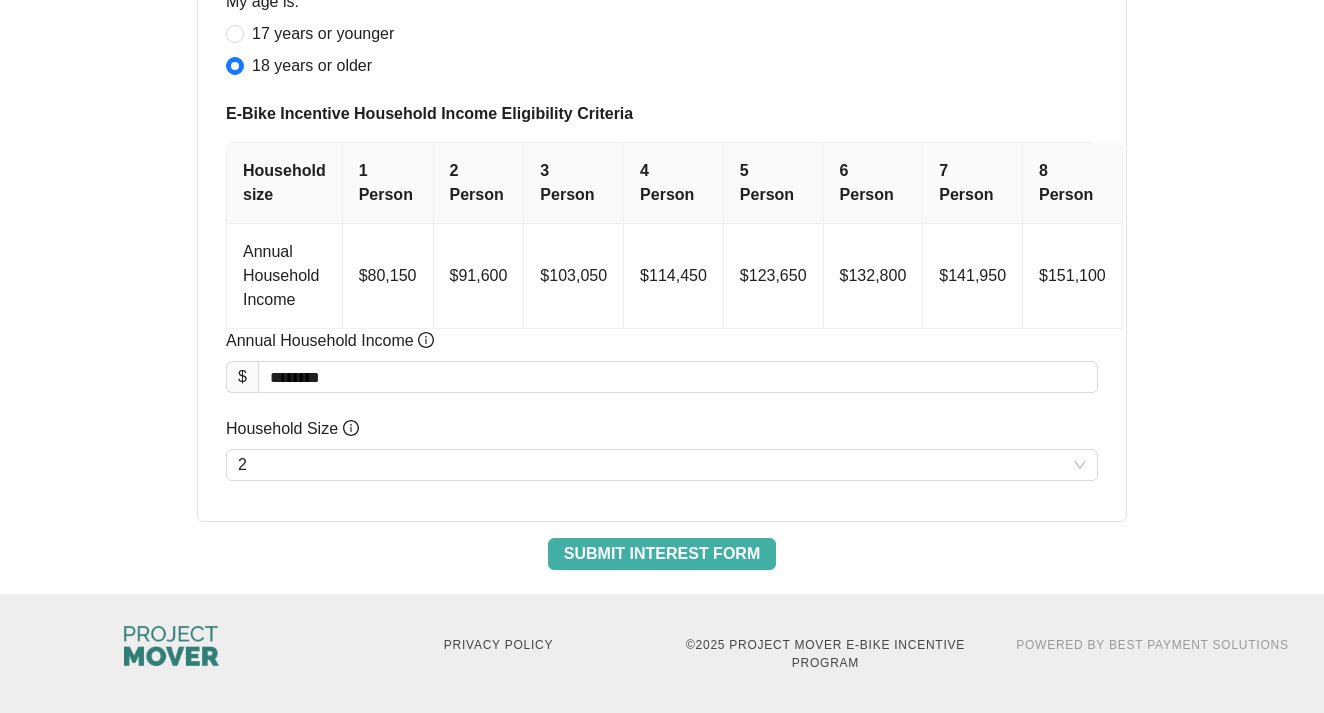 click on "Submit Interest Form" at bounding box center [662, 554] 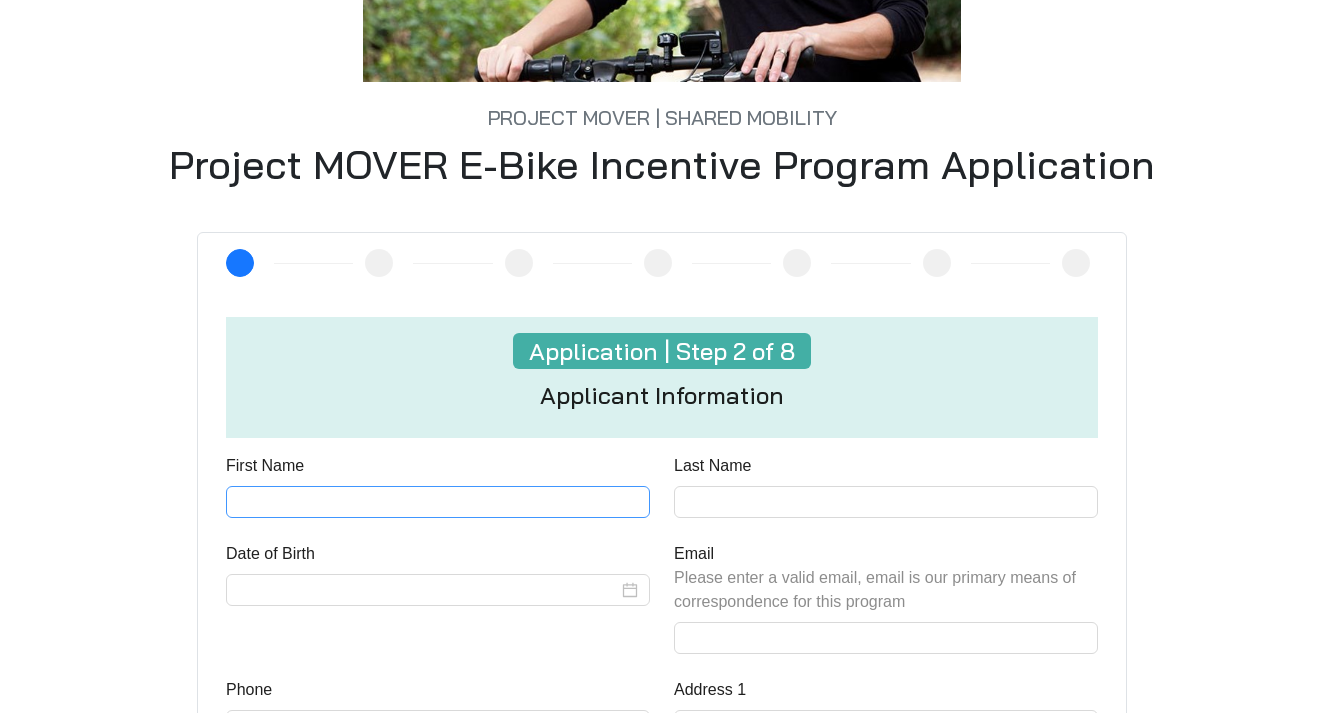 scroll, scrollTop: 376, scrollLeft: 0, axis: vertical 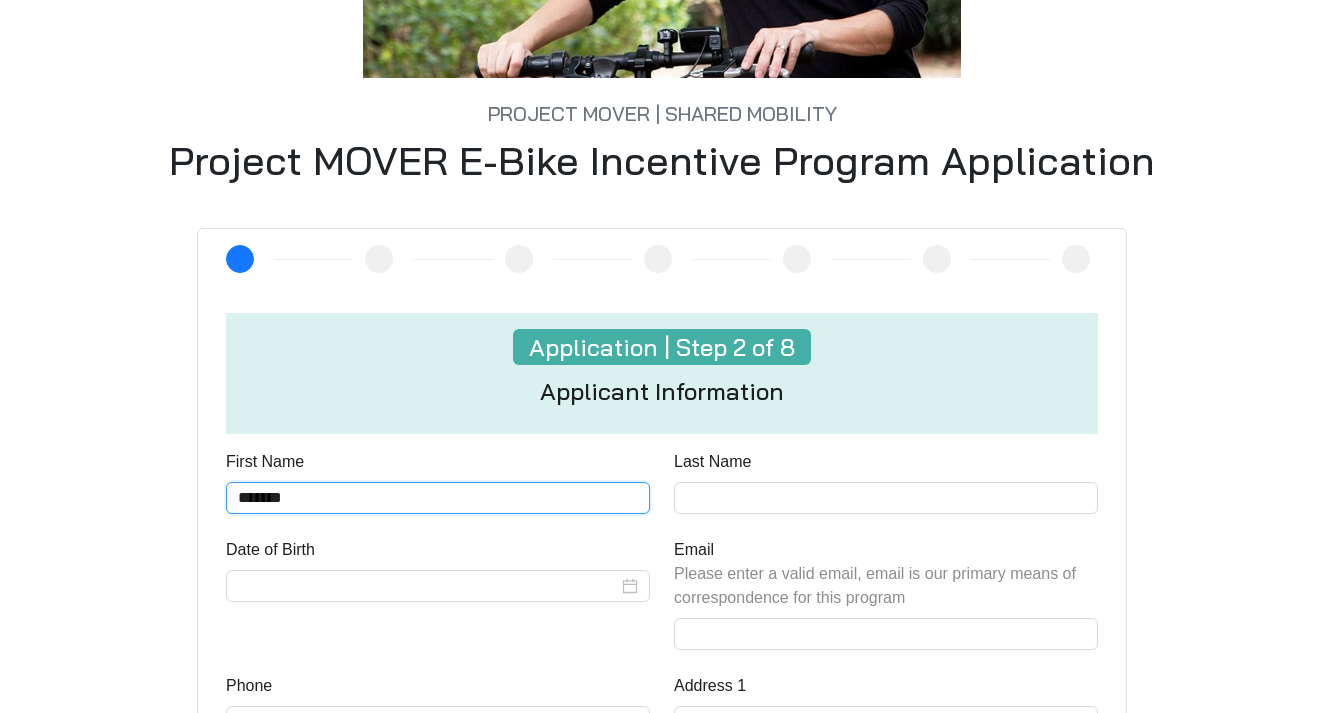 type on "*******" 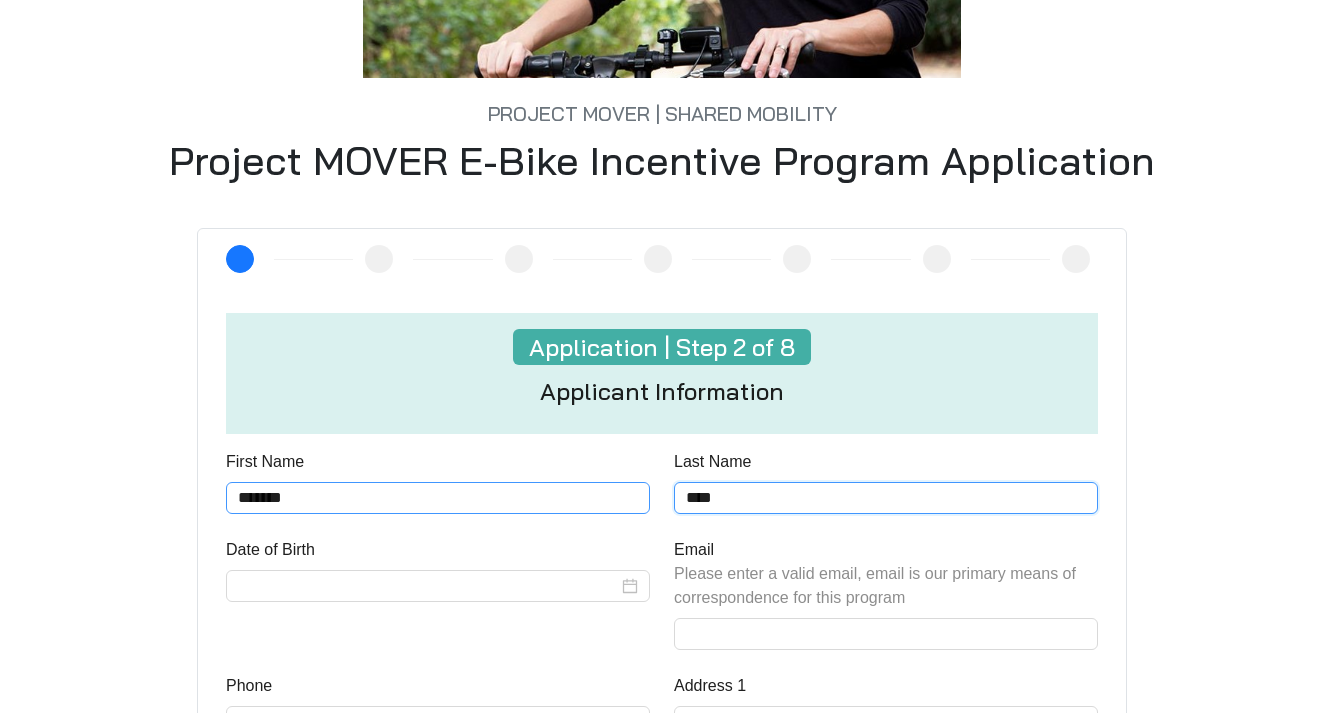 type on "****" 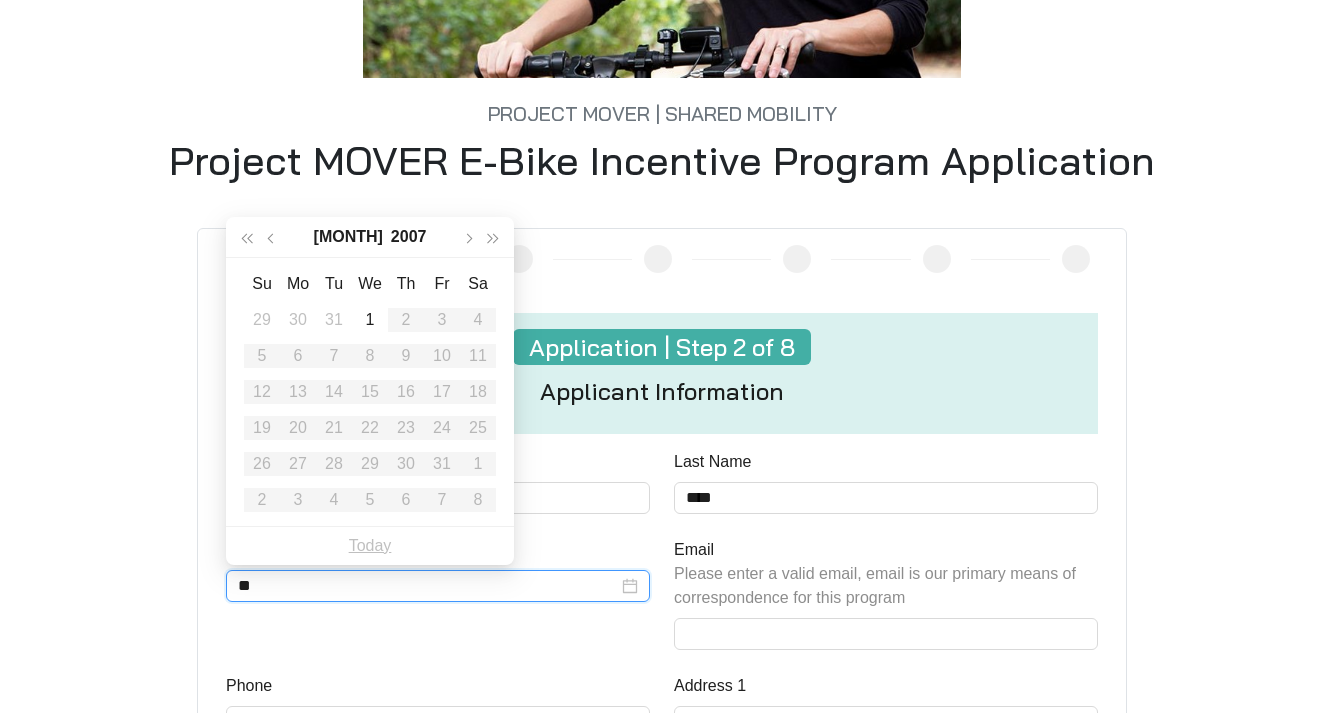 type on "*" 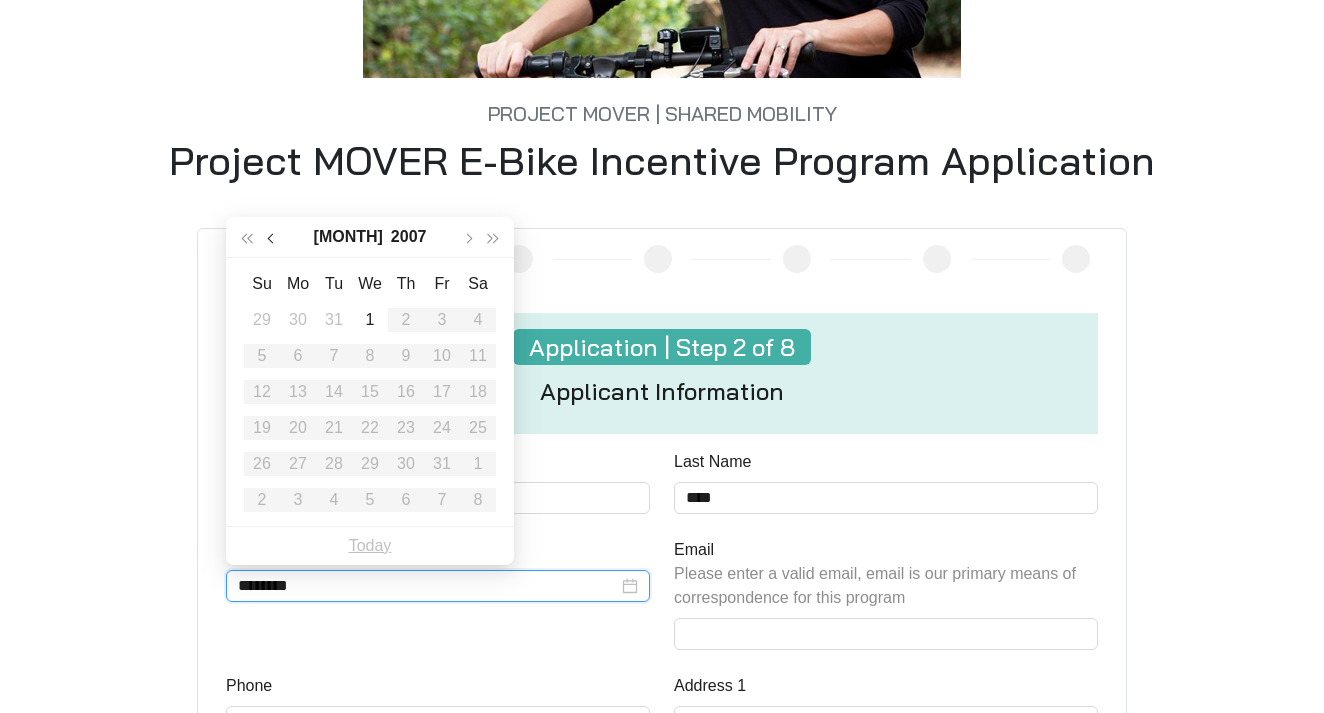 click at bounding box center [272, 239] 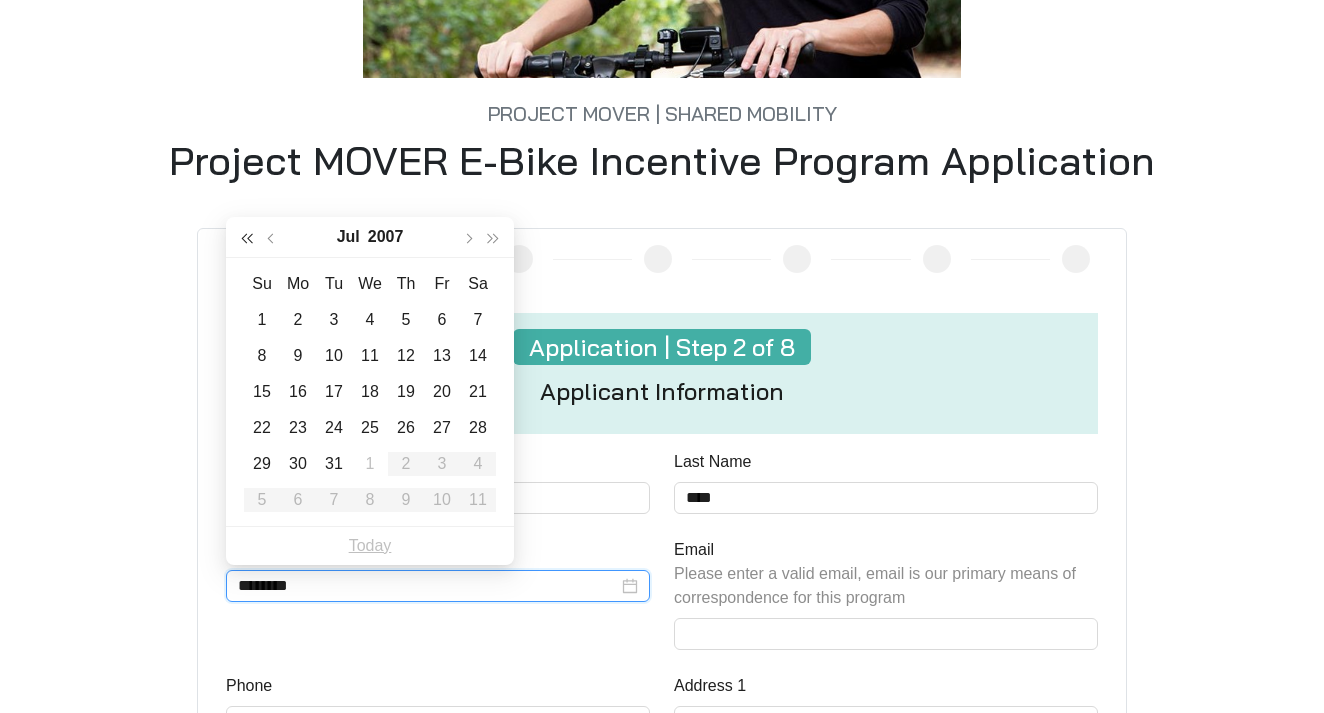 click at bounding box center (247, 239) 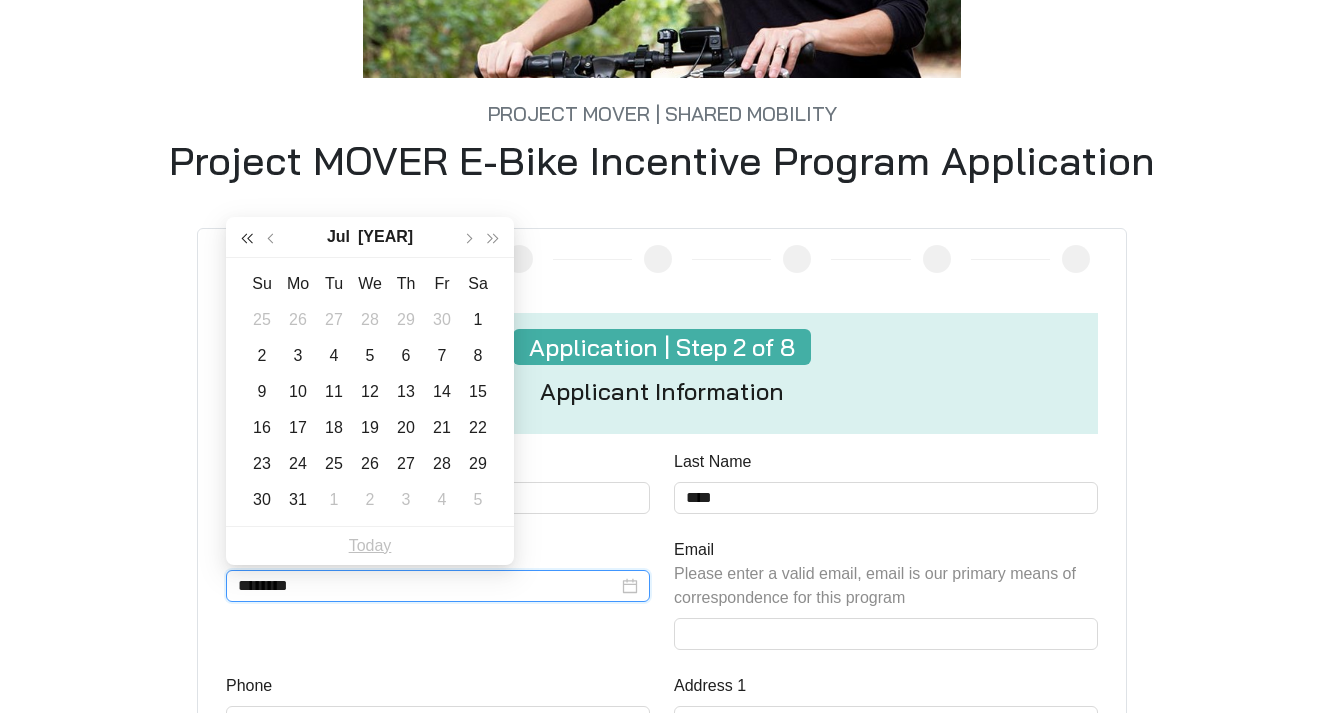 click at bounding box center [247, 239] 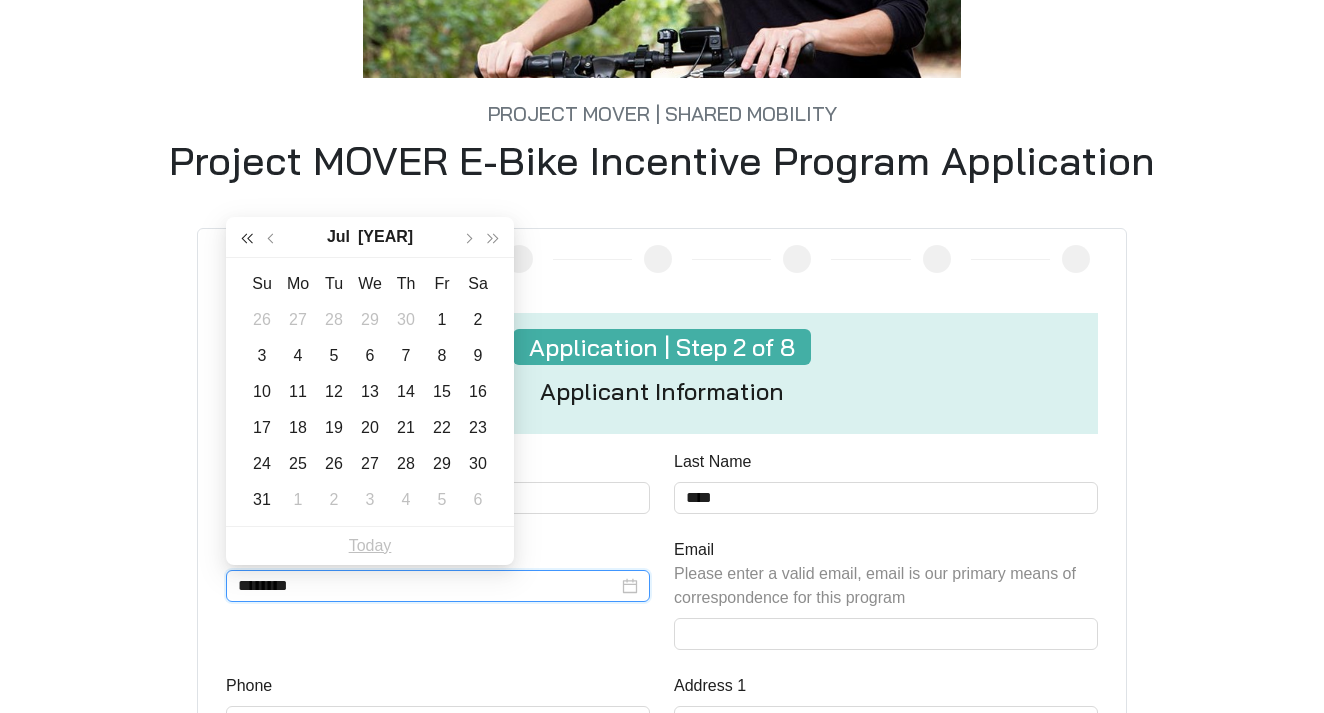 click at bounding box center [247, 239] 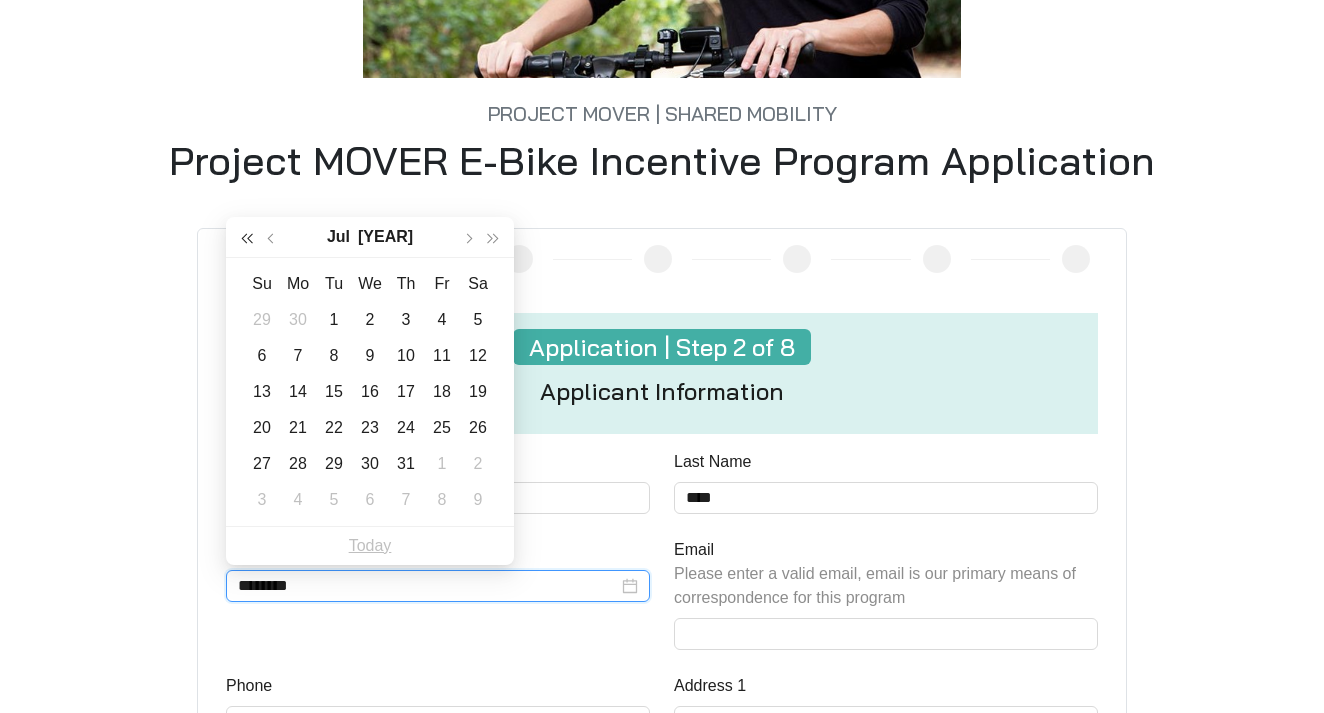 click at bounding box center [247, 239] 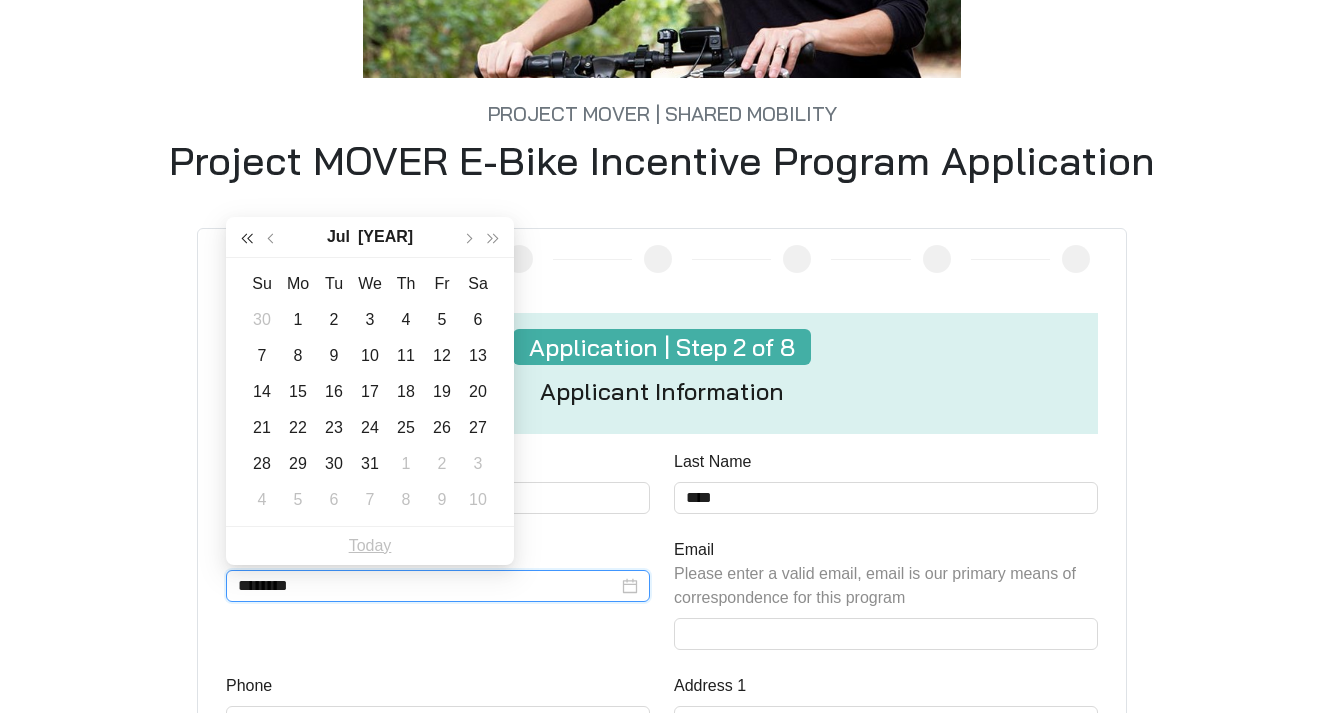 click at bounding box center (247, 239) 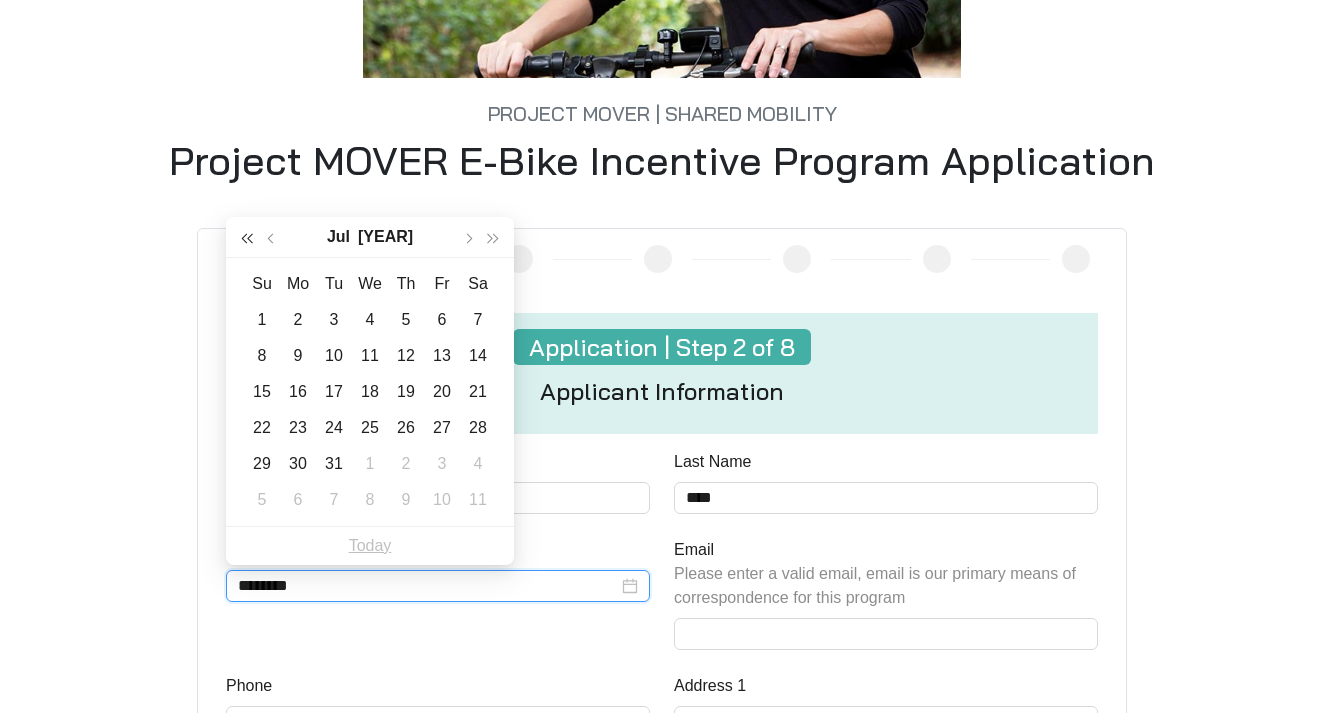 click at bounding box center (247, 239) 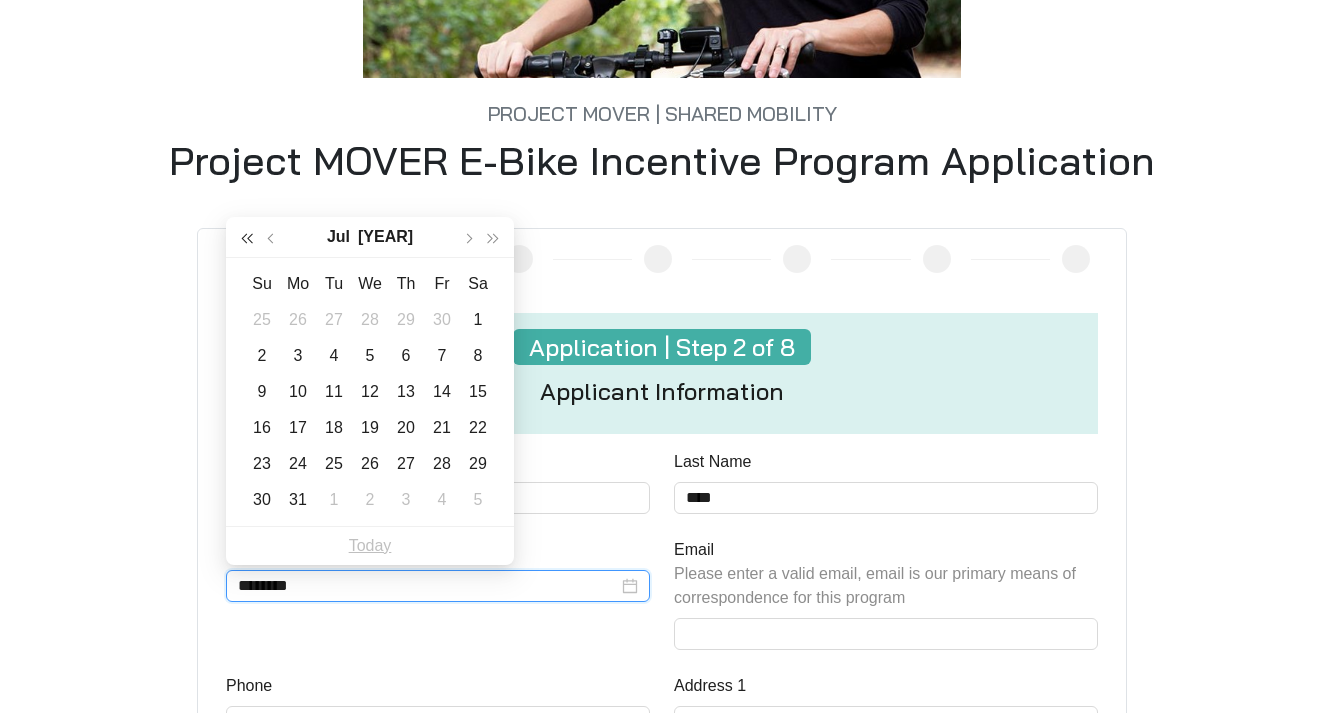 click at bounding box center (247, 239) 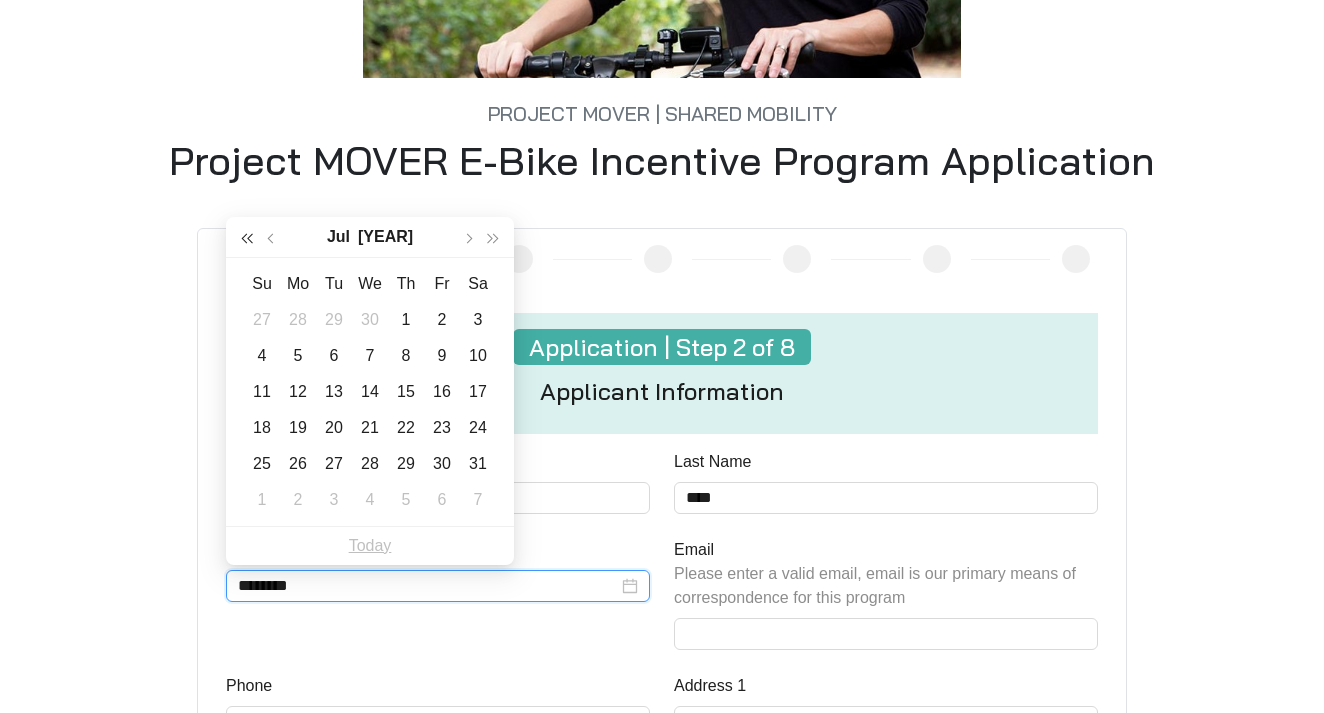 click at bounding box center (247, 239) 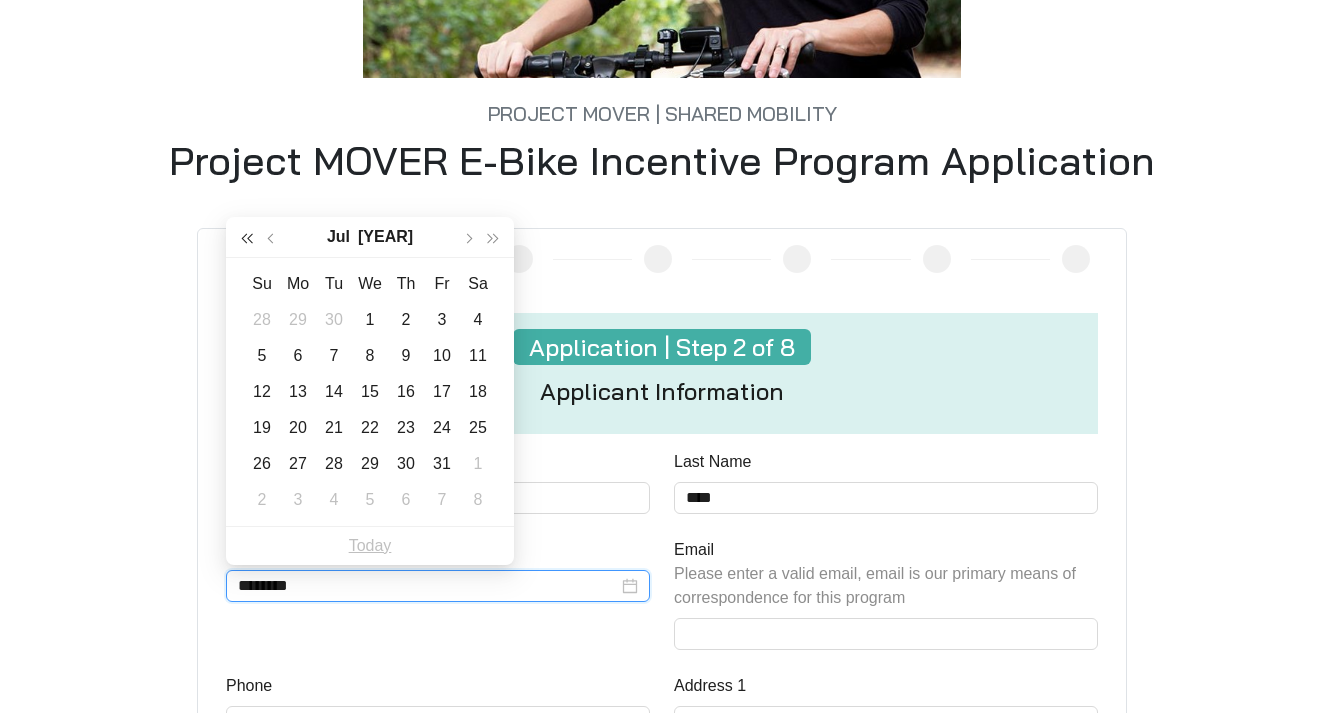 click at bounding box center (247, 239) 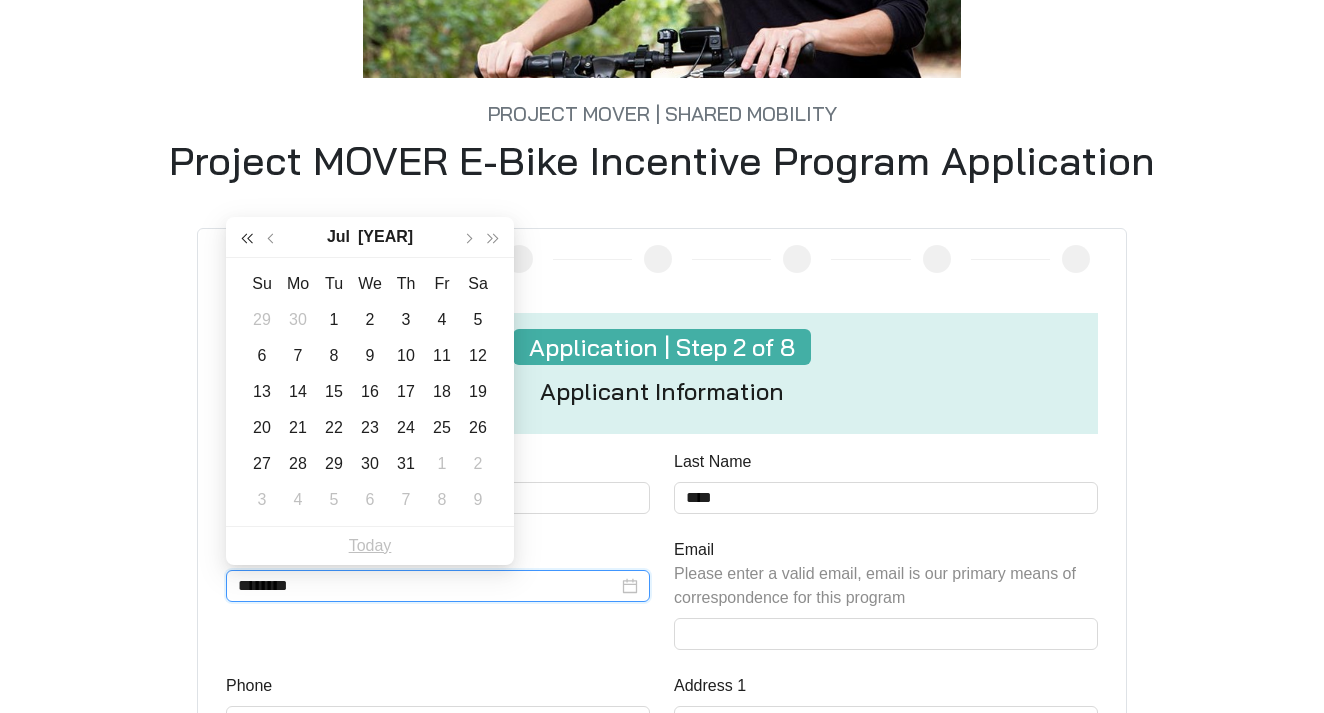 click at bounding box center (247, 239) 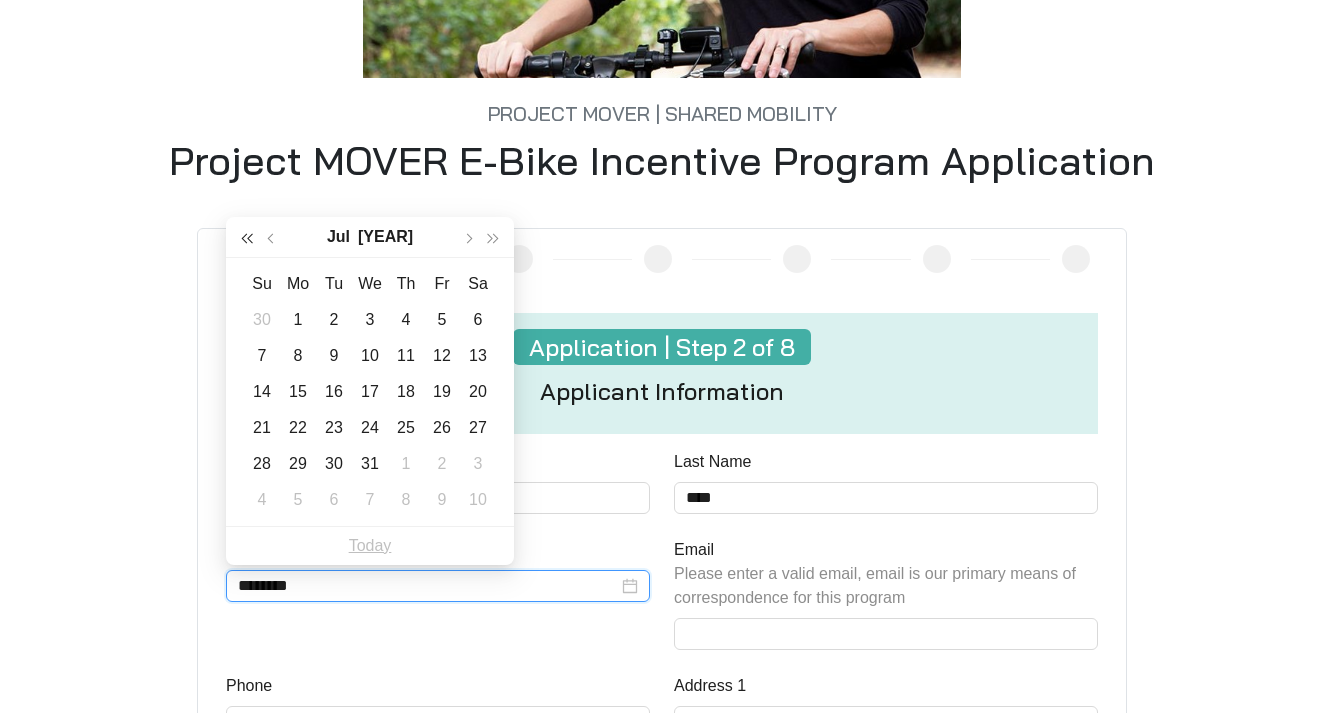 click at bounding box center (247, 239) 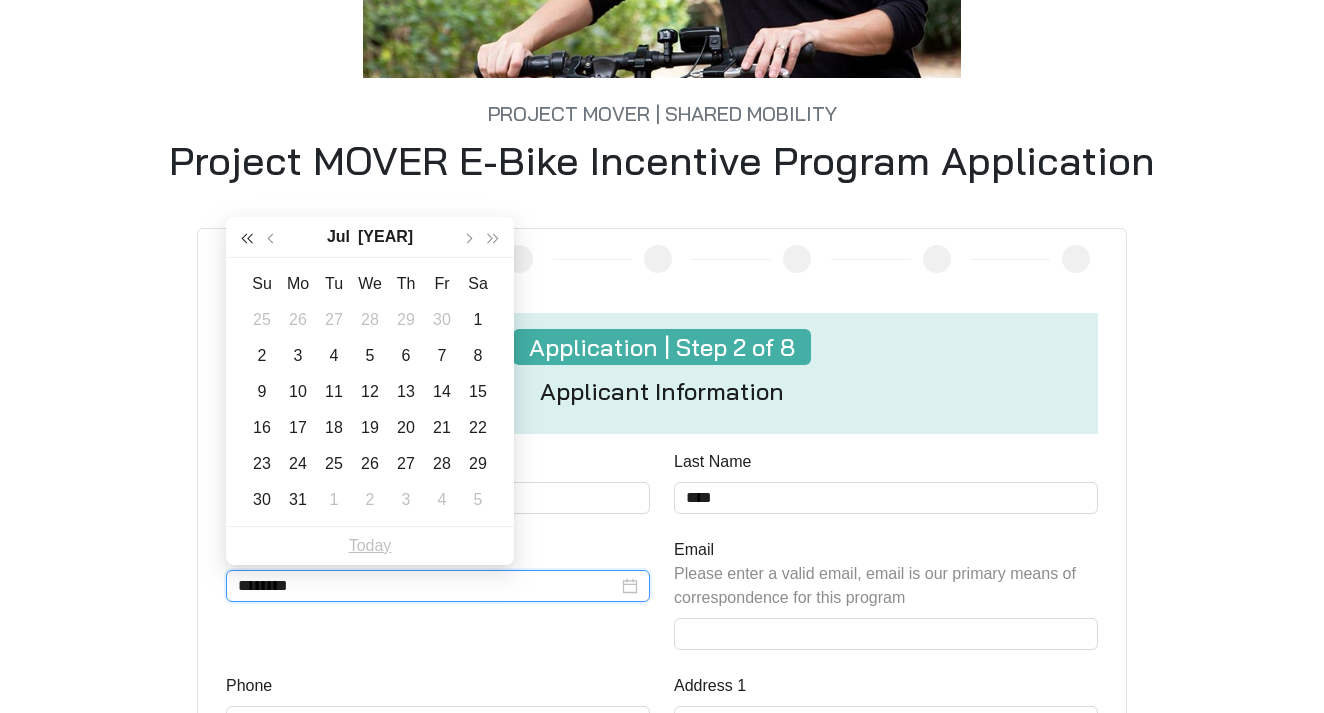 click at bounding box center [247, 239] 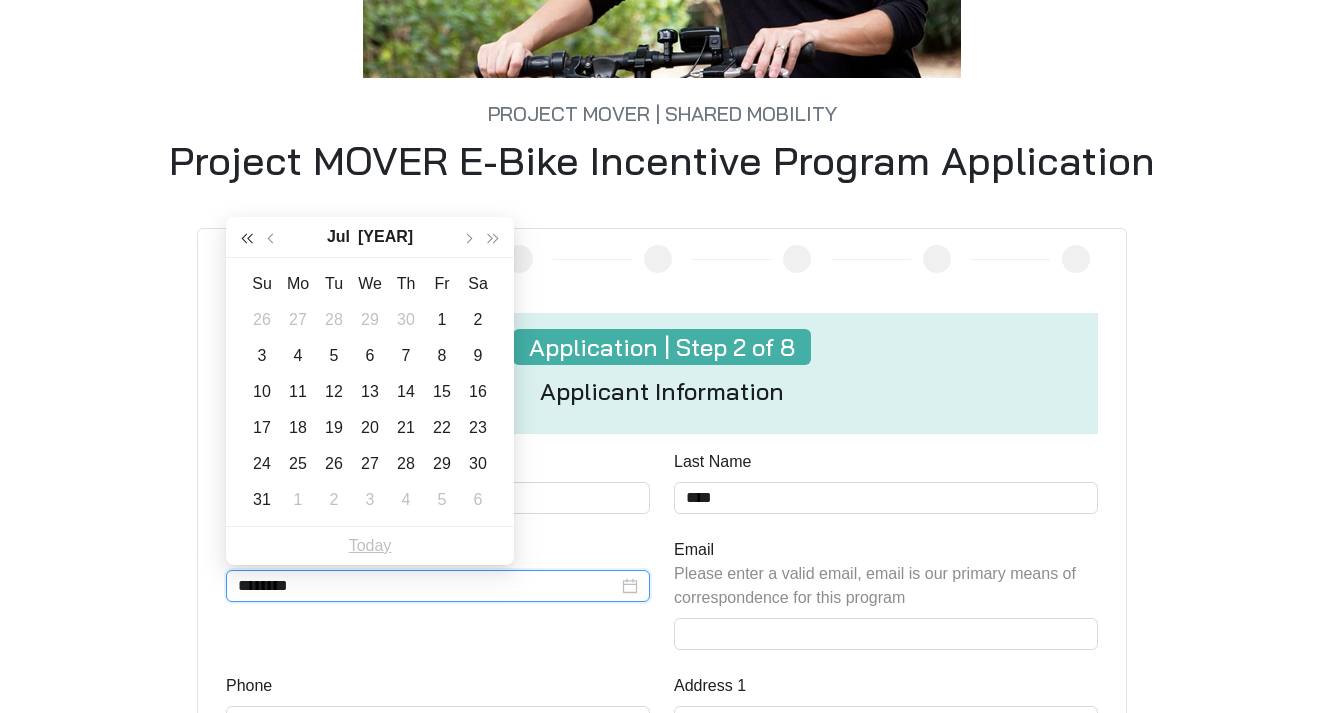 click at bounding box center (247, 239) 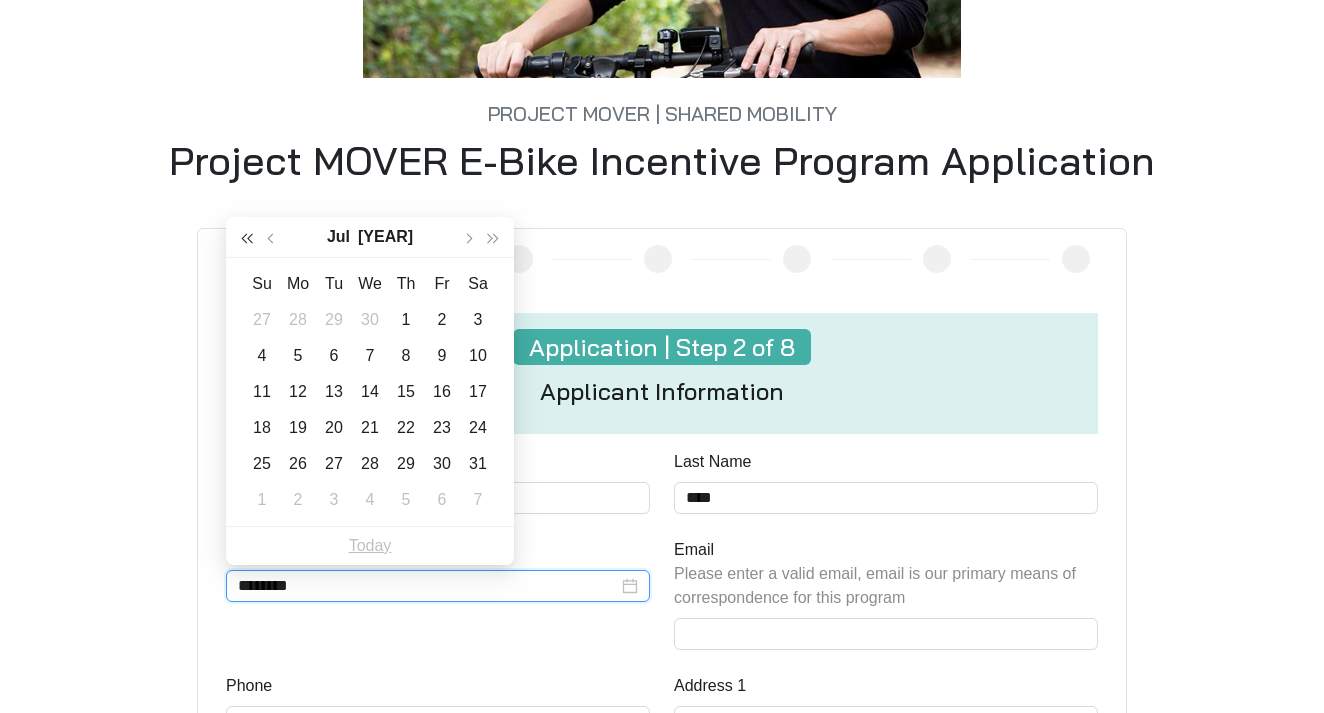click at bounding box center (247, 239) 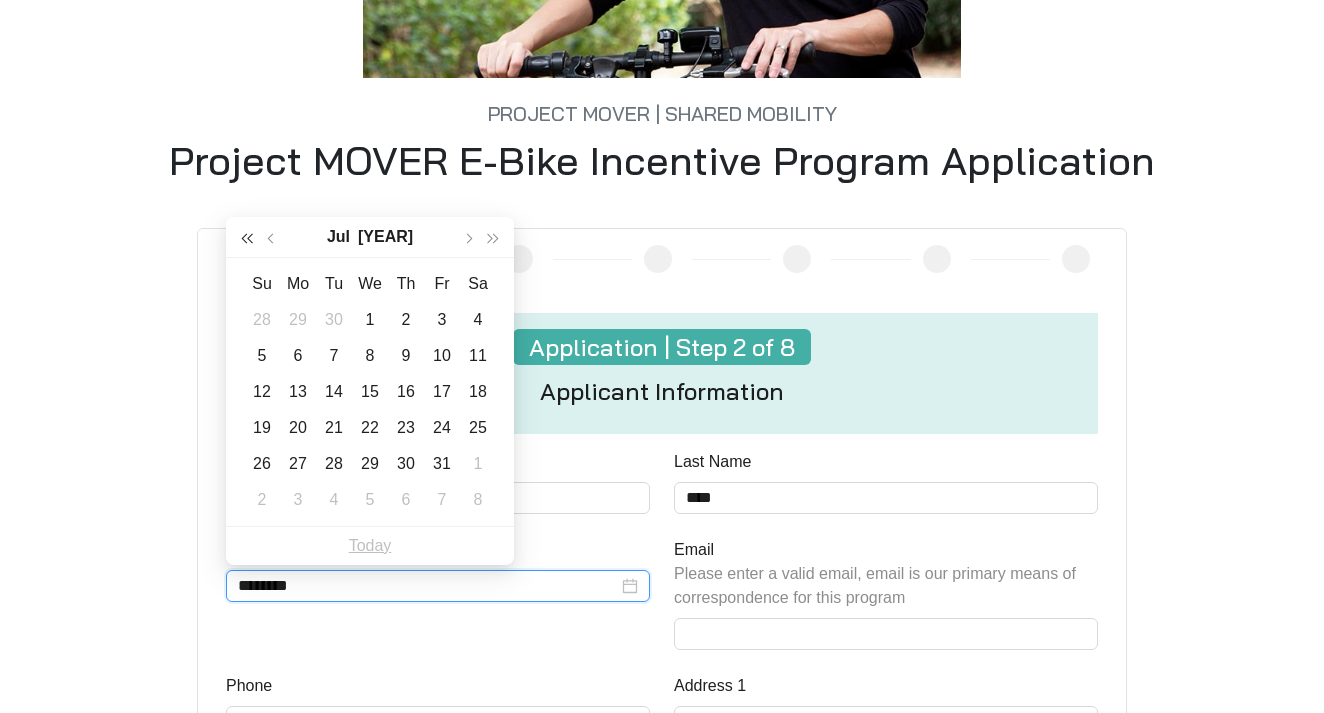 click at bounding box center (247, 239) 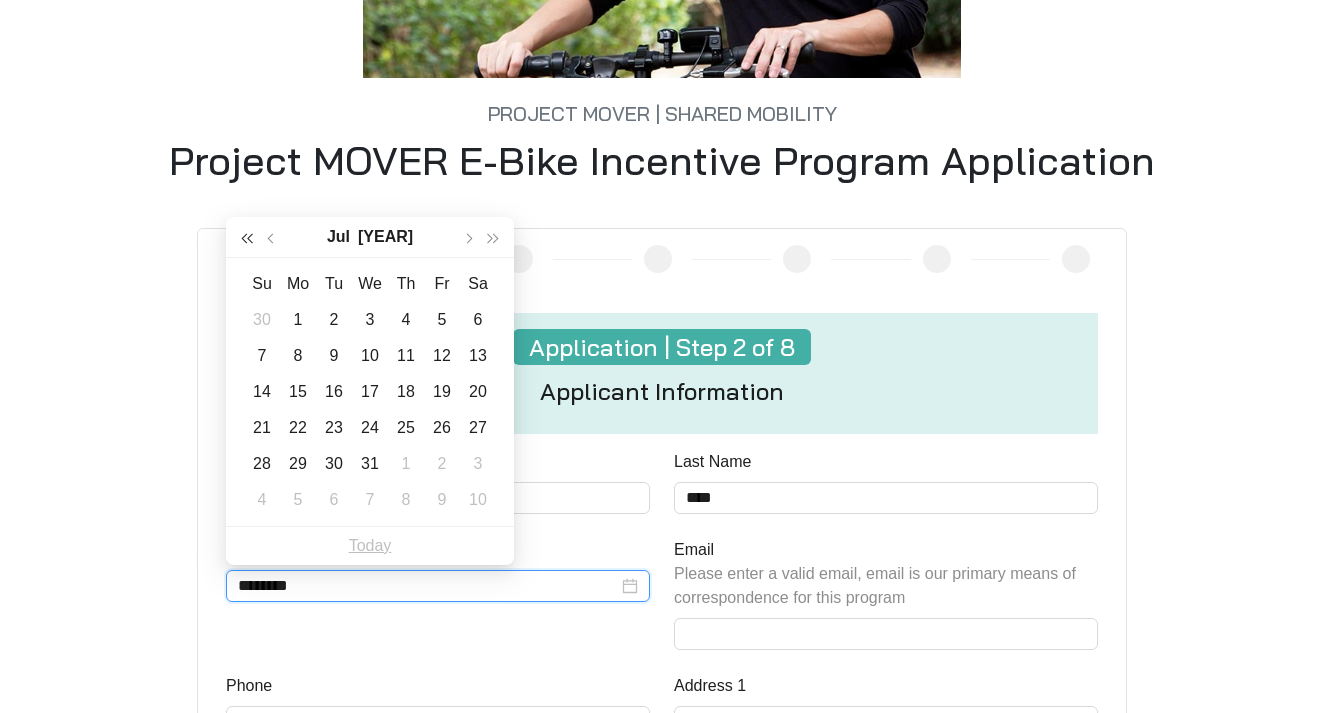click at bounding box center [247, 239] 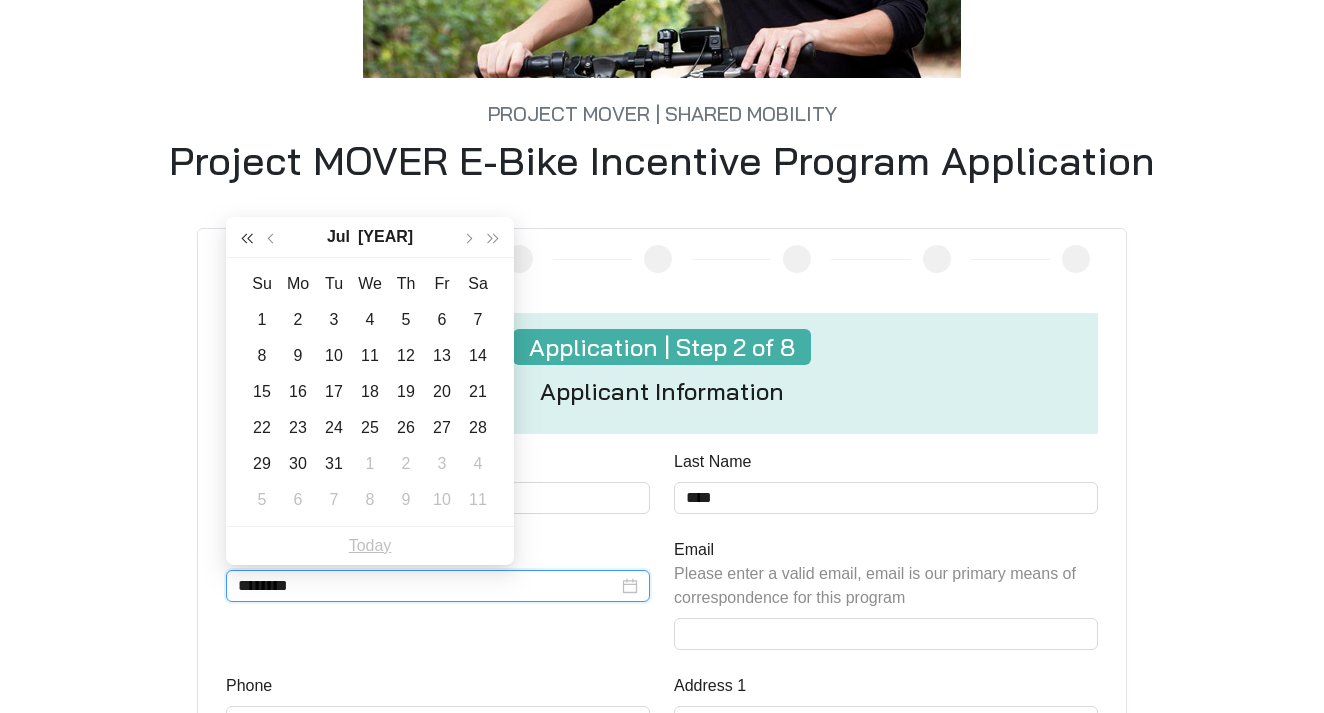 click at bounding box center (247, 239) 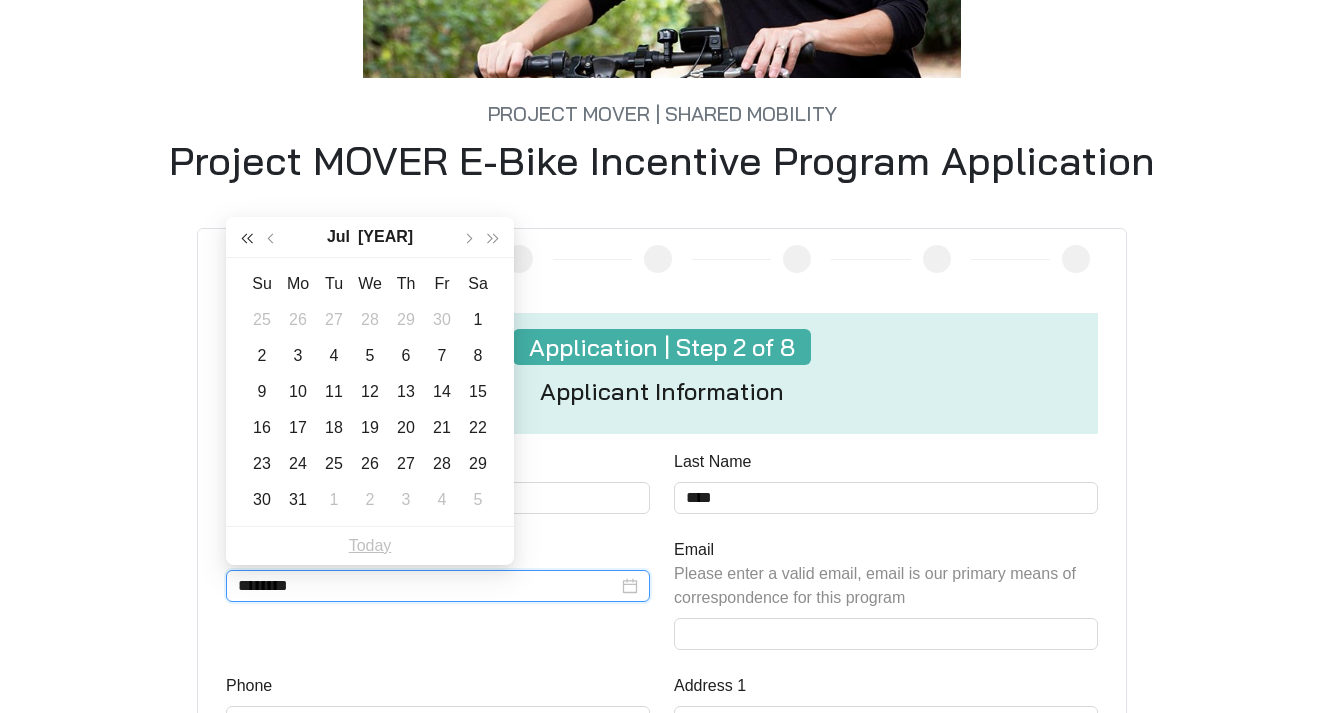click at bounding box center [247, 239] 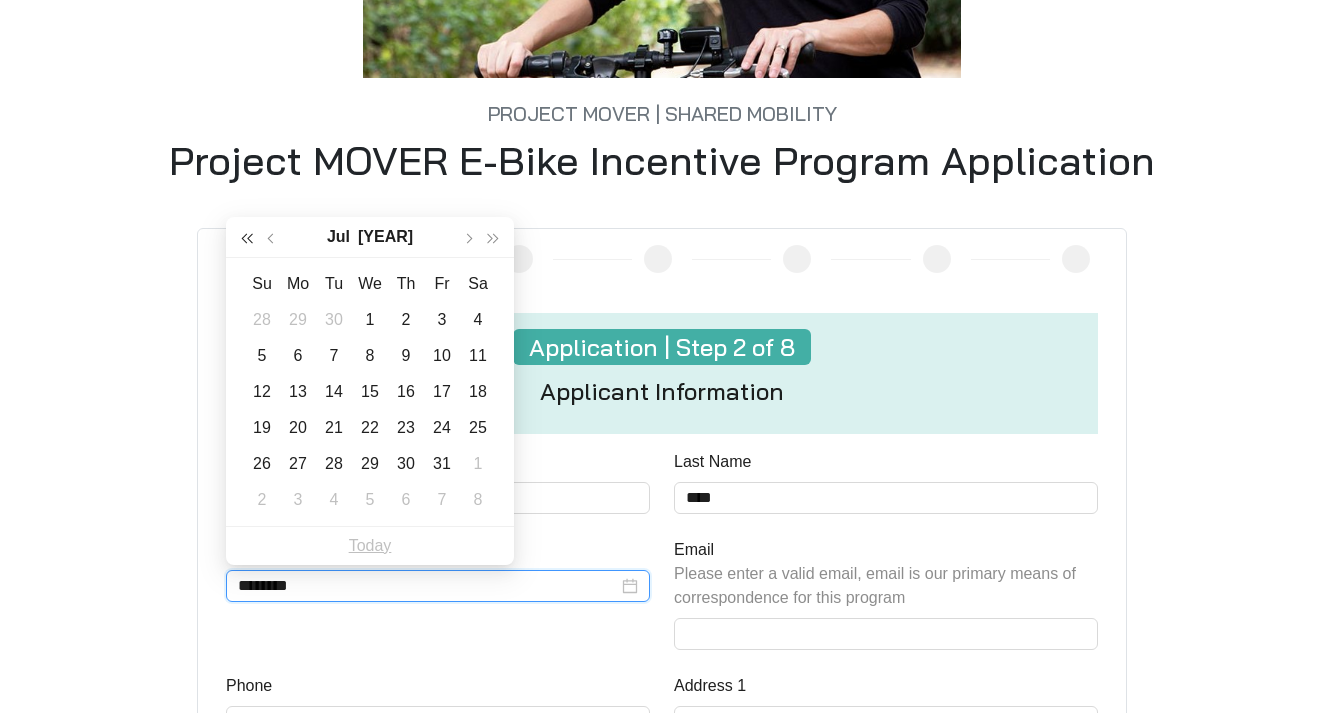 click at bounding box center [247, 239] 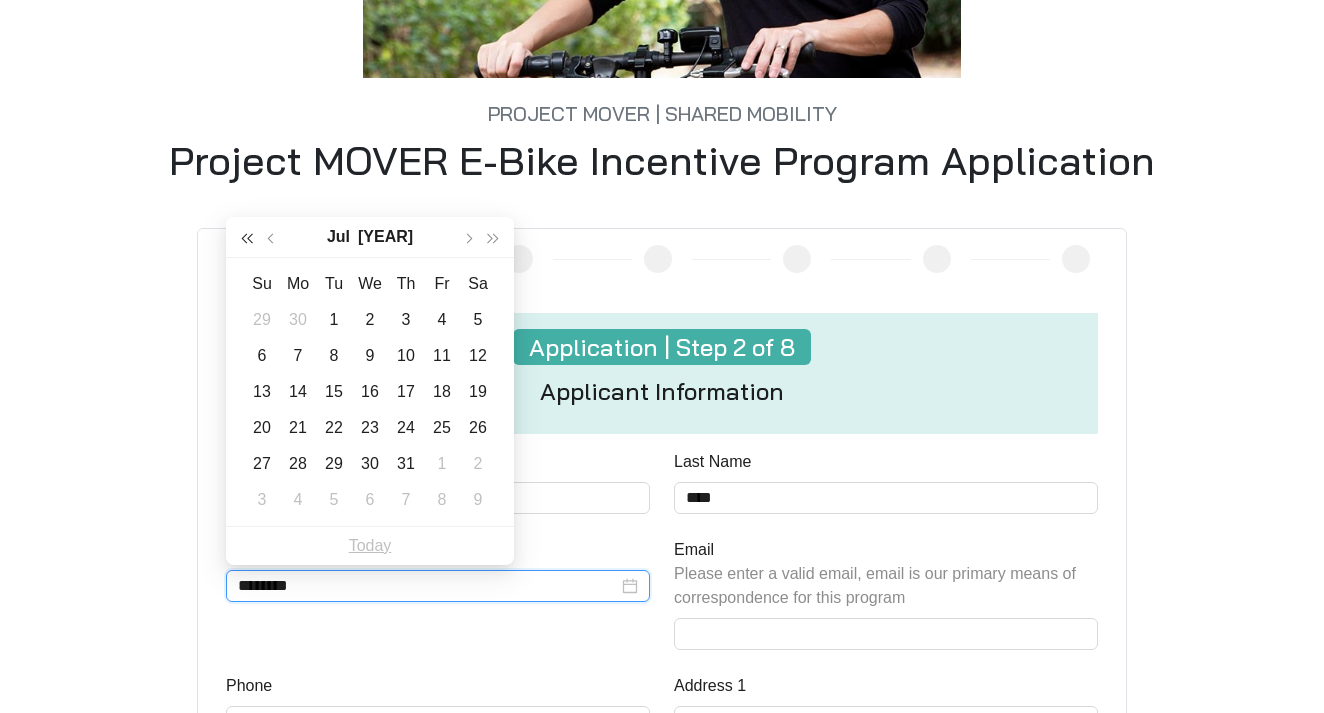 click at bounding box center [247, 239] 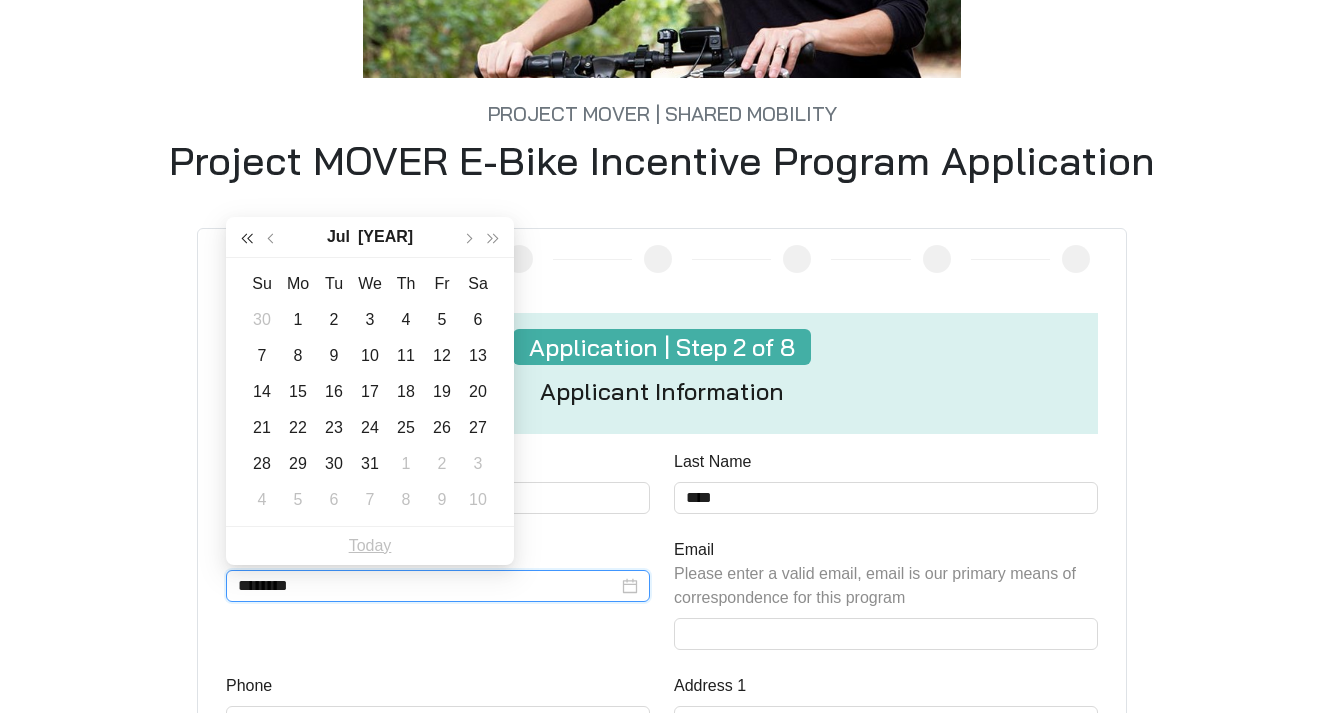 click at bounding box center [247, 239] 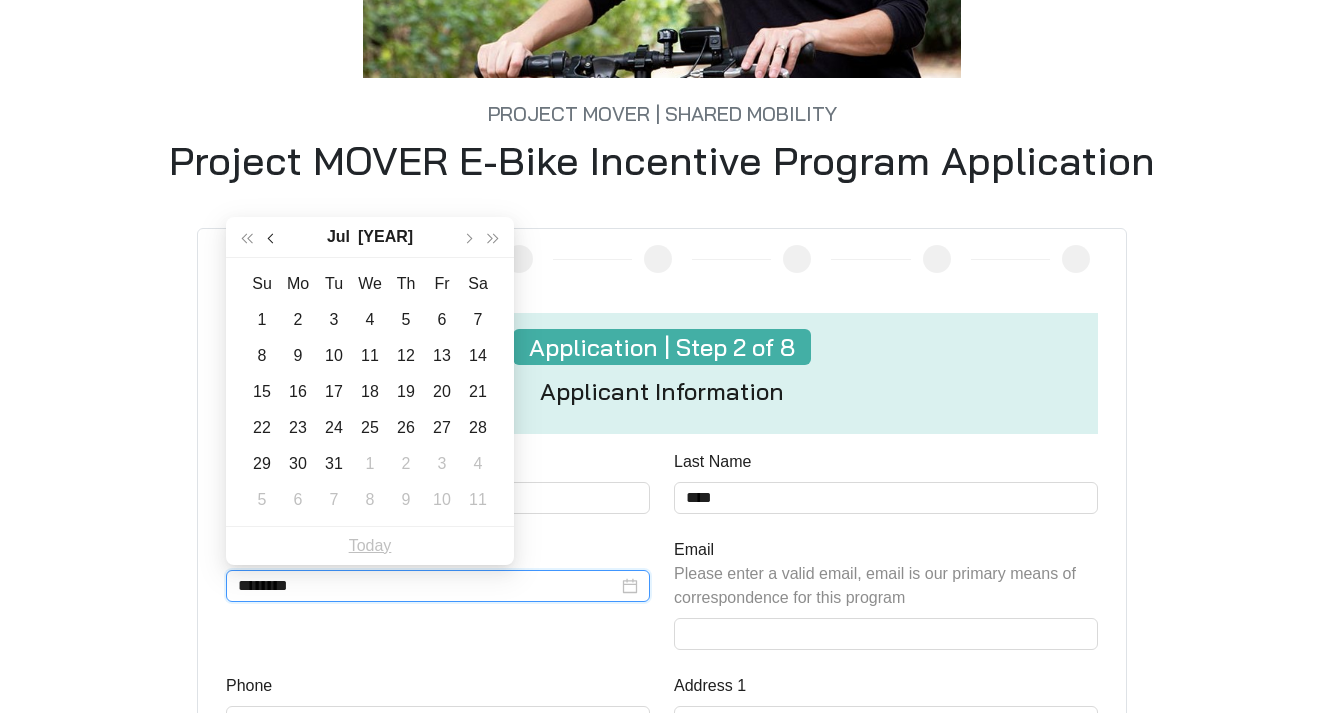 click at bounding box center [273, 237] 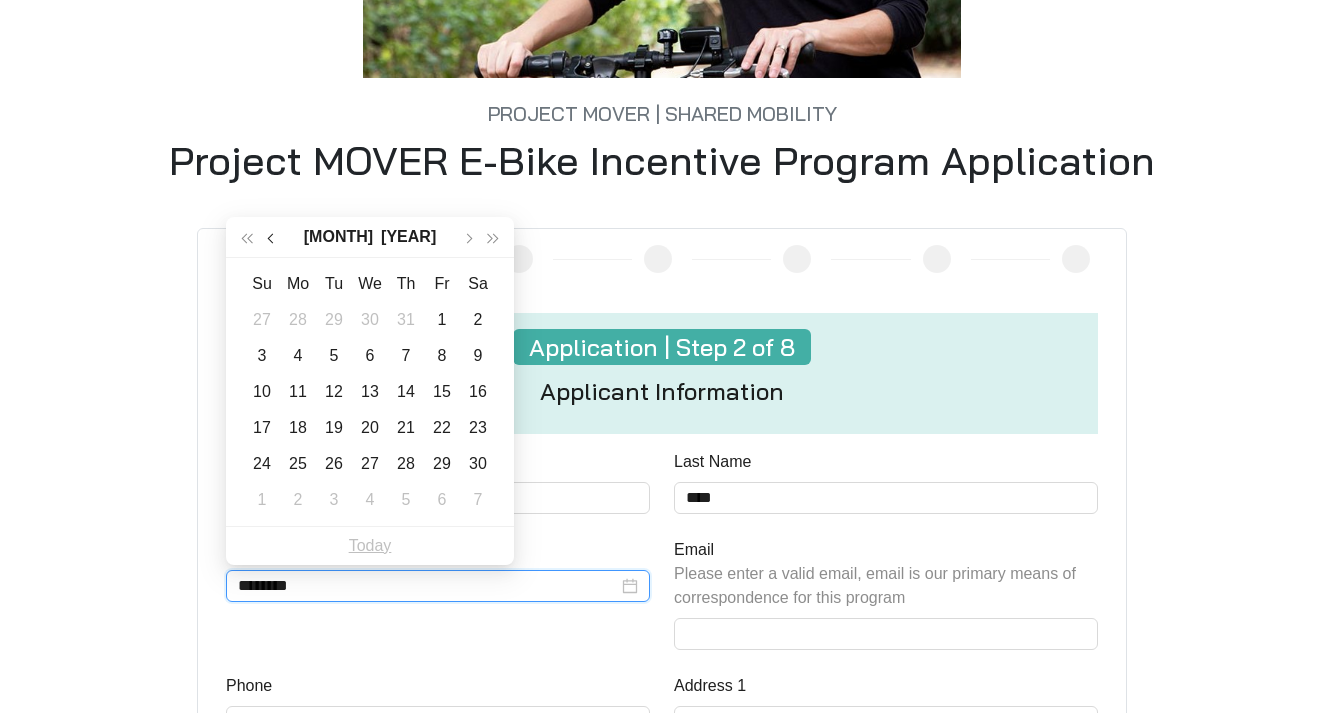 click at bounding box center (273, 237) 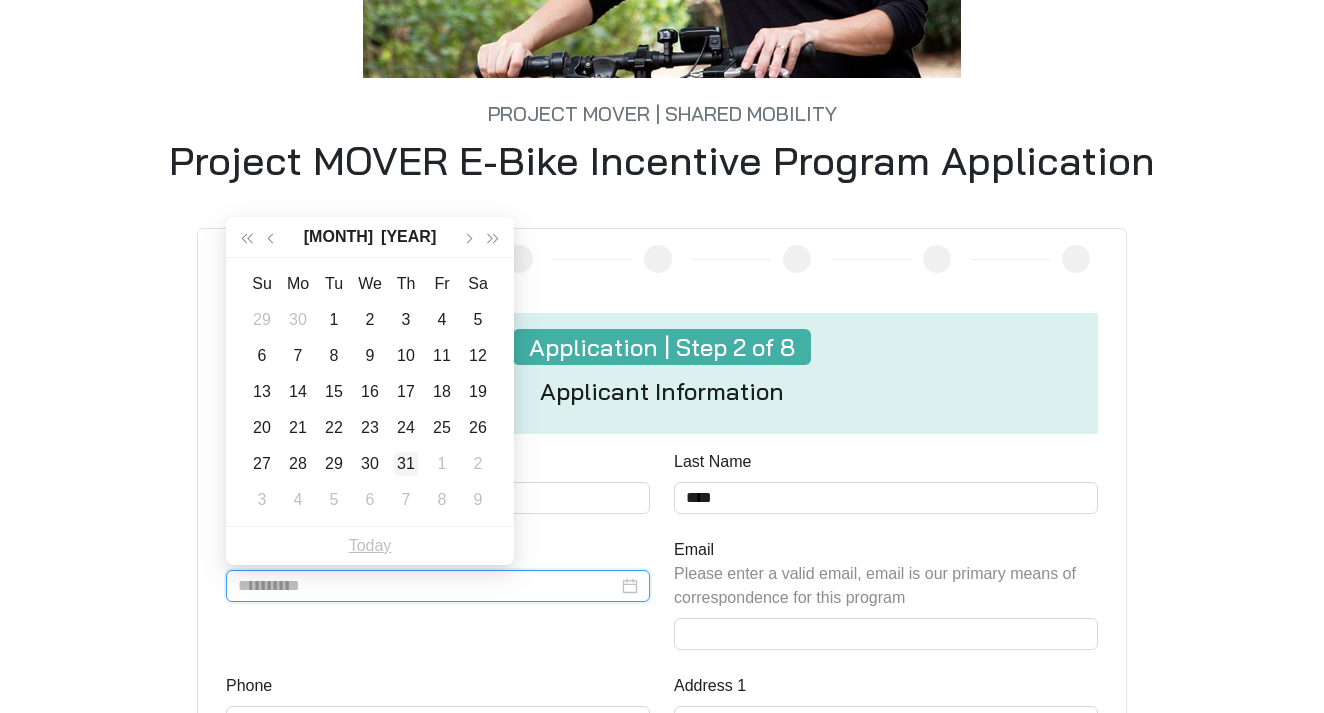 type on "**********" 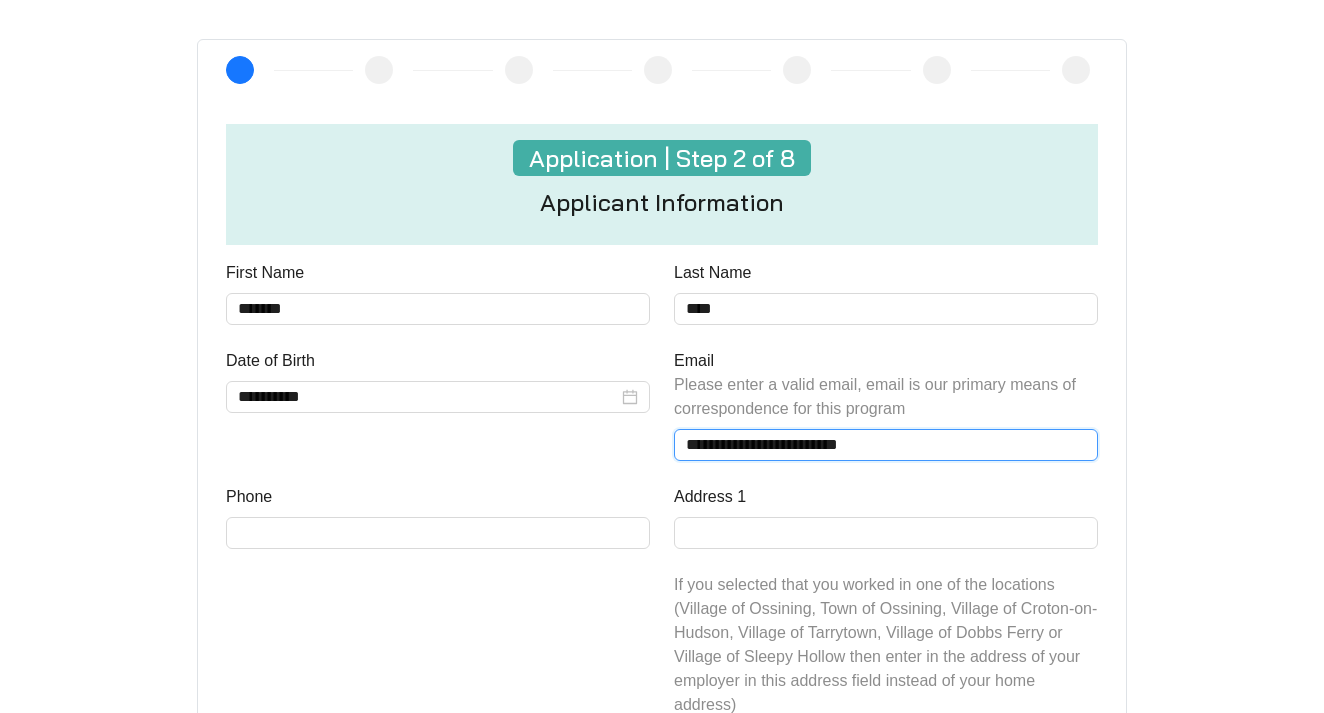 scroll, scrollTop: 566, scrollLeft: 0, axis: vertical 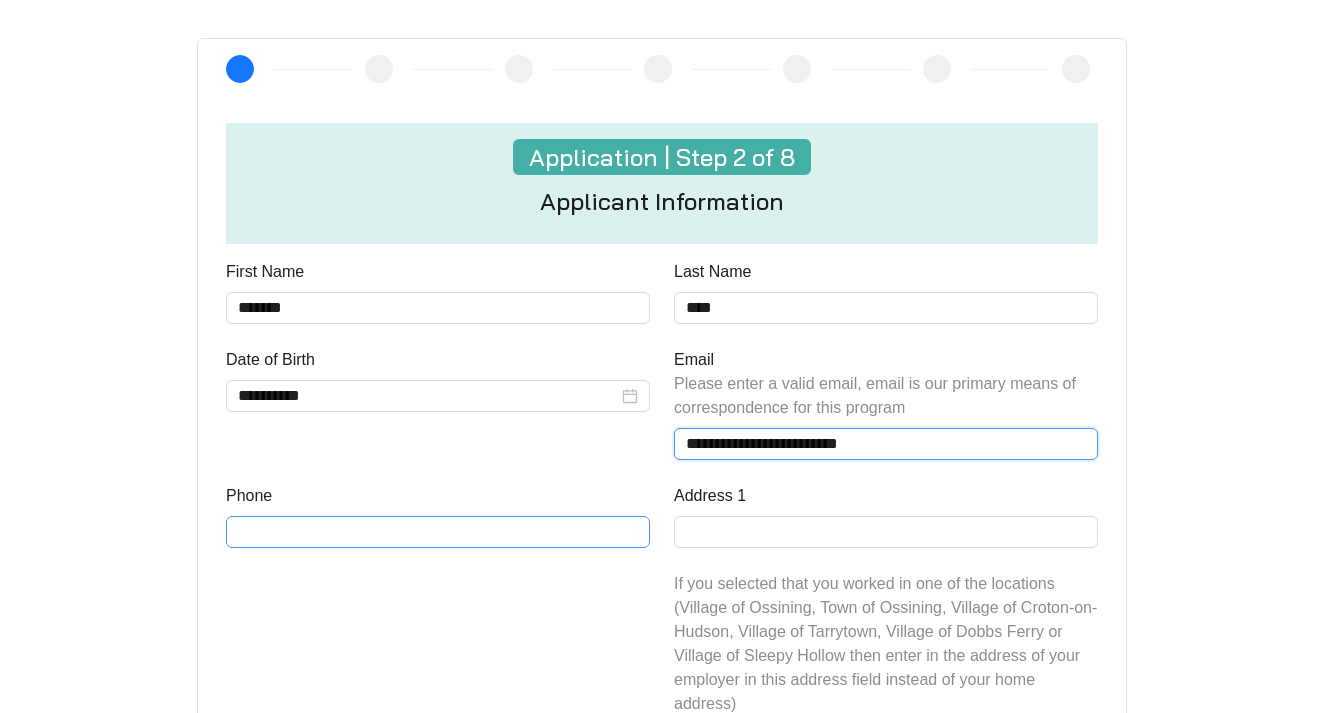type on "**********" 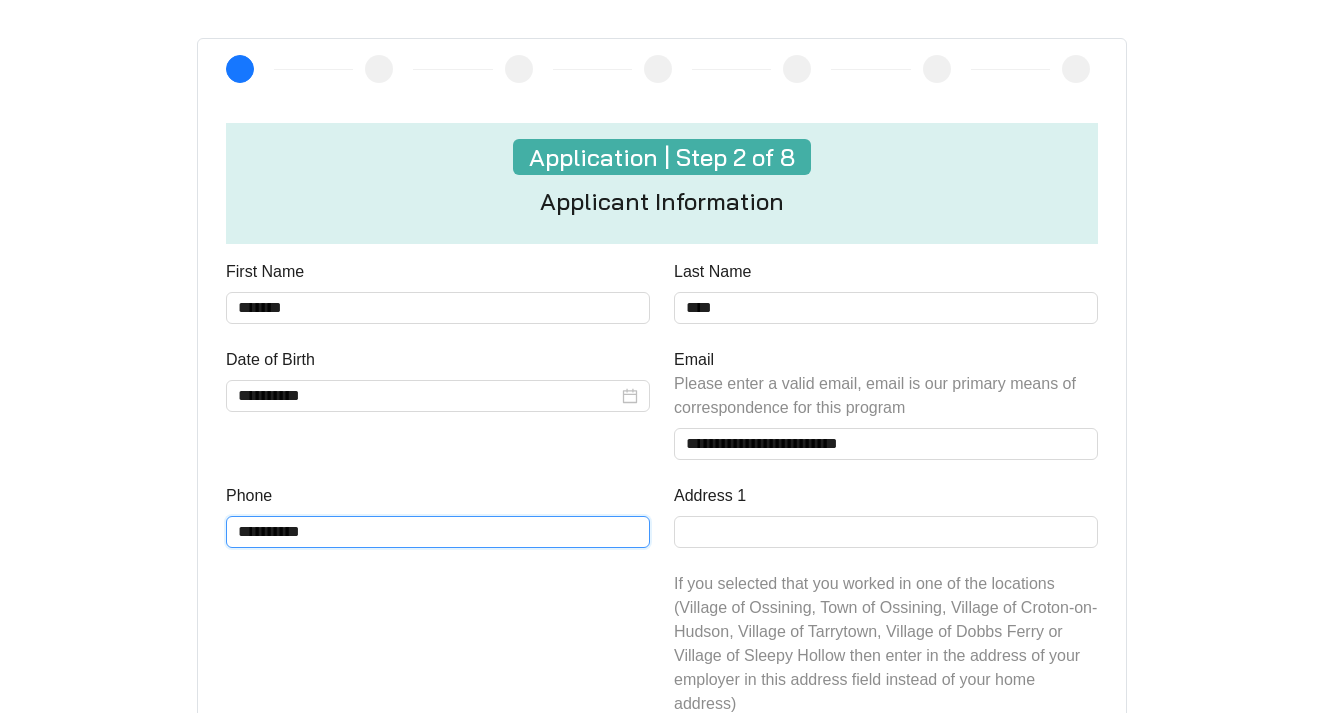 type on "**********" 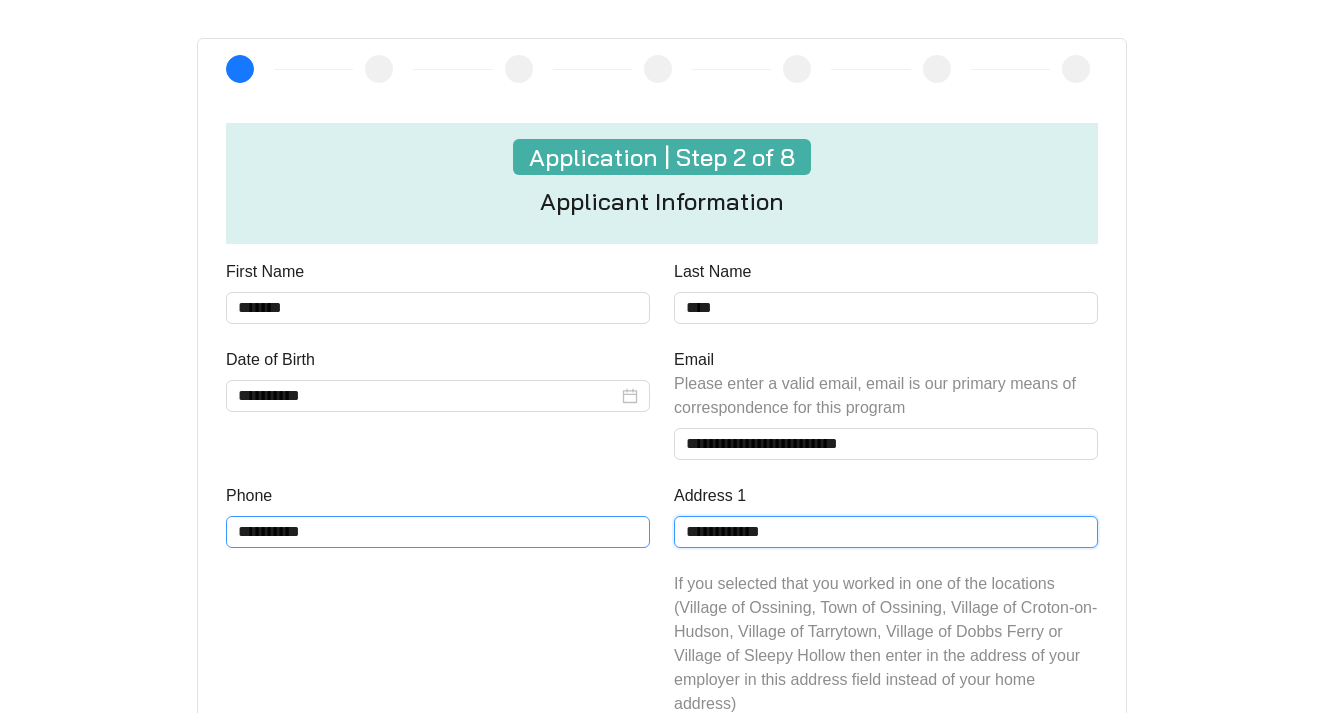 type on "**********" 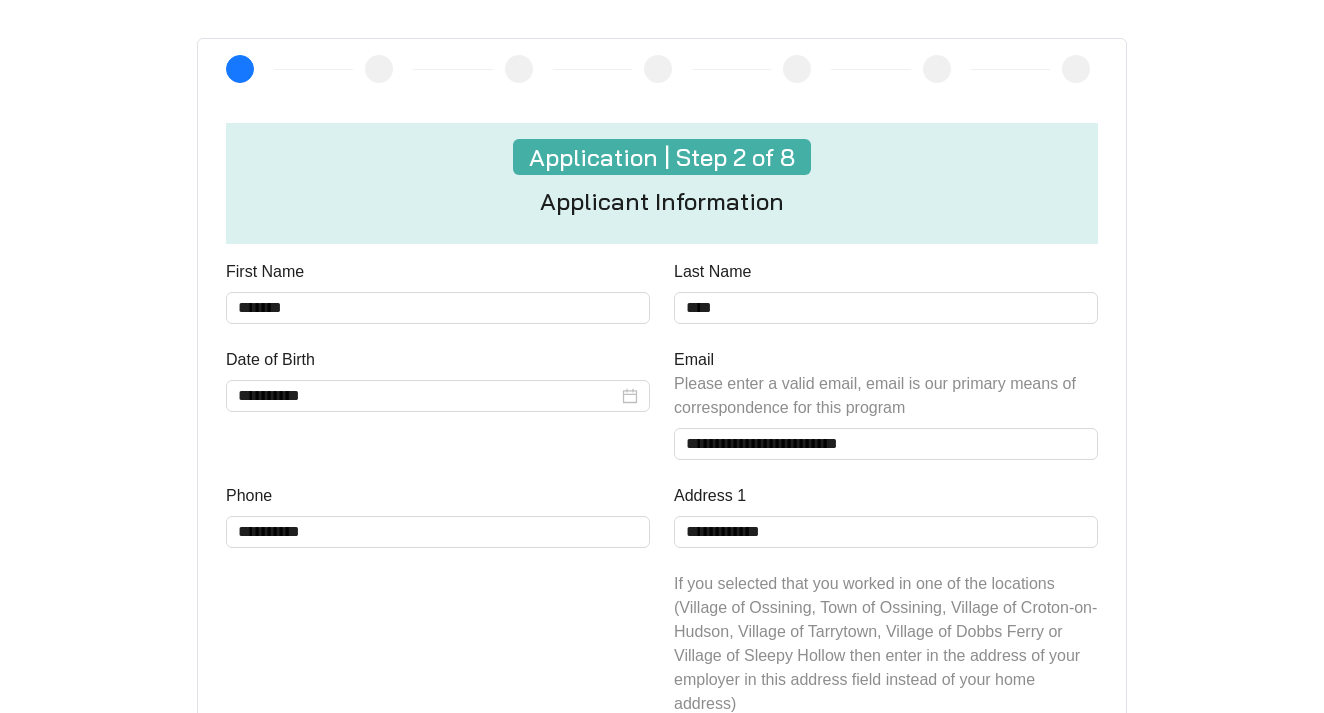 scroll, scrollTop: 953, scrollLeft: 0, axis: vertical 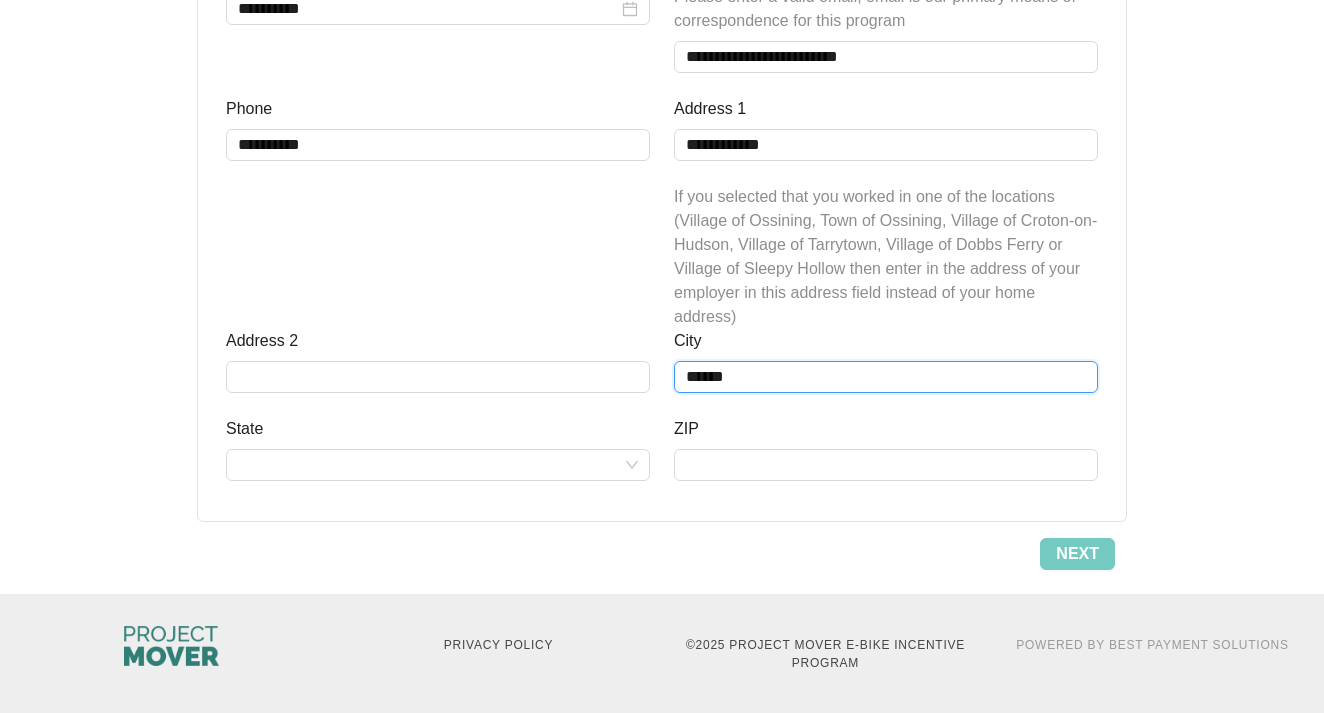 click on "******" at bounding box center [886, 377] 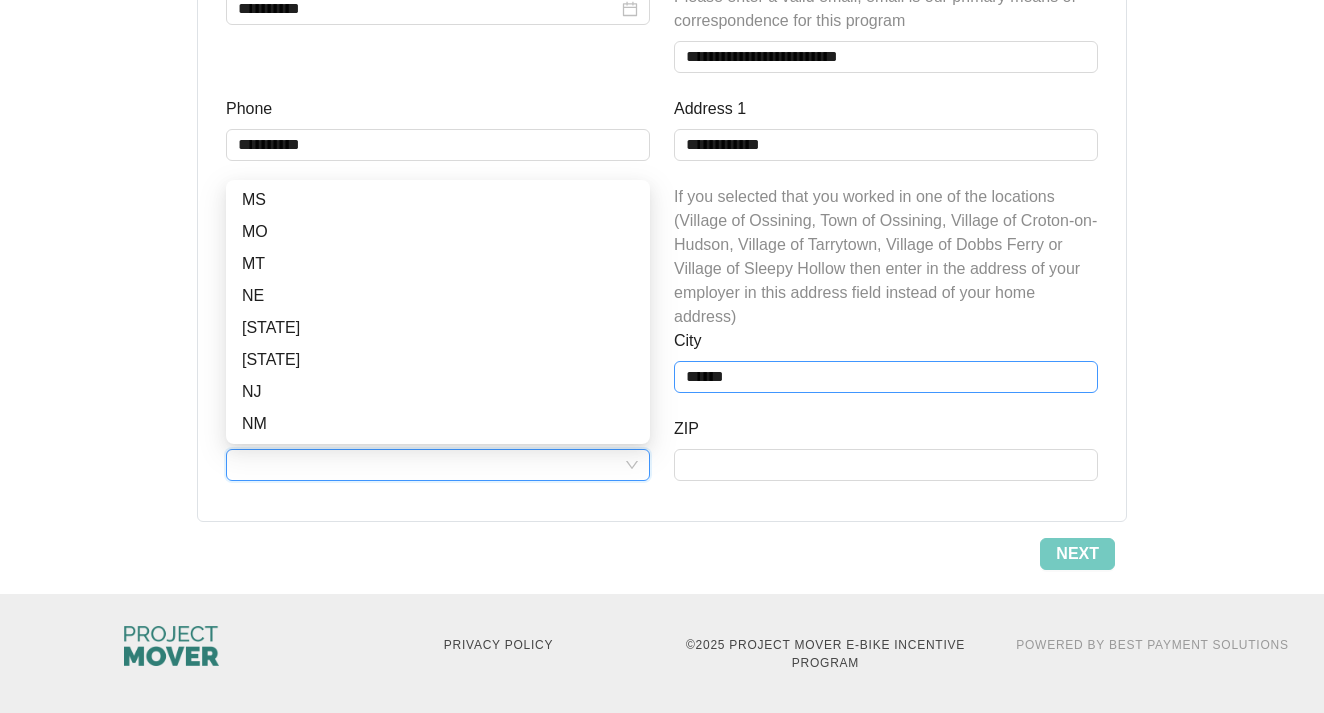 scroll, scrollTop: 800, scrollLeft: 0, axis: vertical 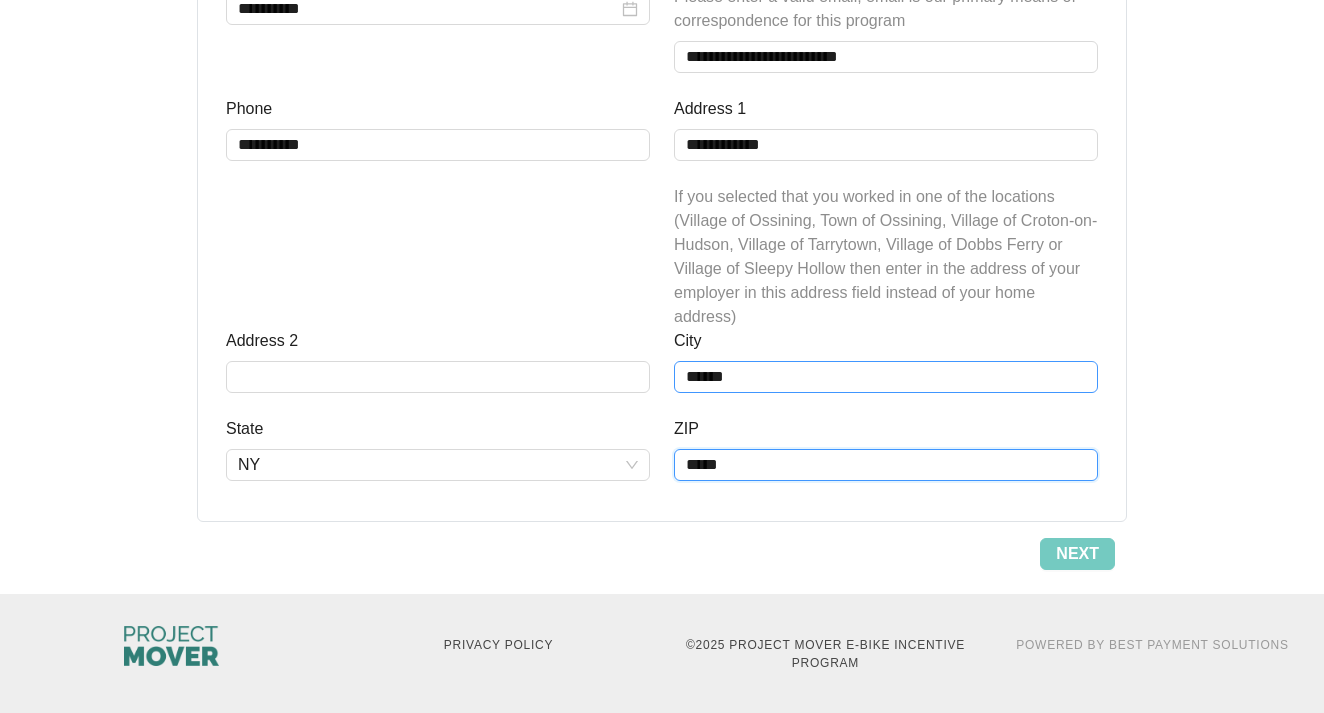 type on "*****" 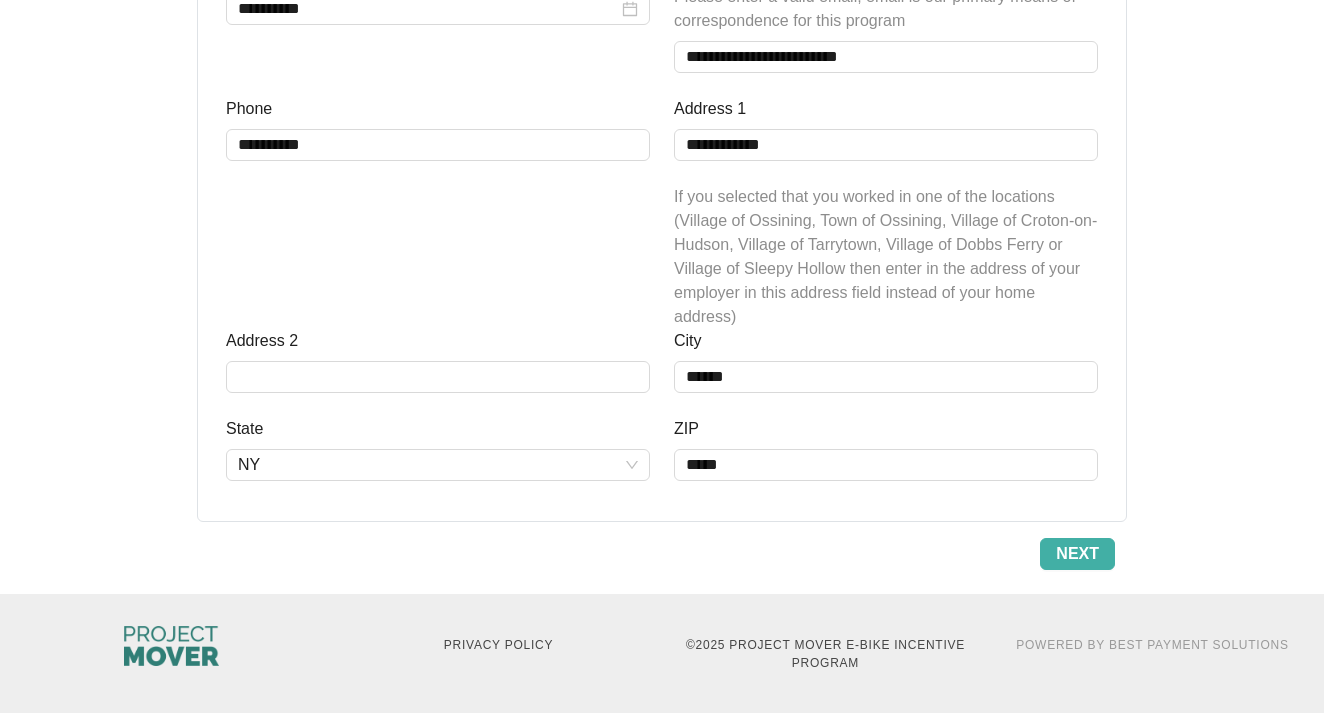 click on "Next" at bounding box center (1077, 554) 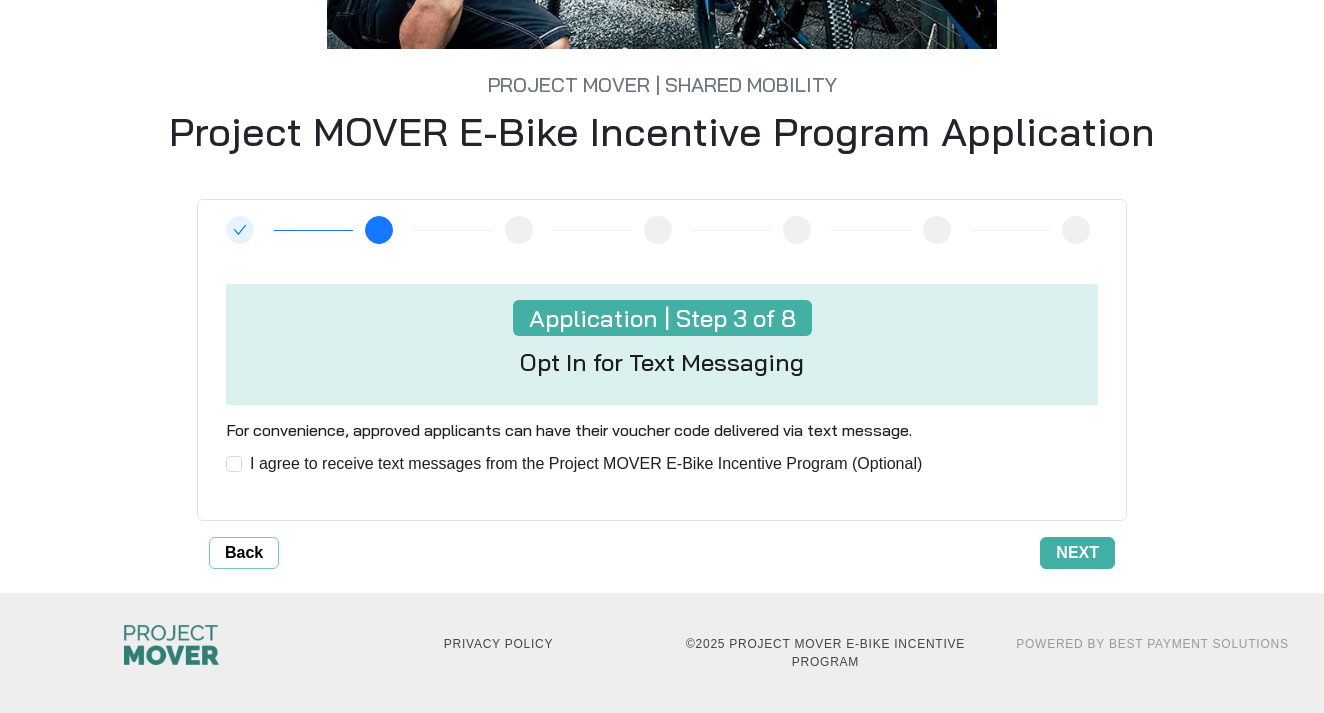 scroll, scrollTop: 404, scrollLeft: 0, axis: vertical 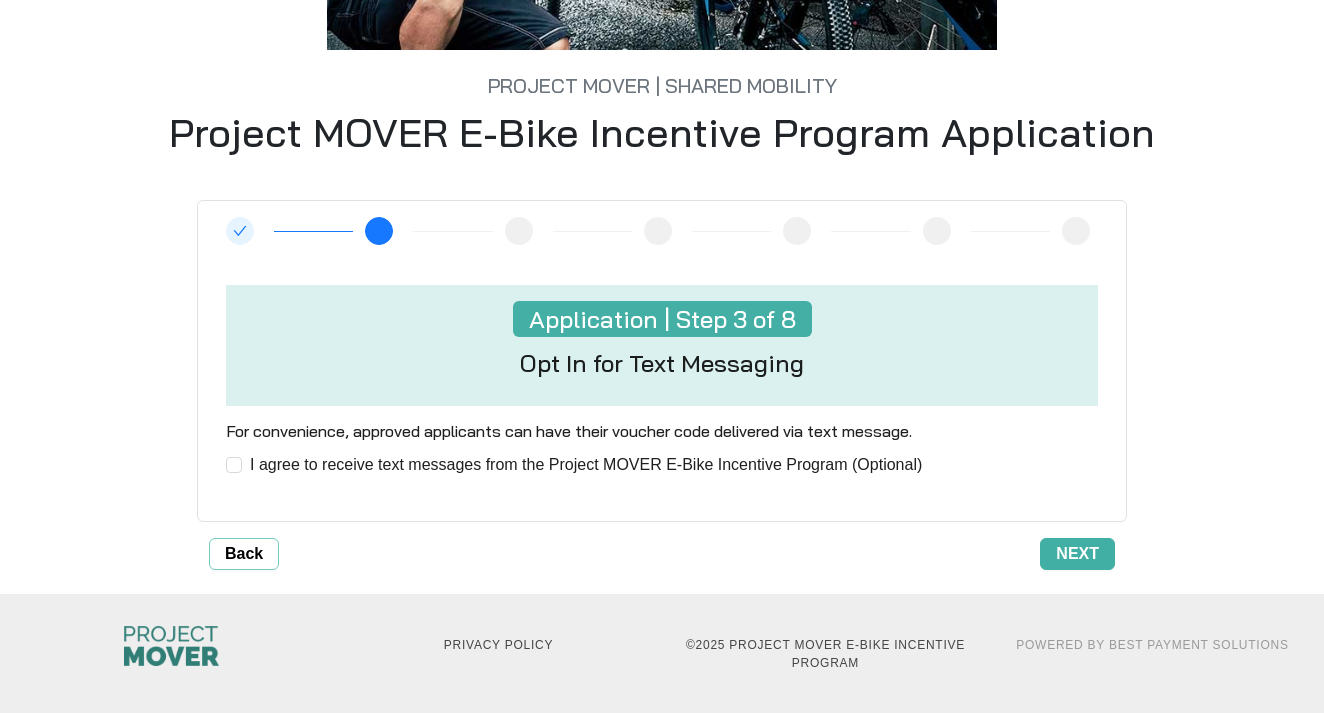 click on "Next" at bounding box center (1077, 554) 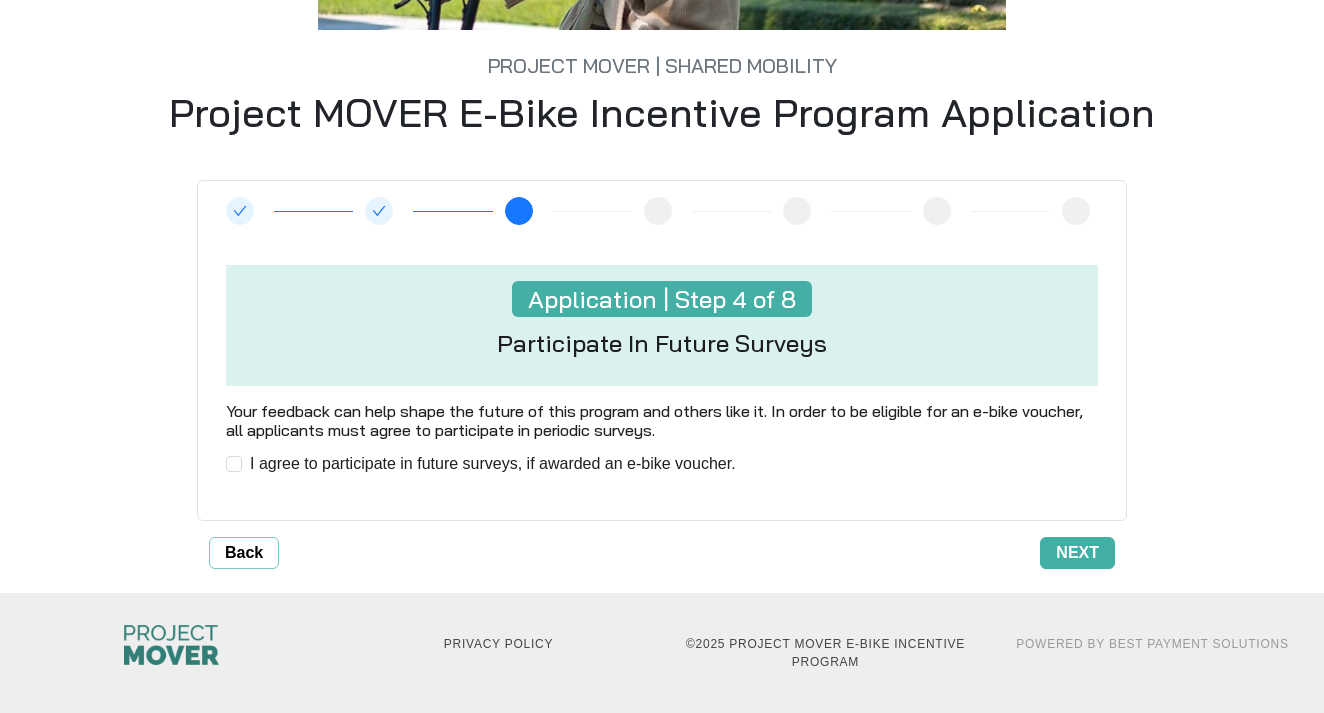 scroll, scrollTop: 423, scrollLeft: 0, axis: vertical 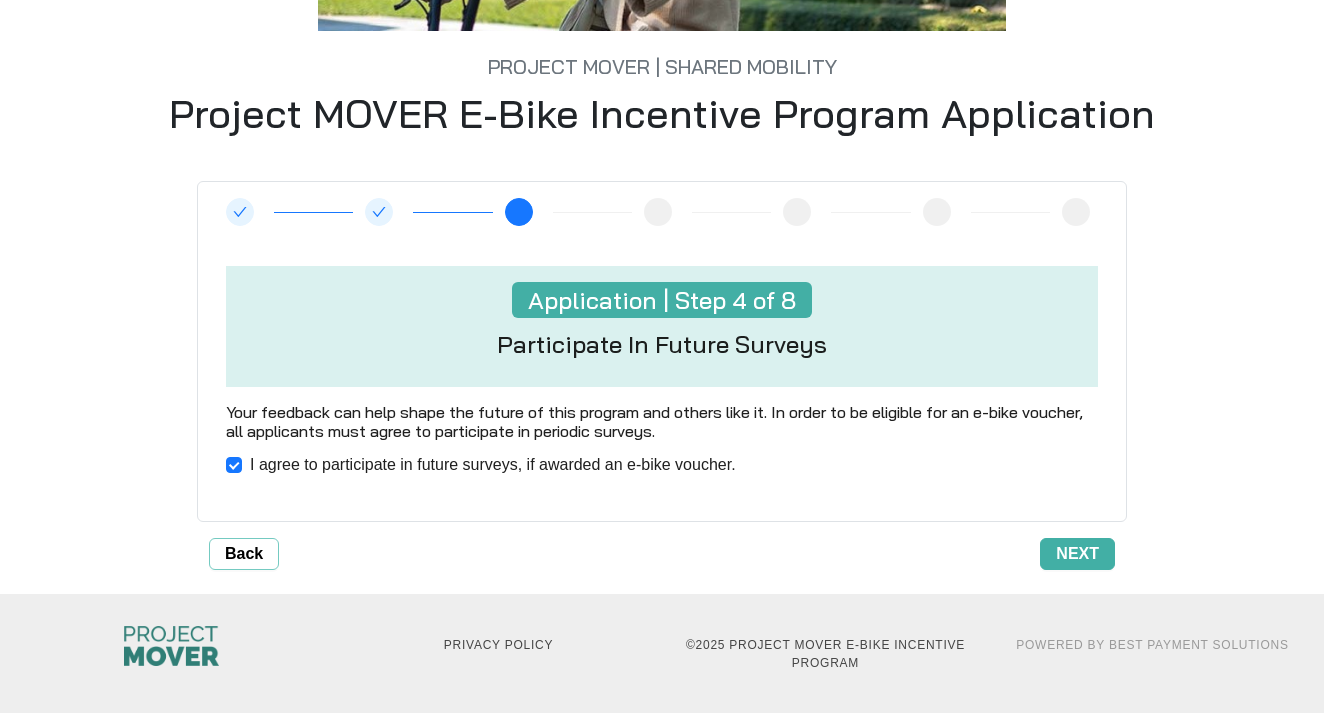 click on "Next" at bounding box center [1077, 554] 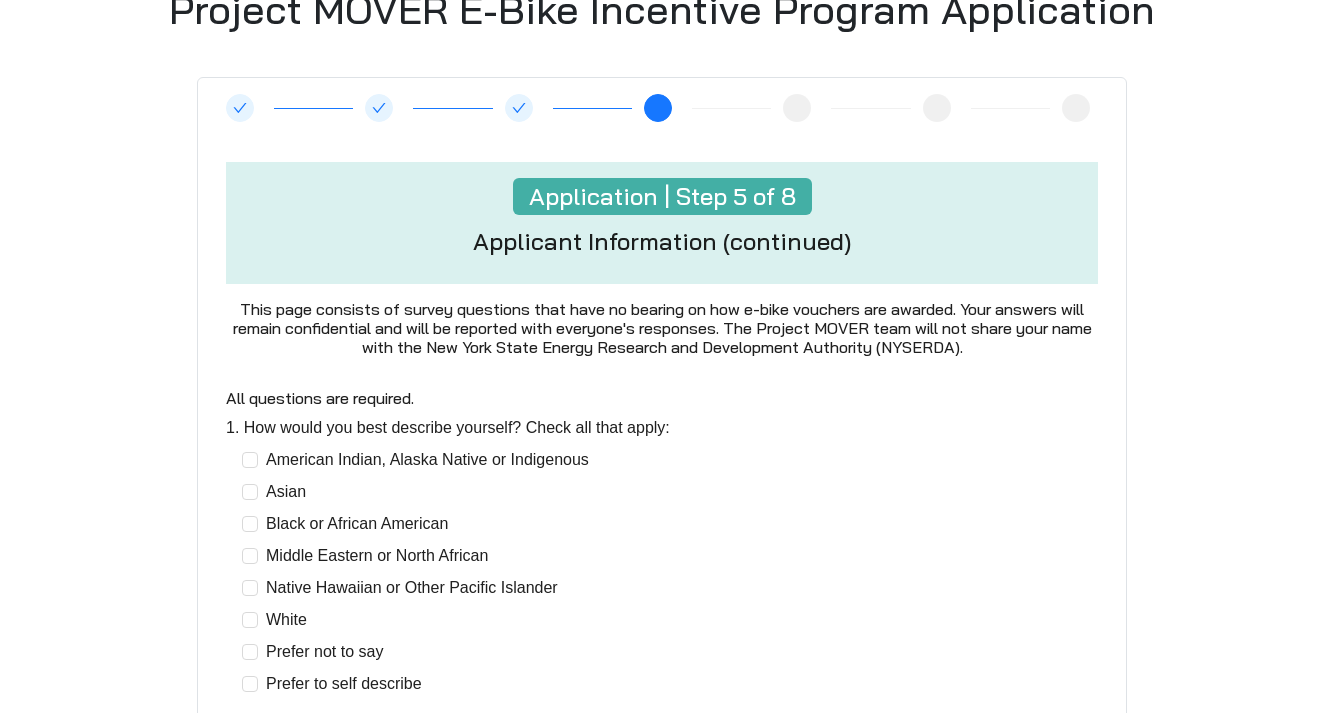 scroll, scrollTop: 205, scrollLeft: 0, axis: vertical 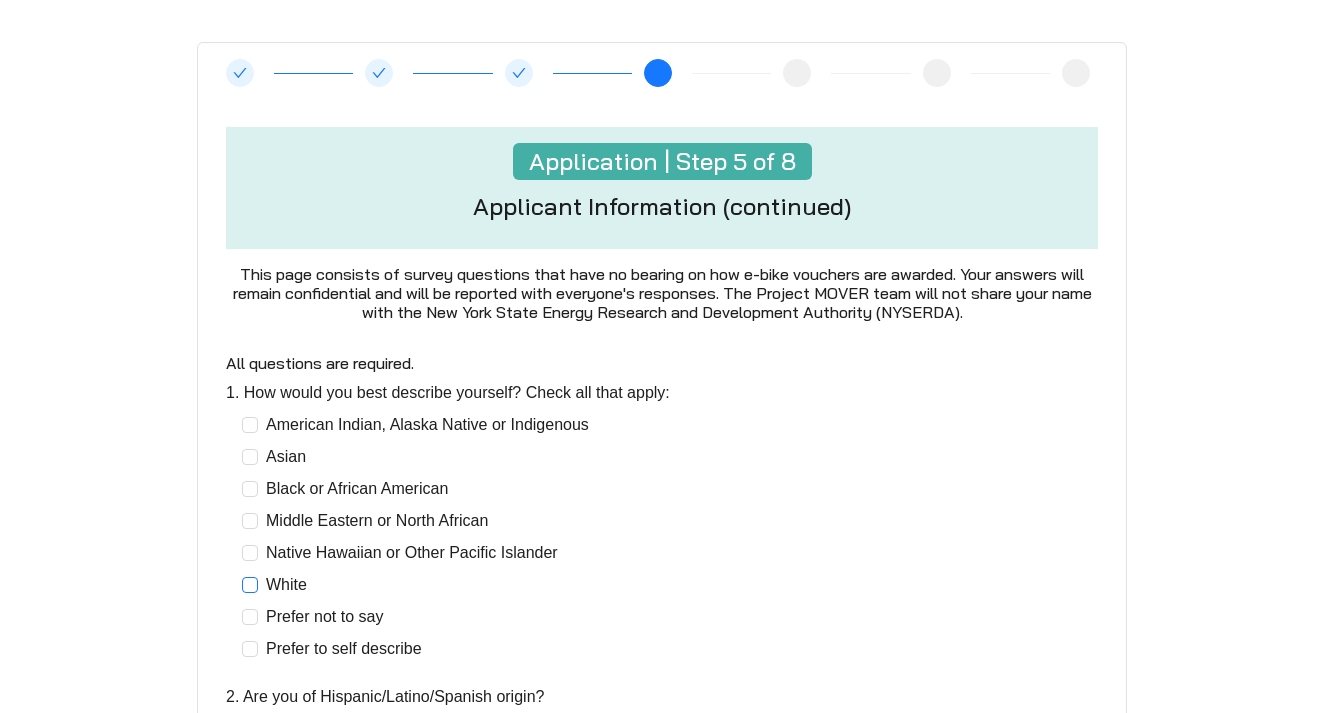 click at bounding box center [250, 585] 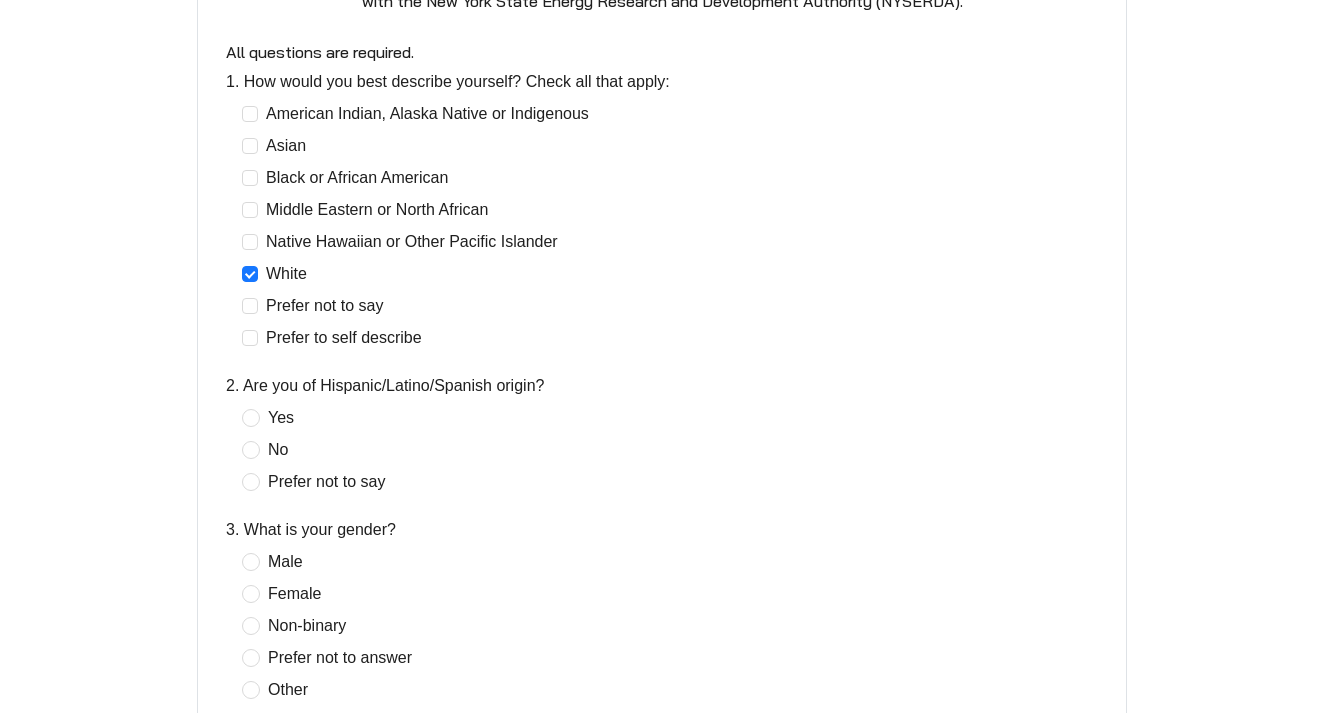 scroll, scrollTop: 514, scrollLeft: 0, axis: vertical 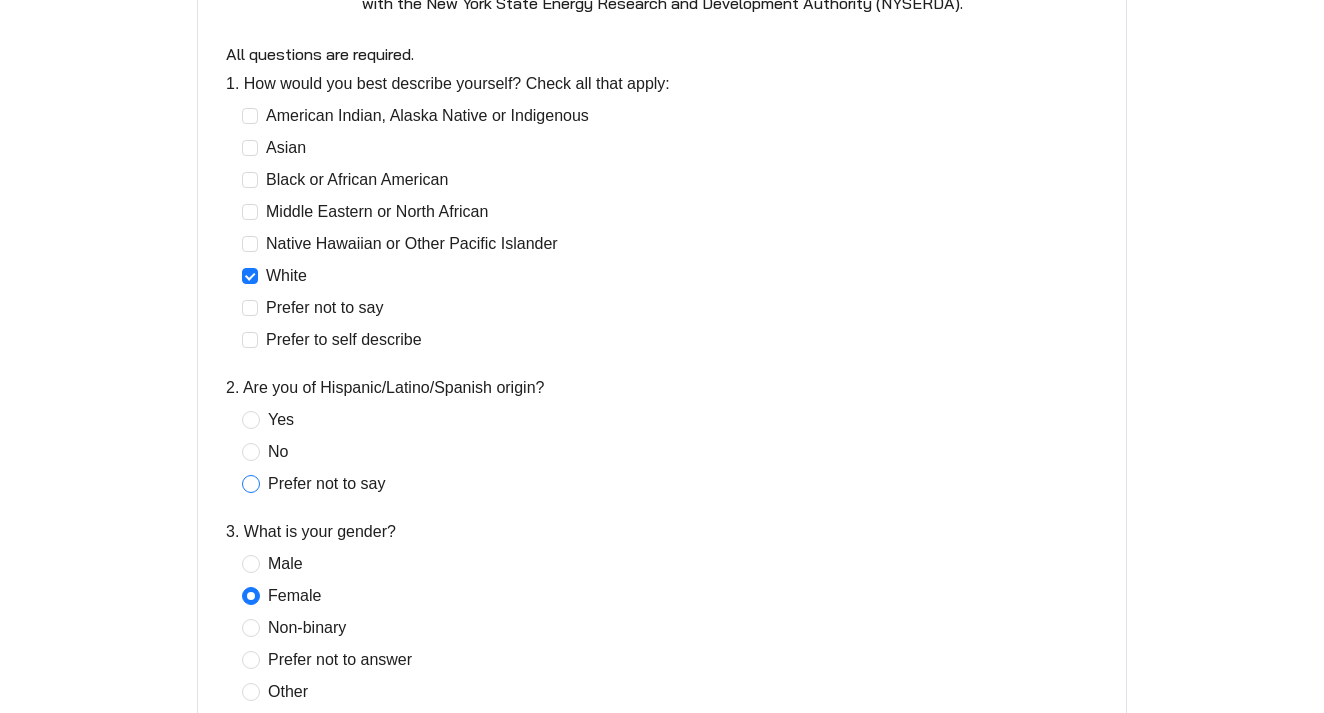click at bounding box center [251, 484] 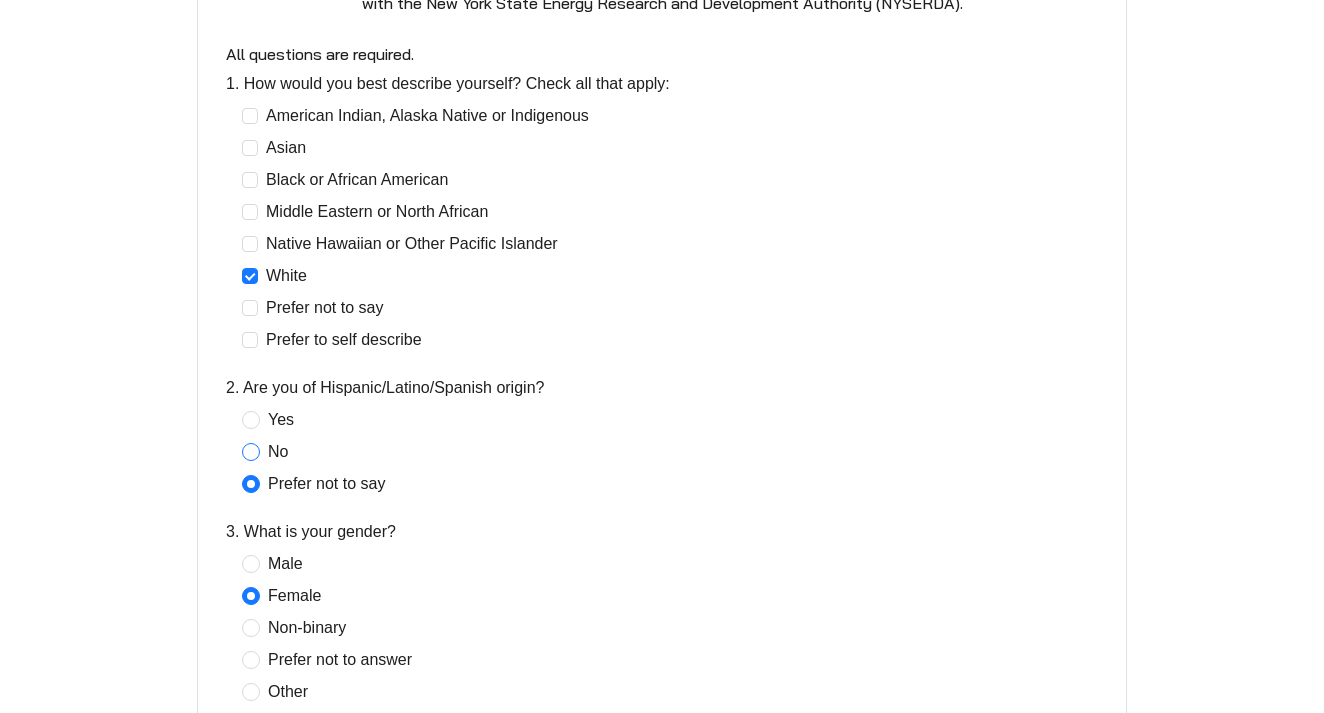 click at bounding box center (251, 452) 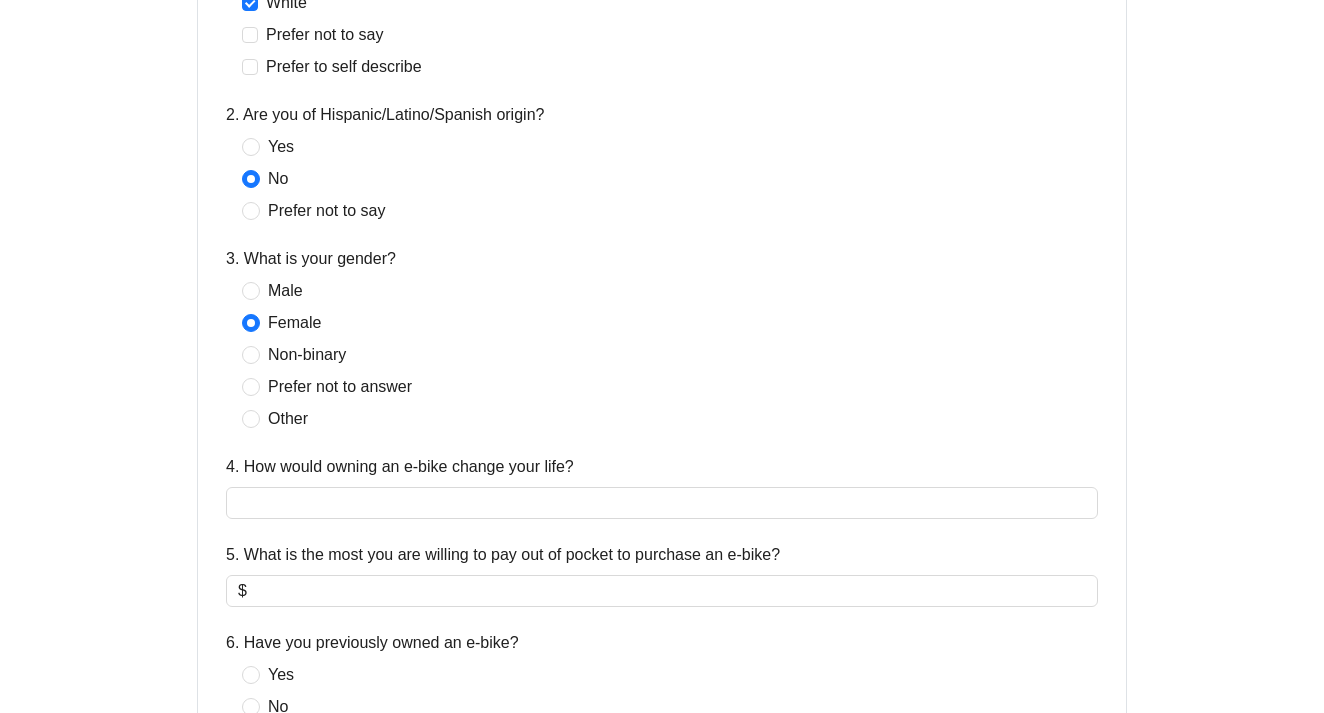 scroll, scrollTop: 790, scrollLeft: 0, axis: vertical 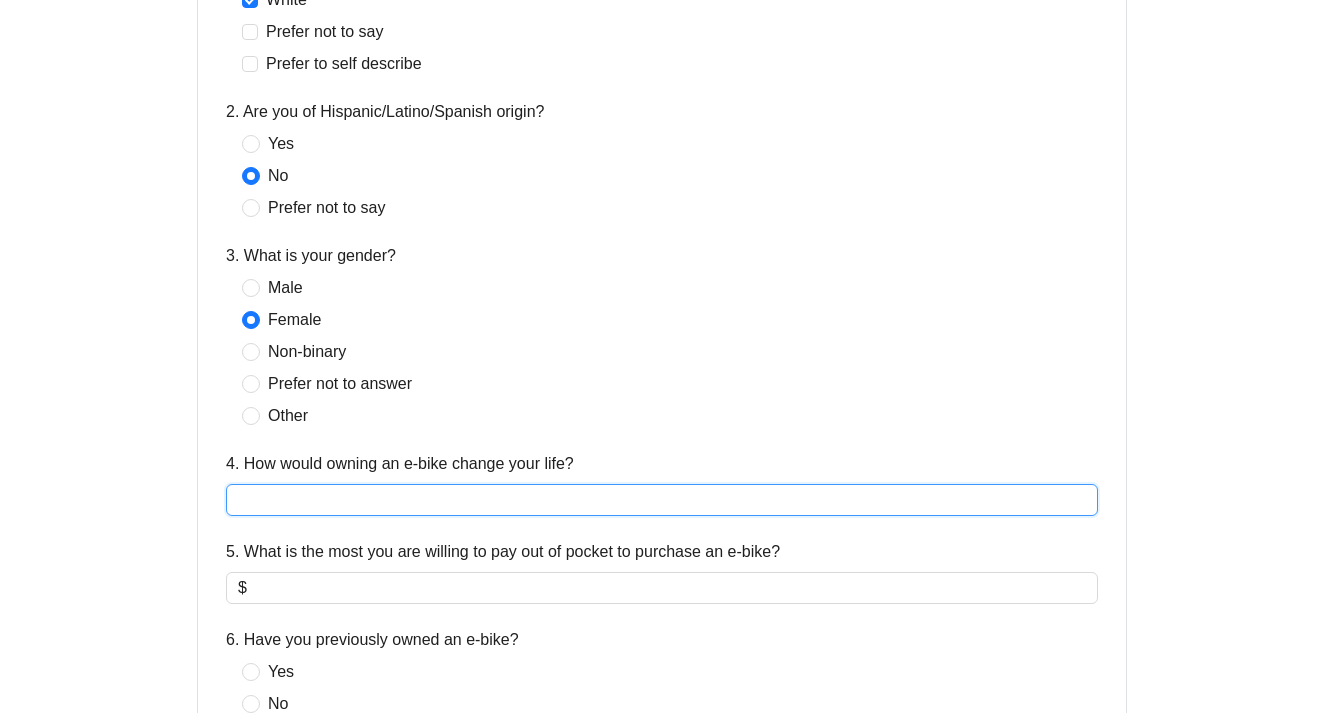click on "4. How would owning an e-bike change your life?" at bounding box center [662, 500] 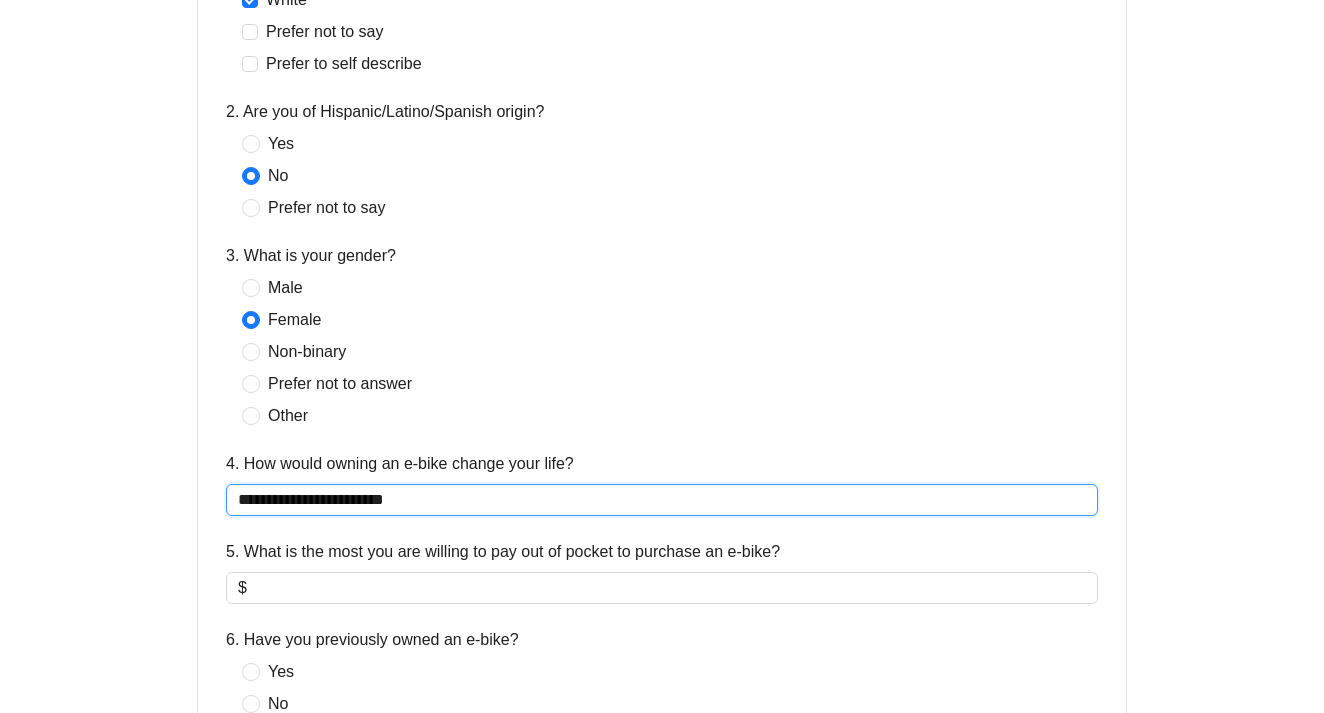 click on "**********" at bounding box center [662, 500] 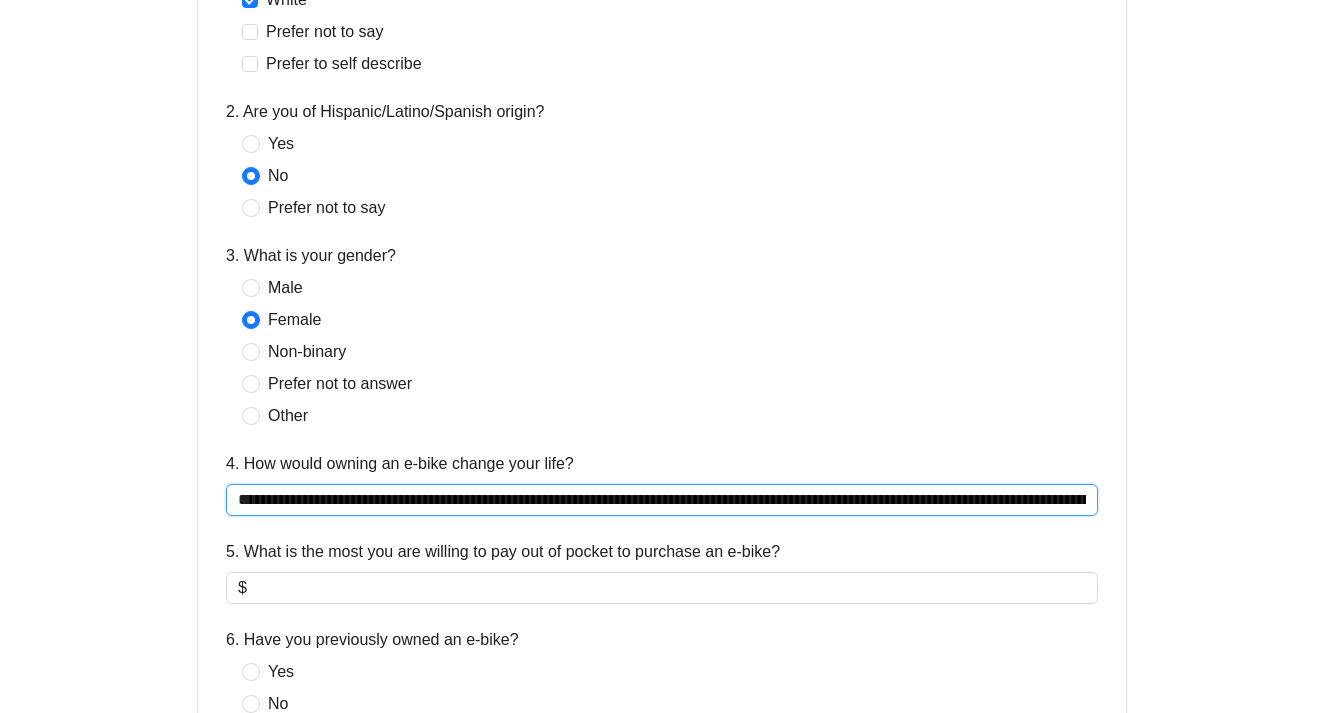 click on "**********" at bounding box center (662, 500) 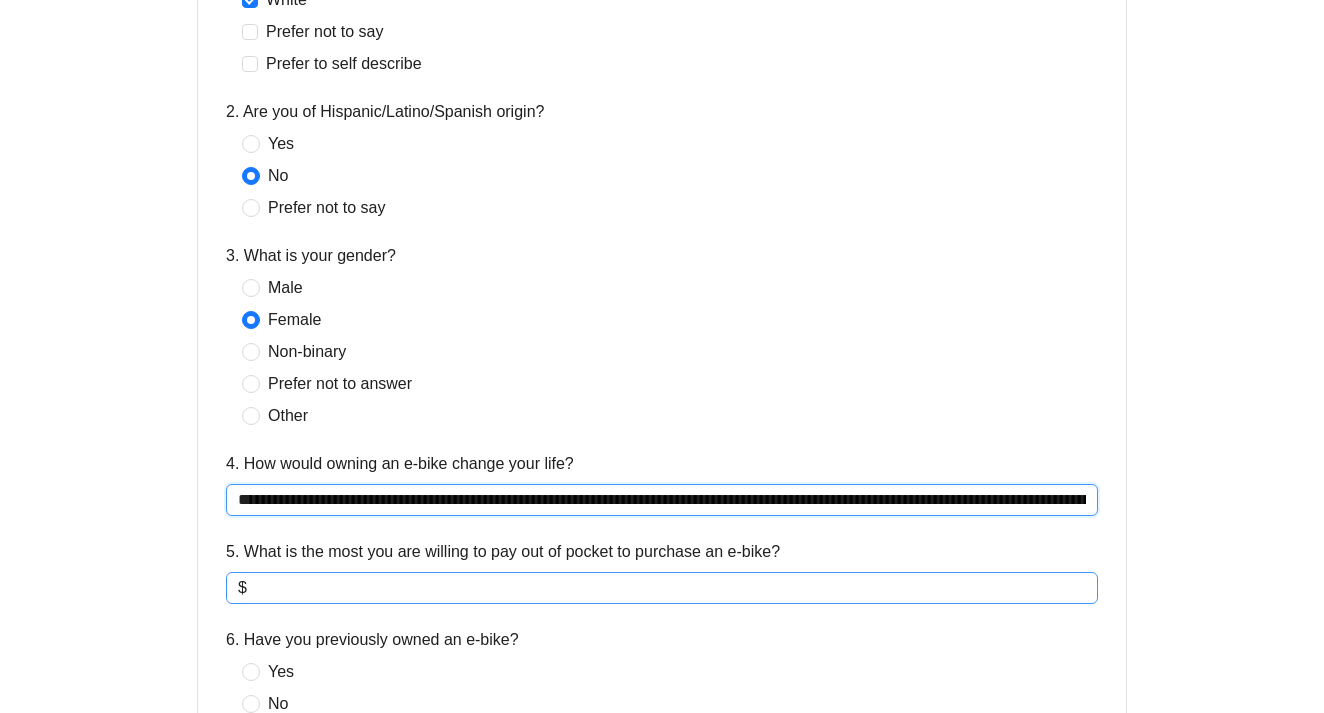 type on "**********" 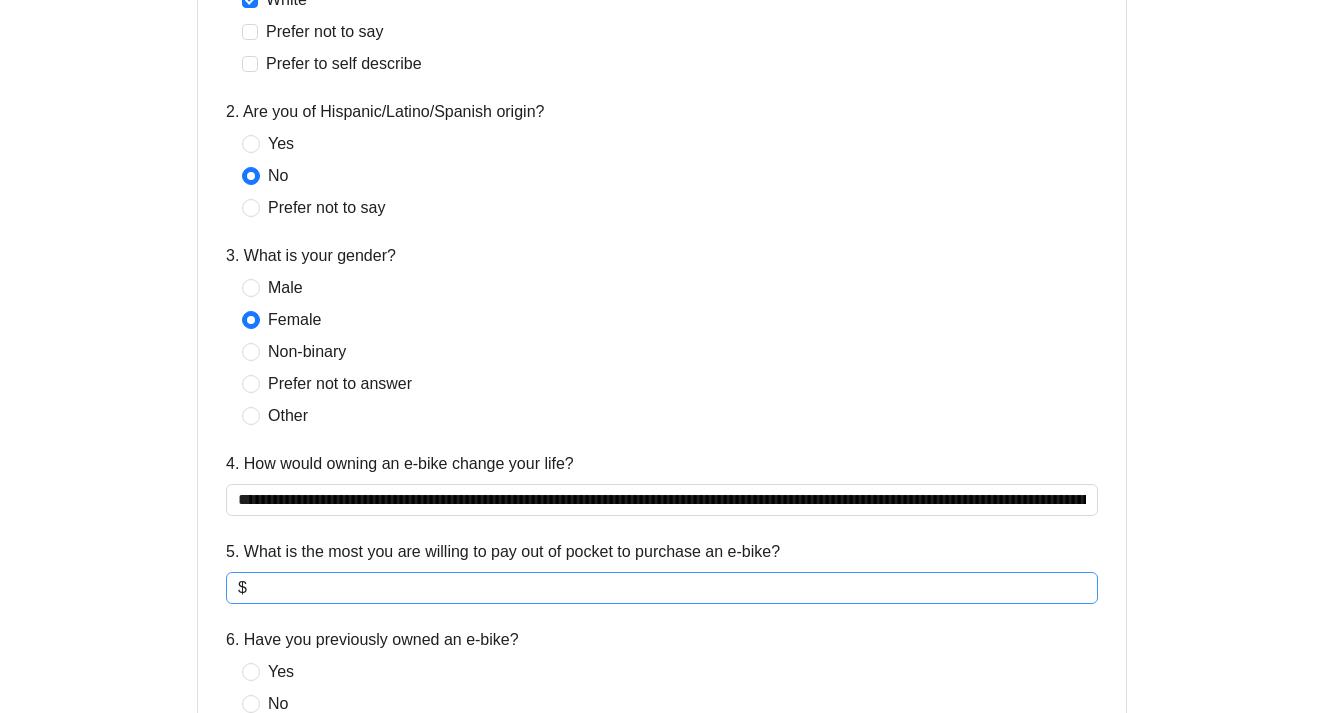 click on "5. What is the most you are willing to pay out of pocket to purchase an e-bike?" at bounding box center [668, 588] 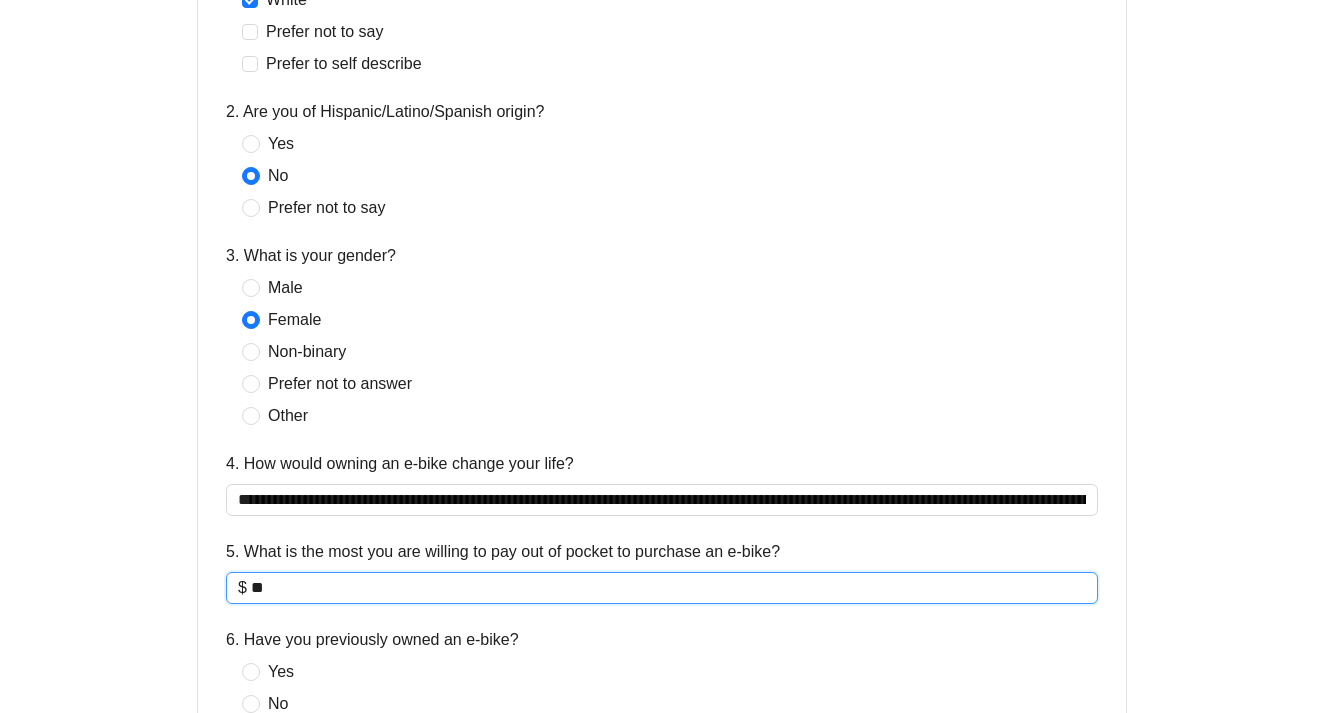 type on "*" 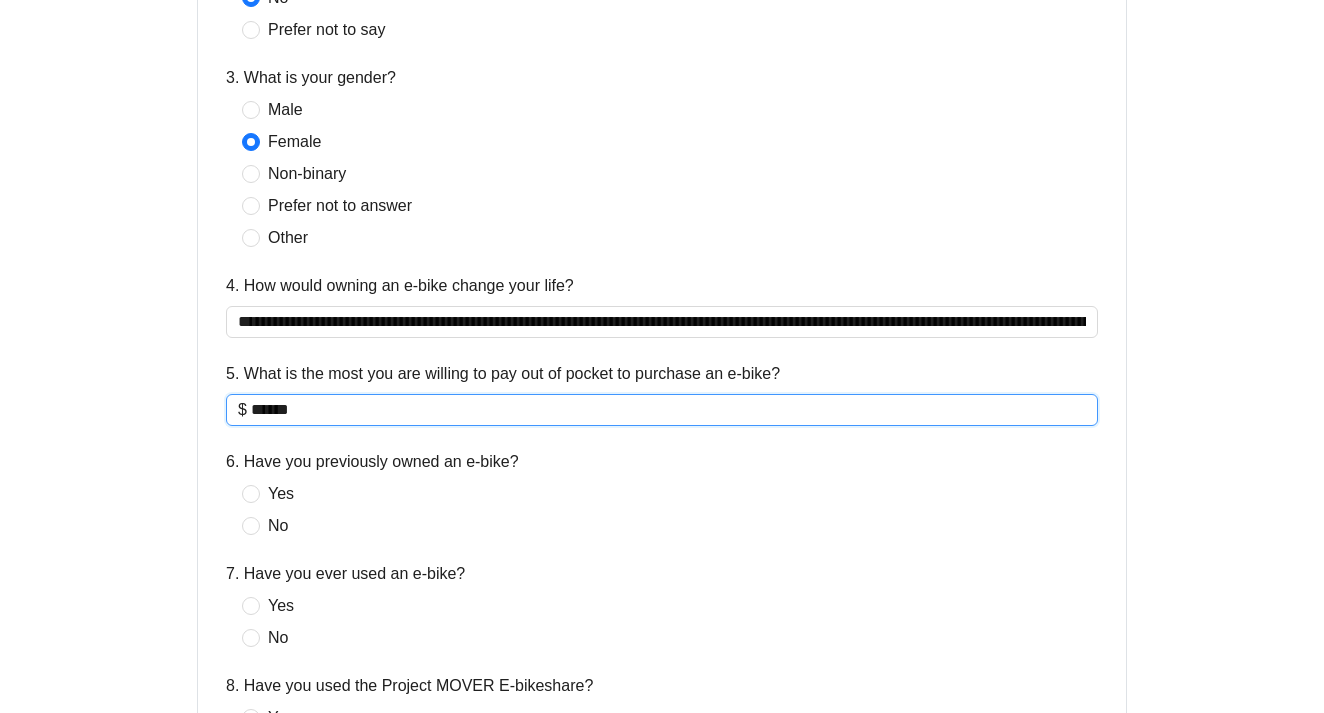 scroll, scrollTop: 970, scrollLeft: 0, axis: vertical 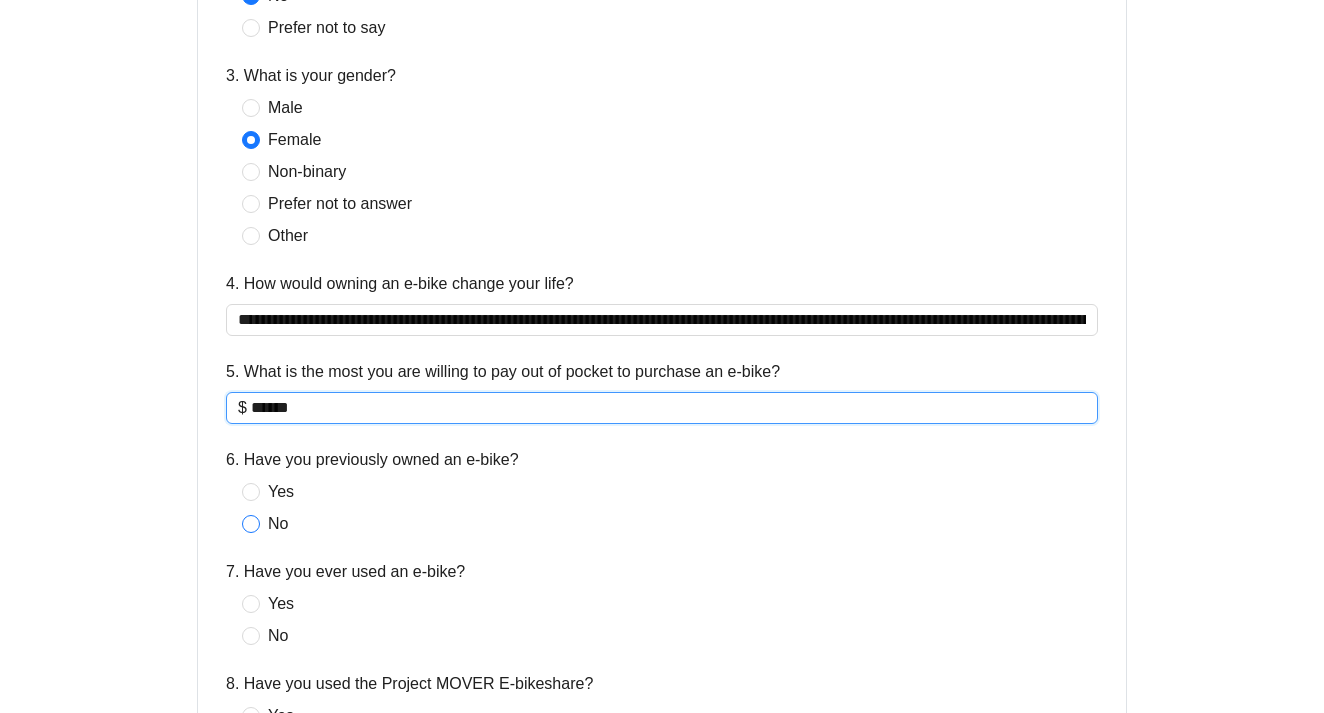 type on "******" 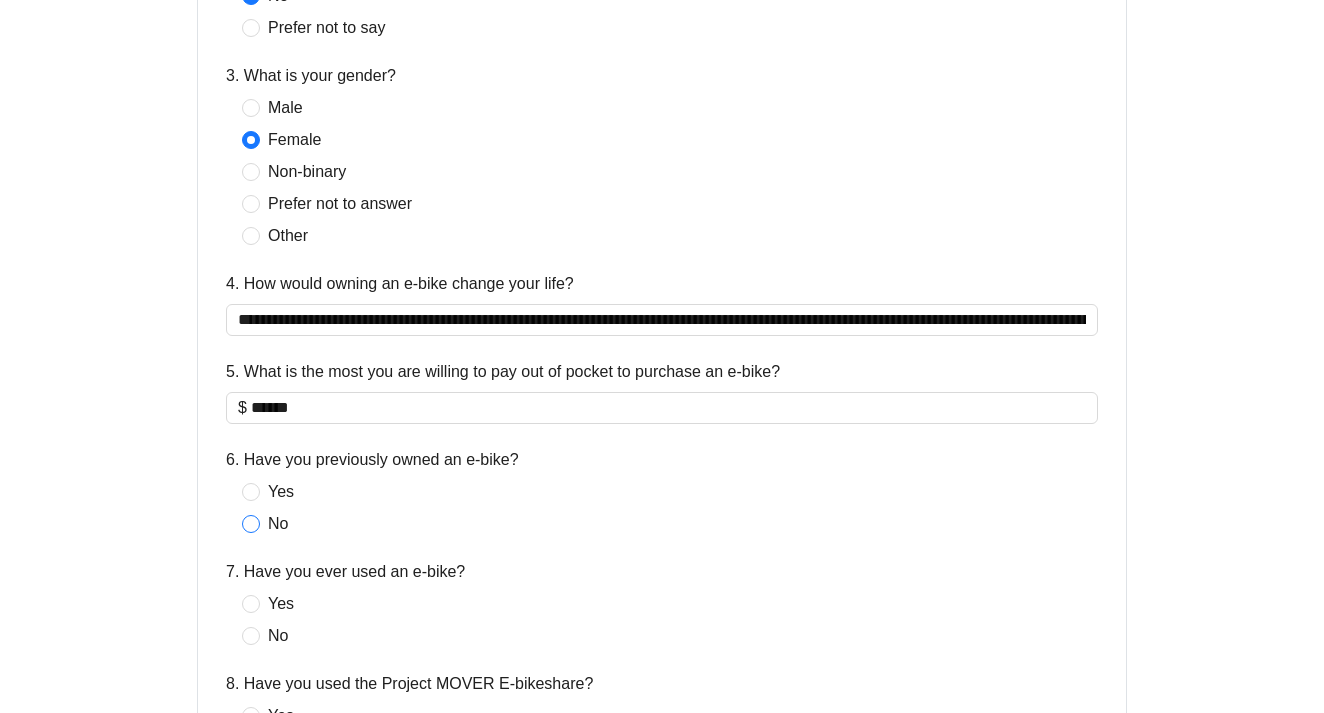 click at bounding box center [251, 524] 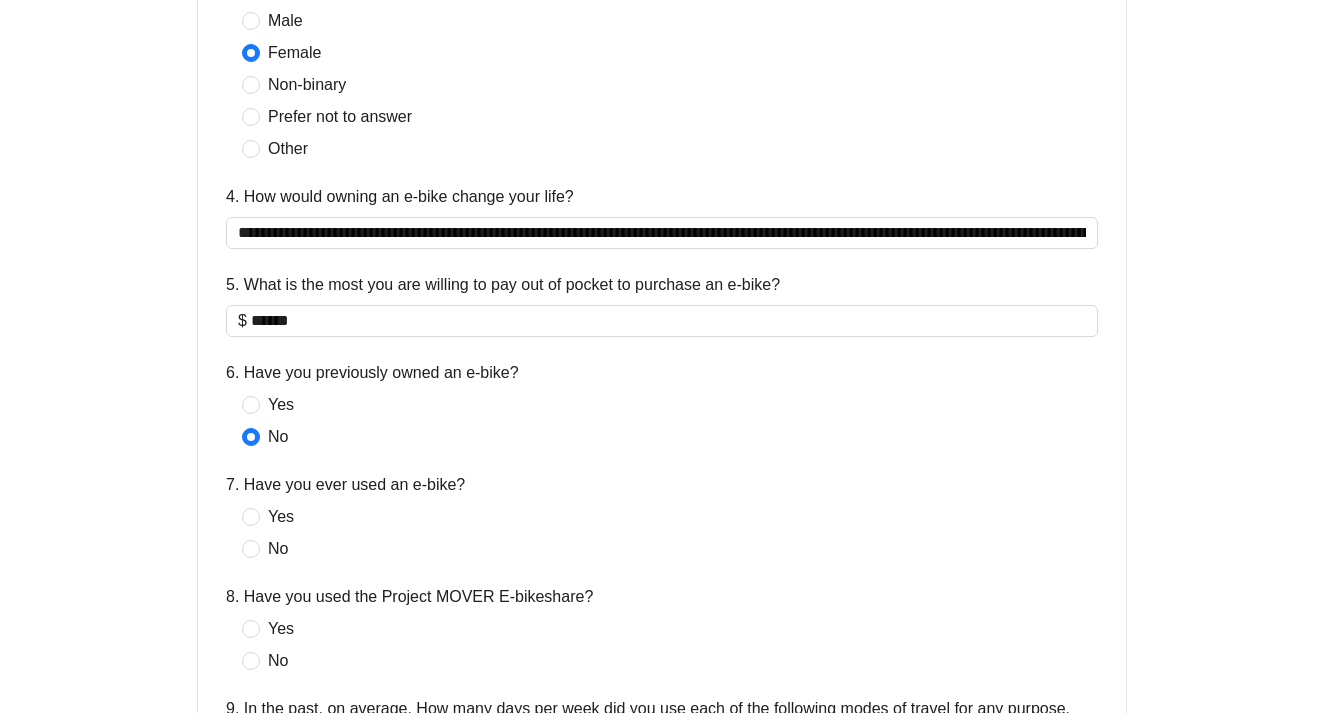 scroll, scrollTop: 1062, scrollLeft: 0, axis: vertical 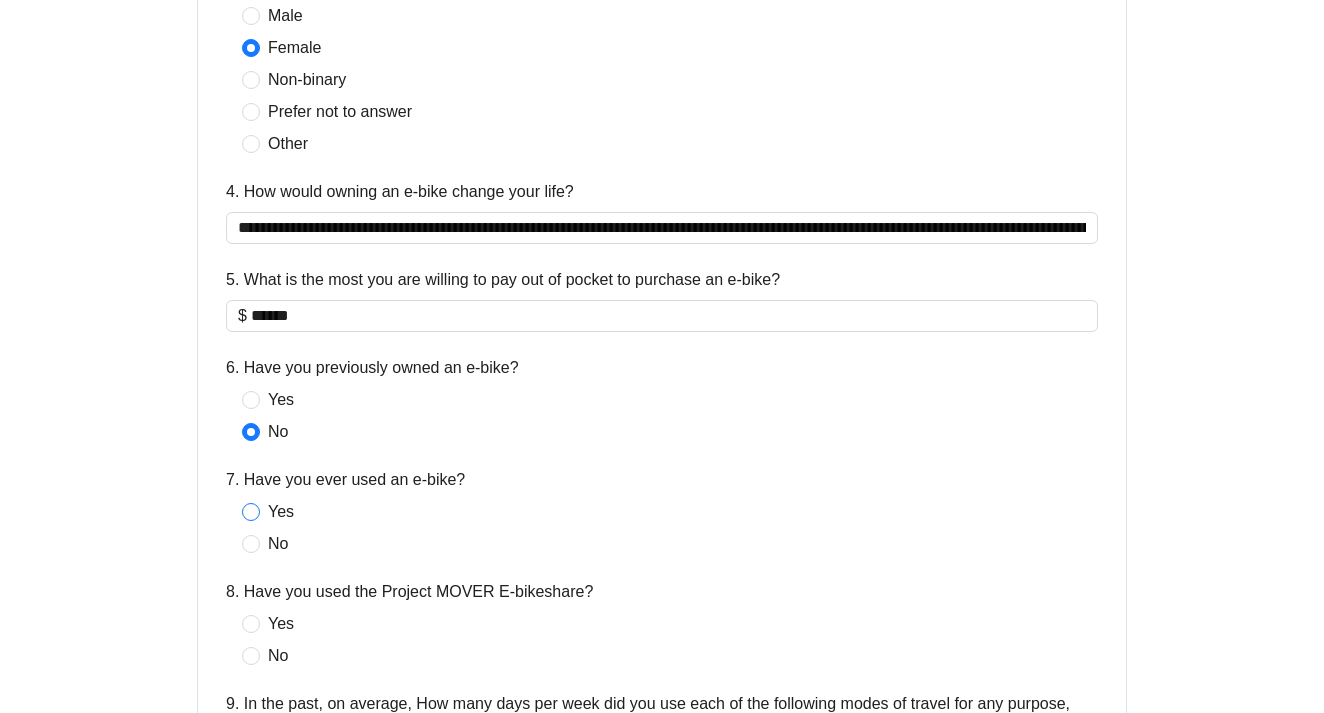 click at bounding box center (251, 512) 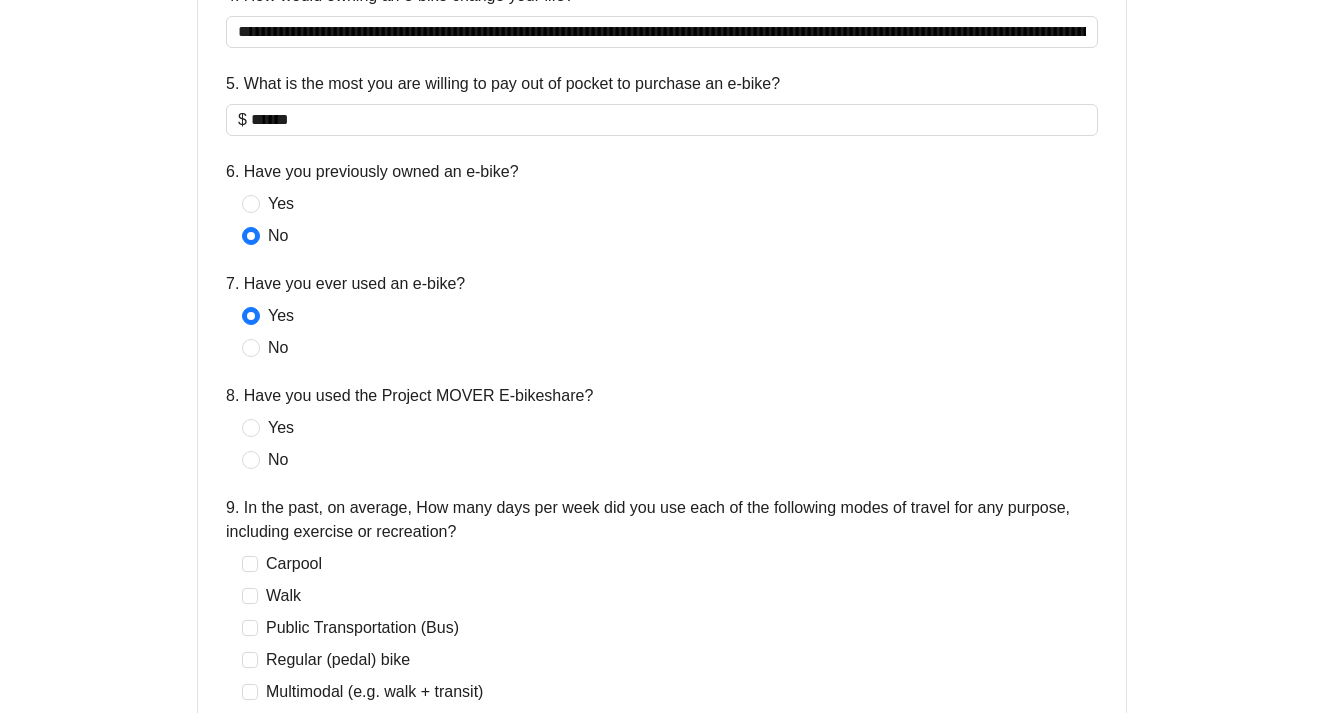 scroll, scrollTop: 1265, scrollLeft: 0, axis: vertical 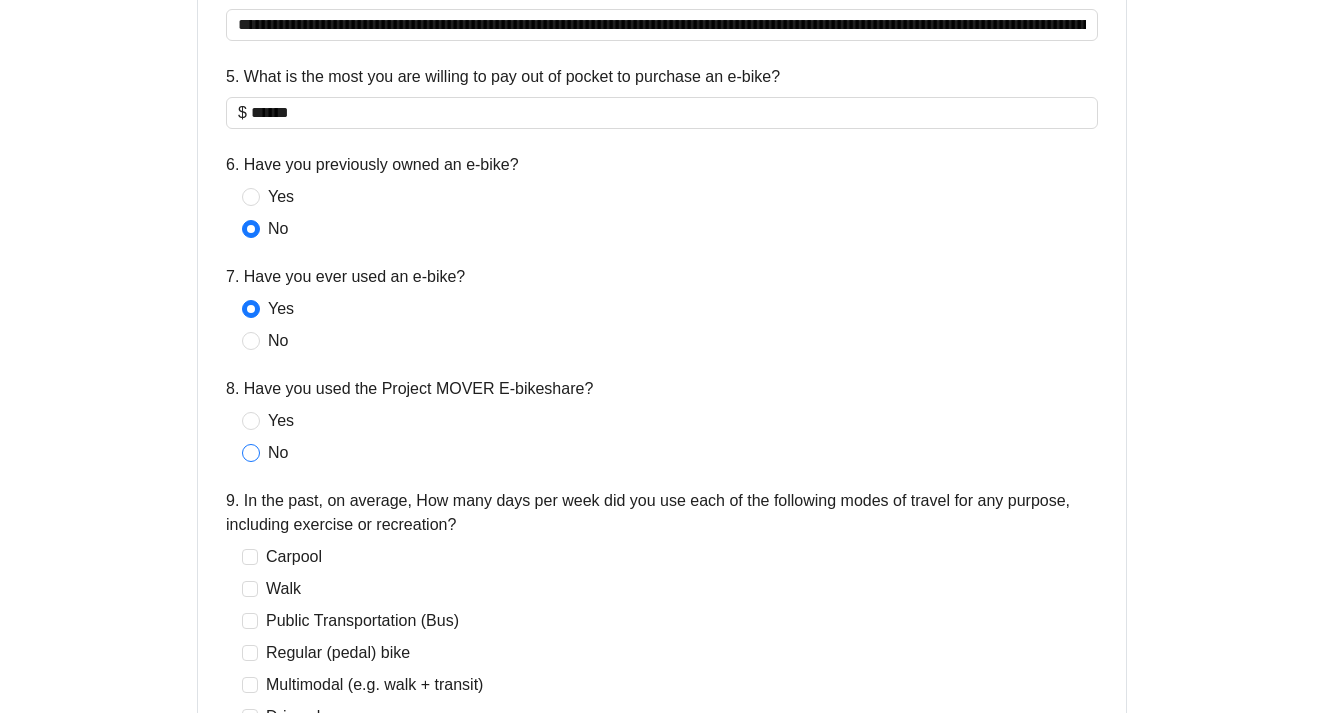 click at bounding box center (251, 453) 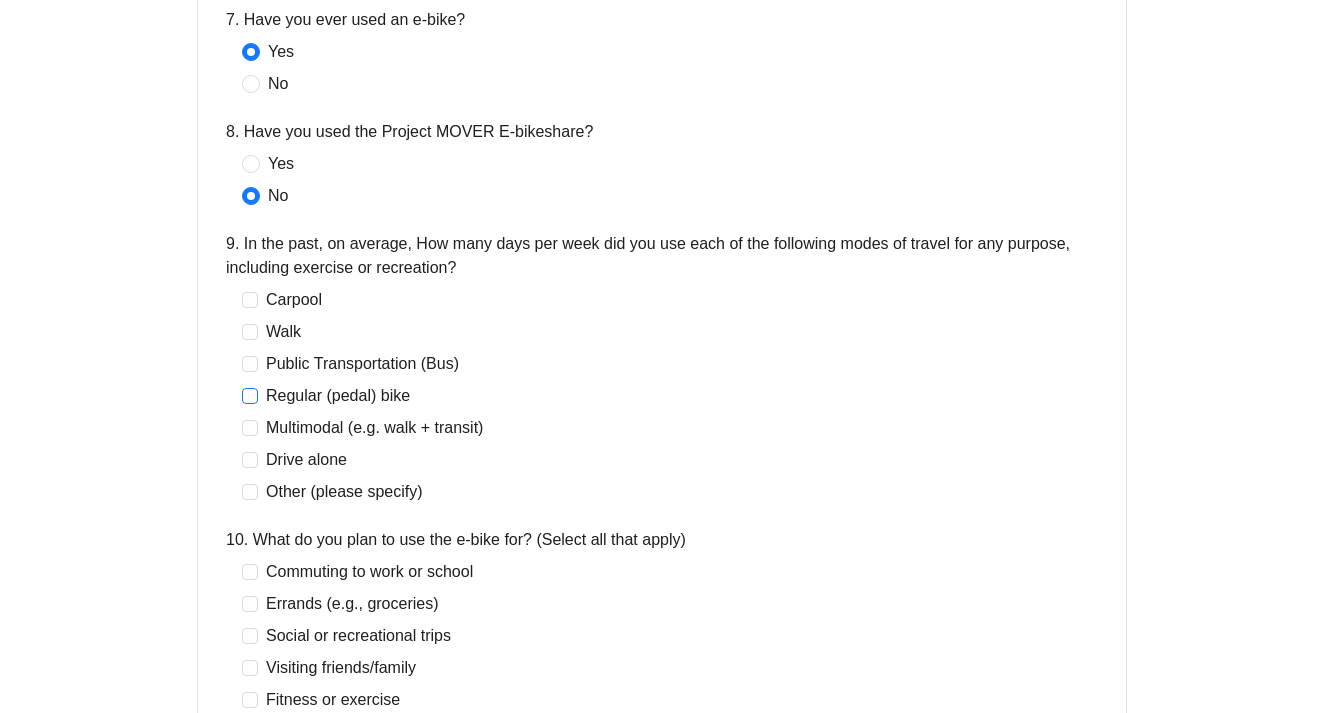 scroll, scrollTop: 1522, scrollLeft: 0, axis: vertical 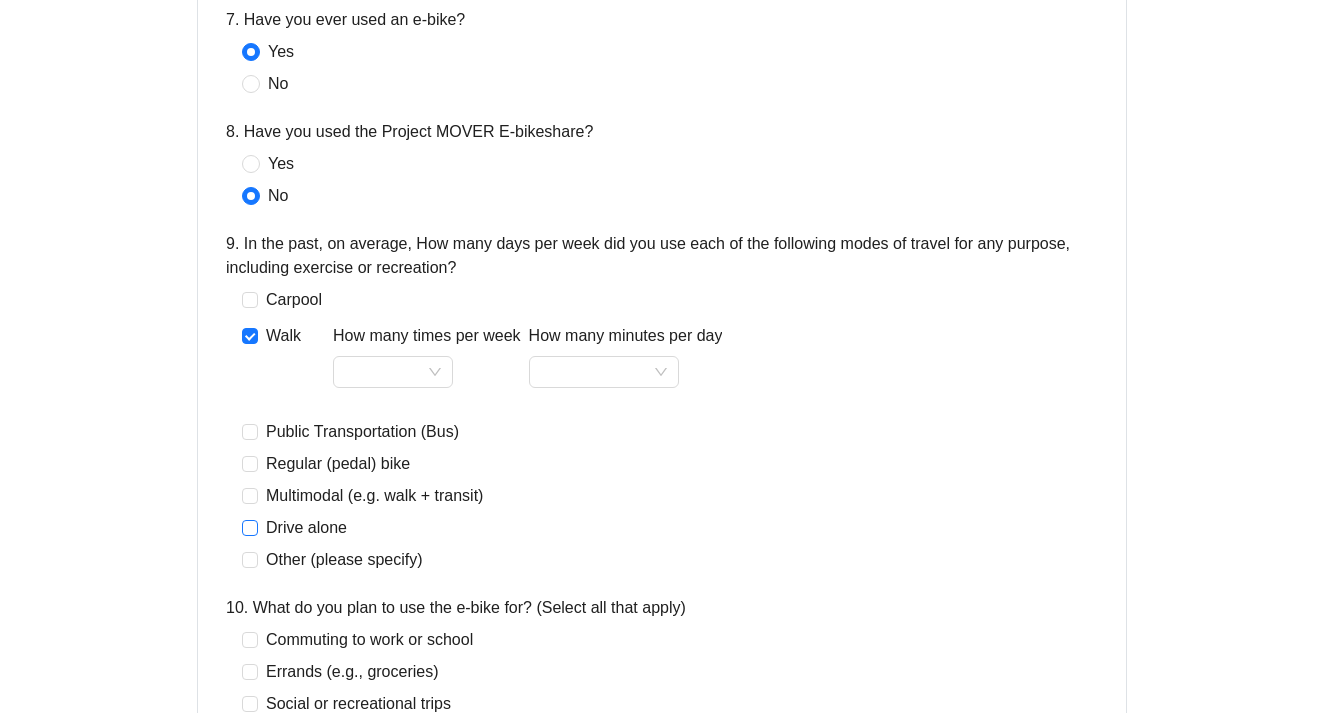 click on "Drive alone" at bounding box center [298, 528] 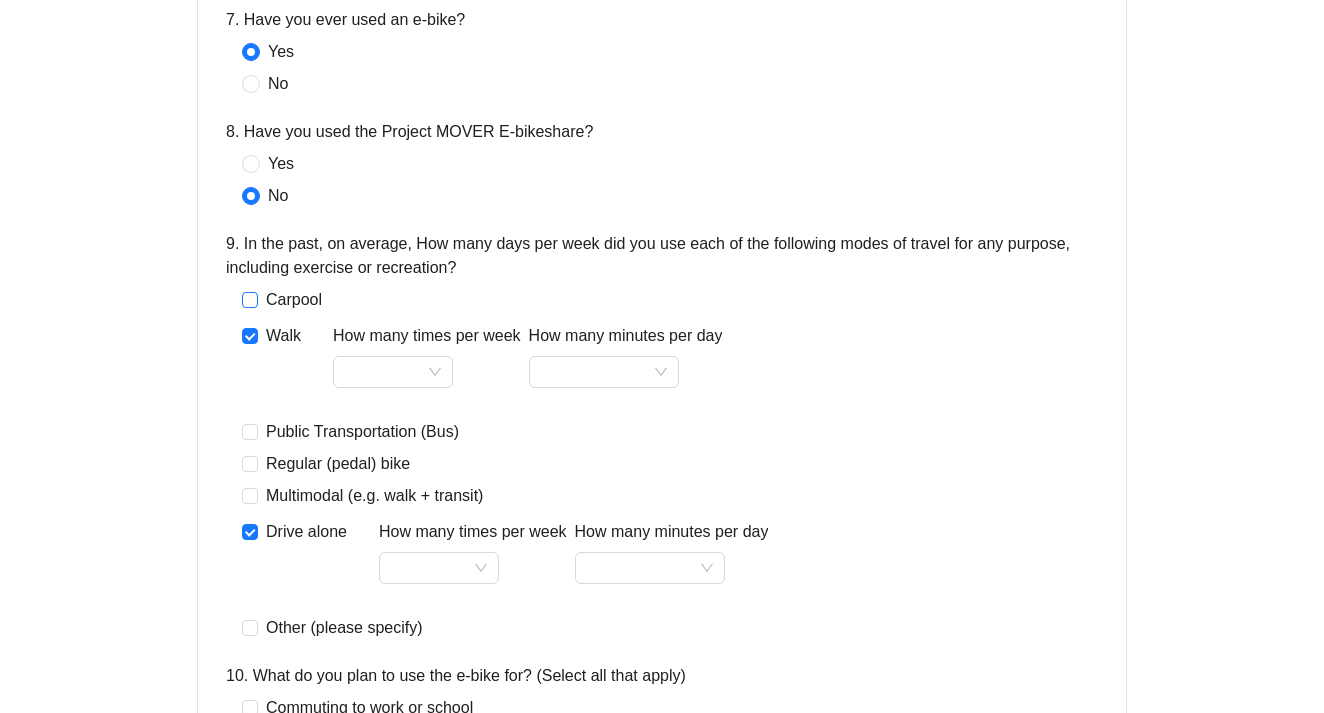 click at bounding box center [250, 300] 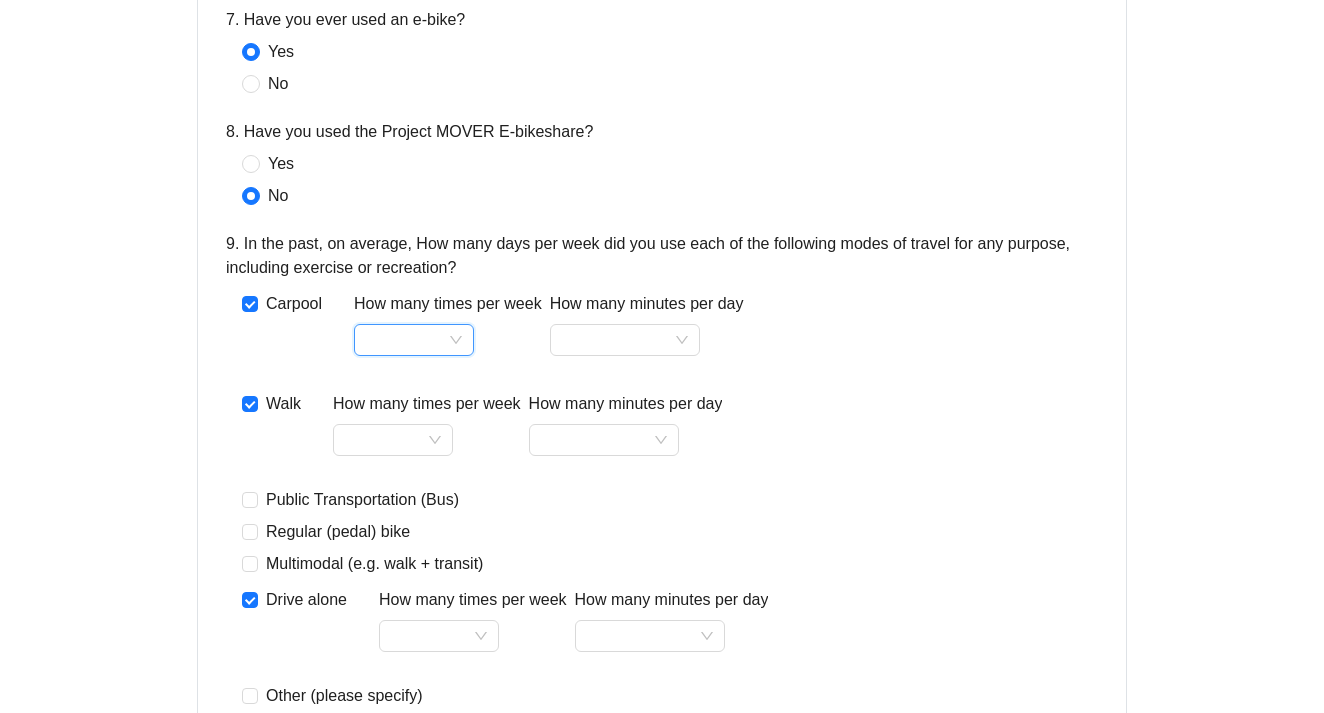 click on "How many times per week" at bounding box center (414, 340) 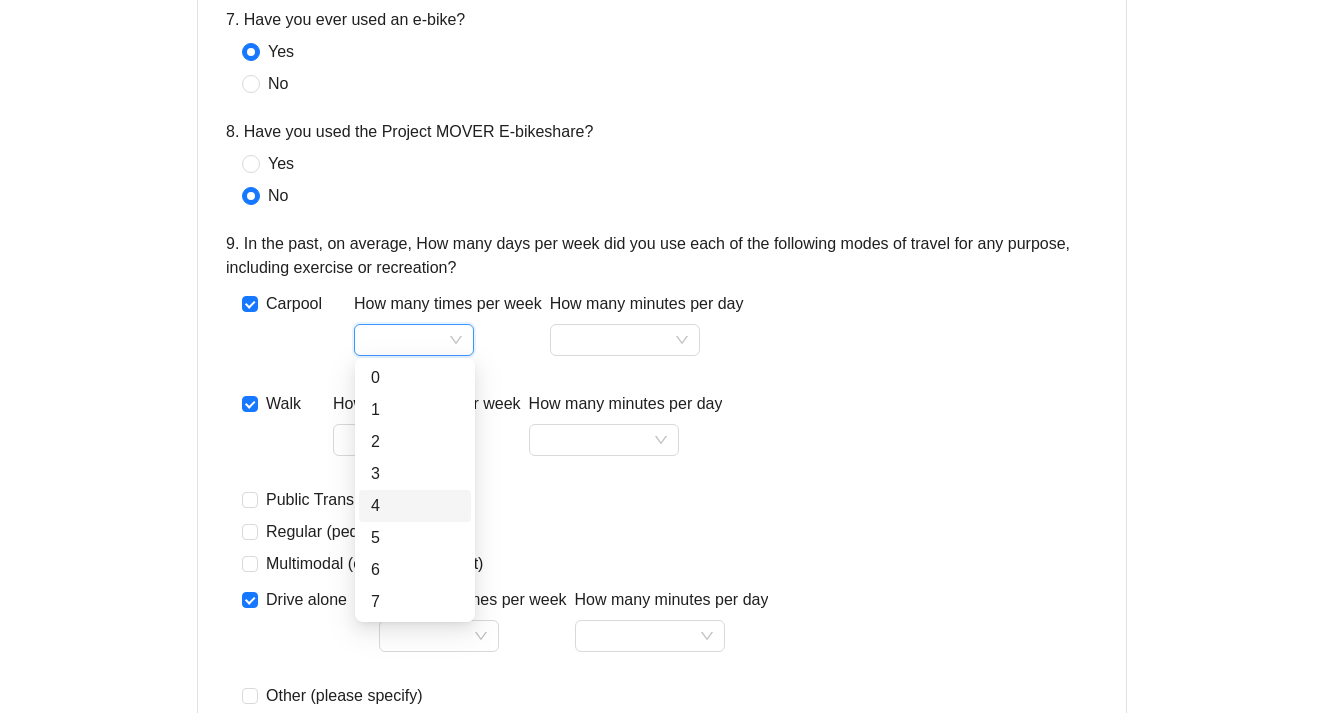 click on "4" at bounding box center (415, 506) 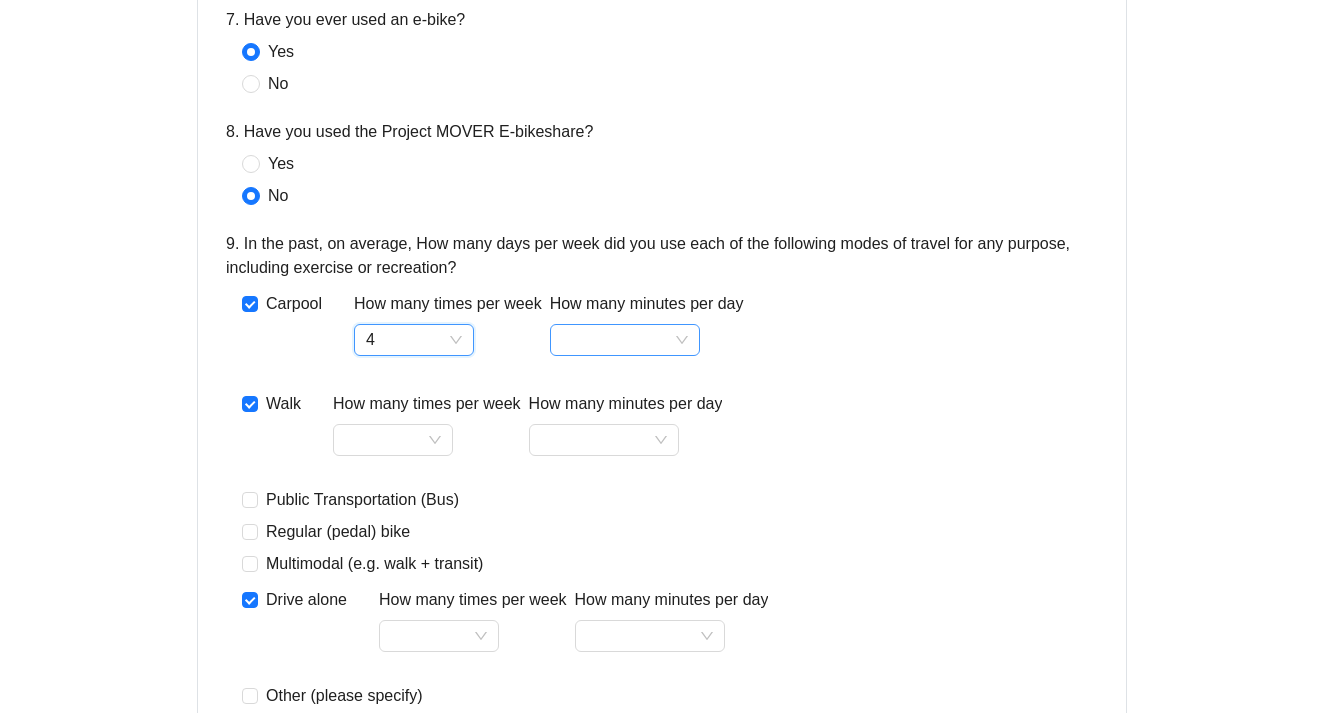 click on "How many minutes per day" at bounding box center [625, 340] 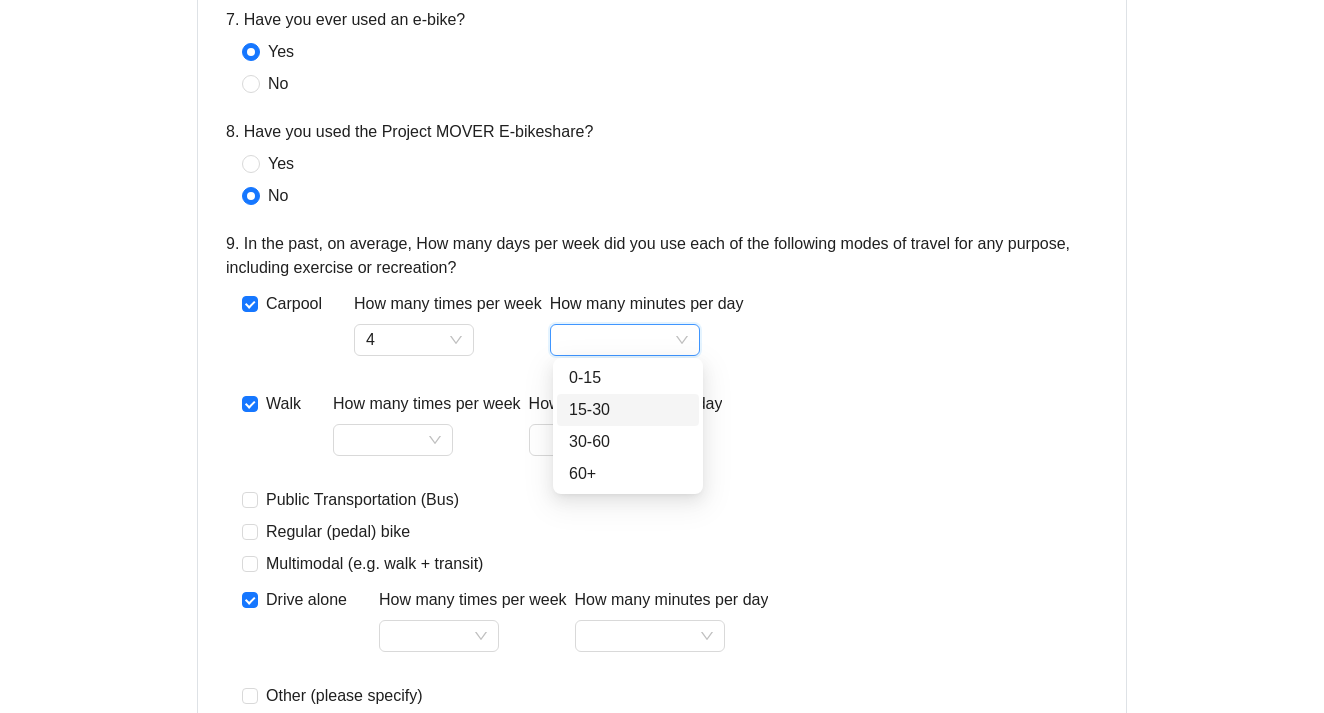 click on "15-30" at bounding box center (628, 410) 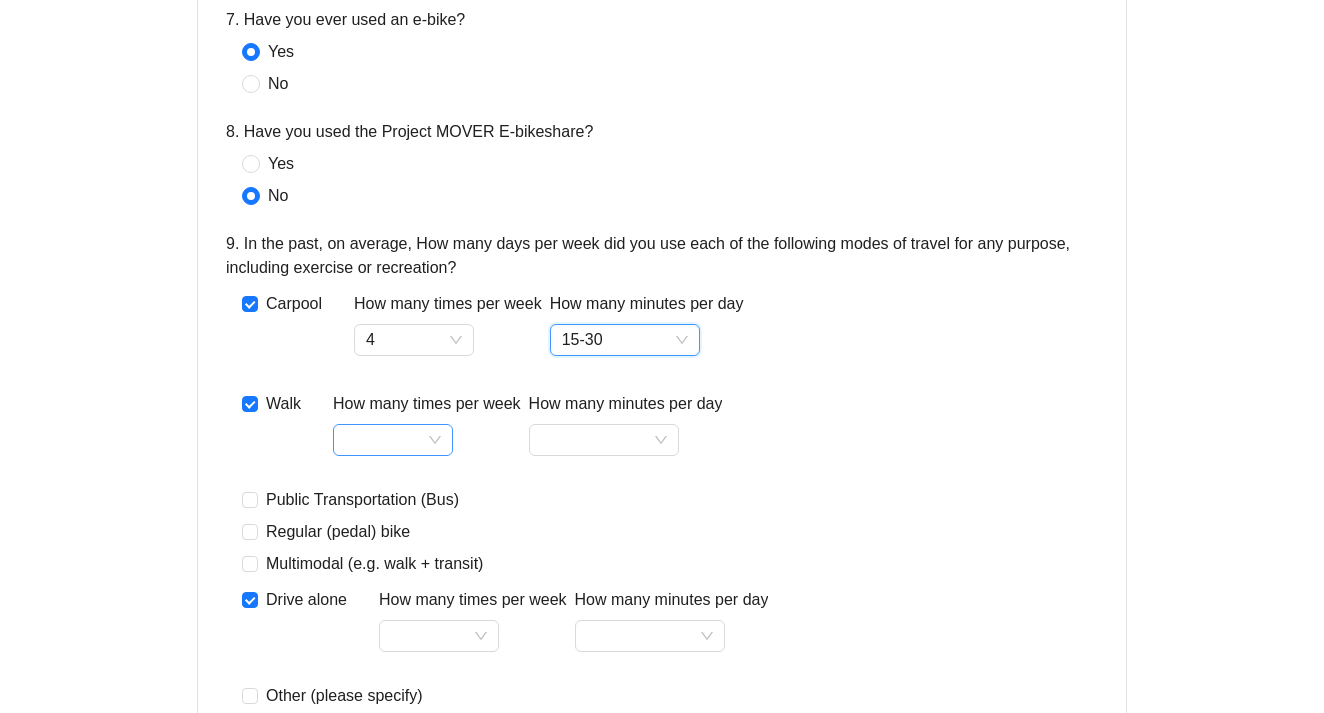 click on "How many times per week" at bounding box center [393, 440] 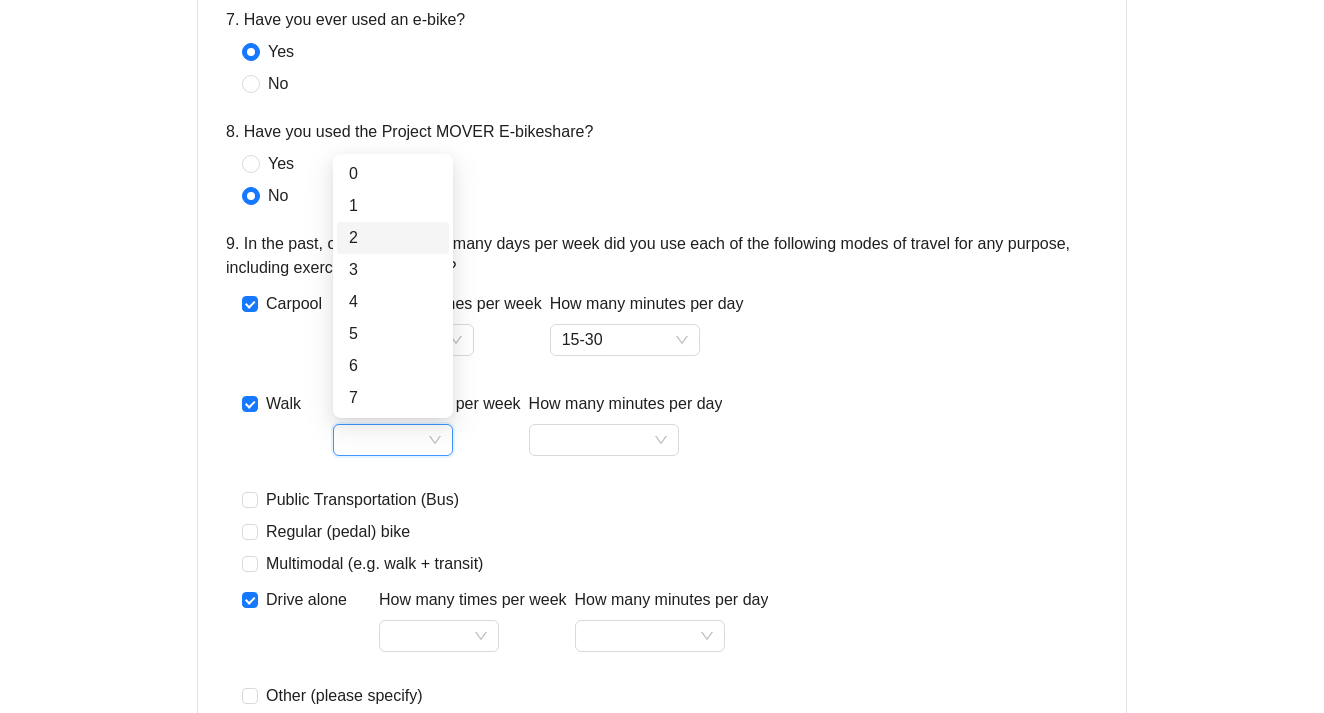 click on "2" at bounding box center [393, 238] 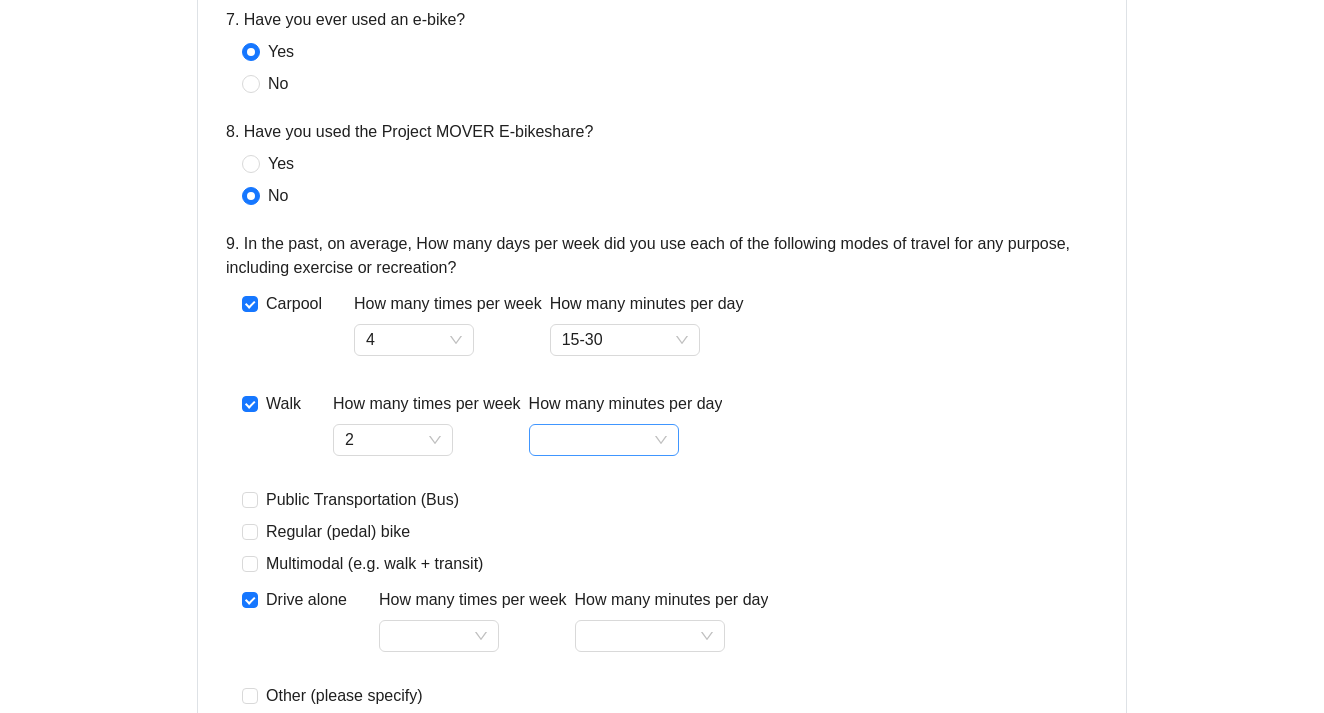 click on "How many minutes per day" at bounding box center (604, 440) 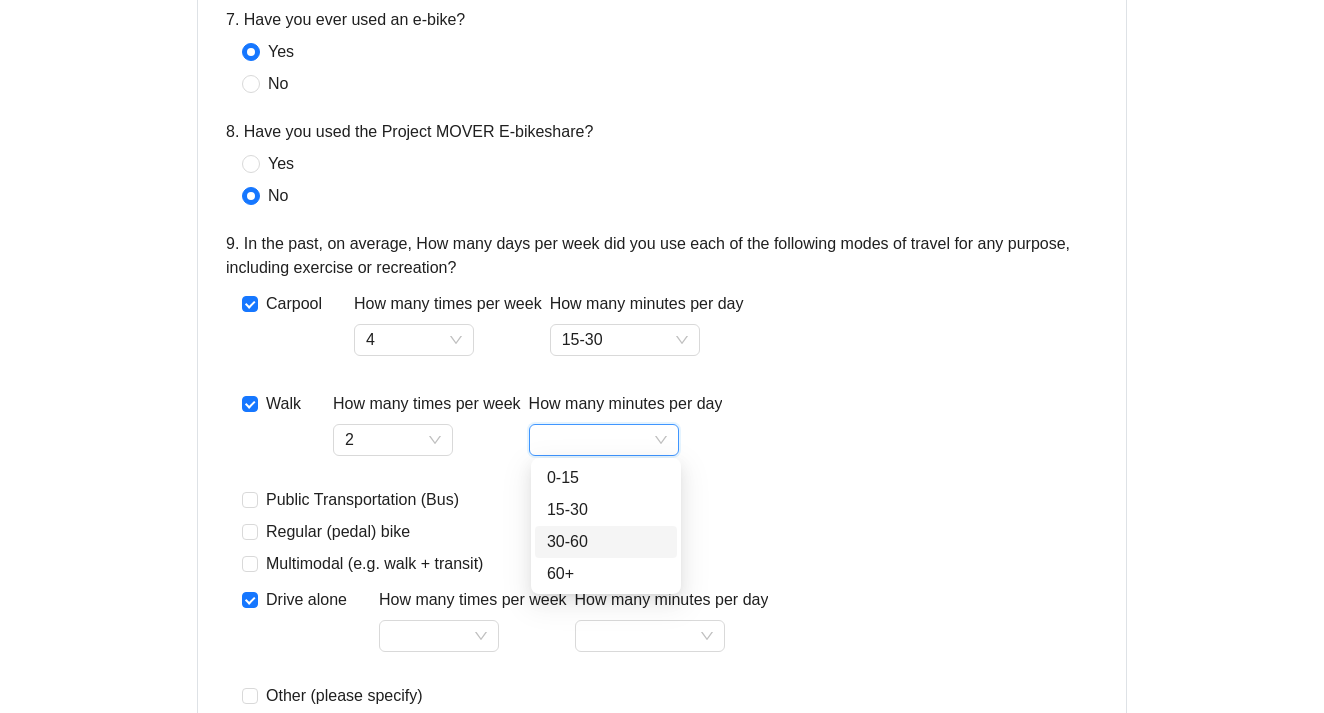 click on "30-60" at bounding box center (606, 542) 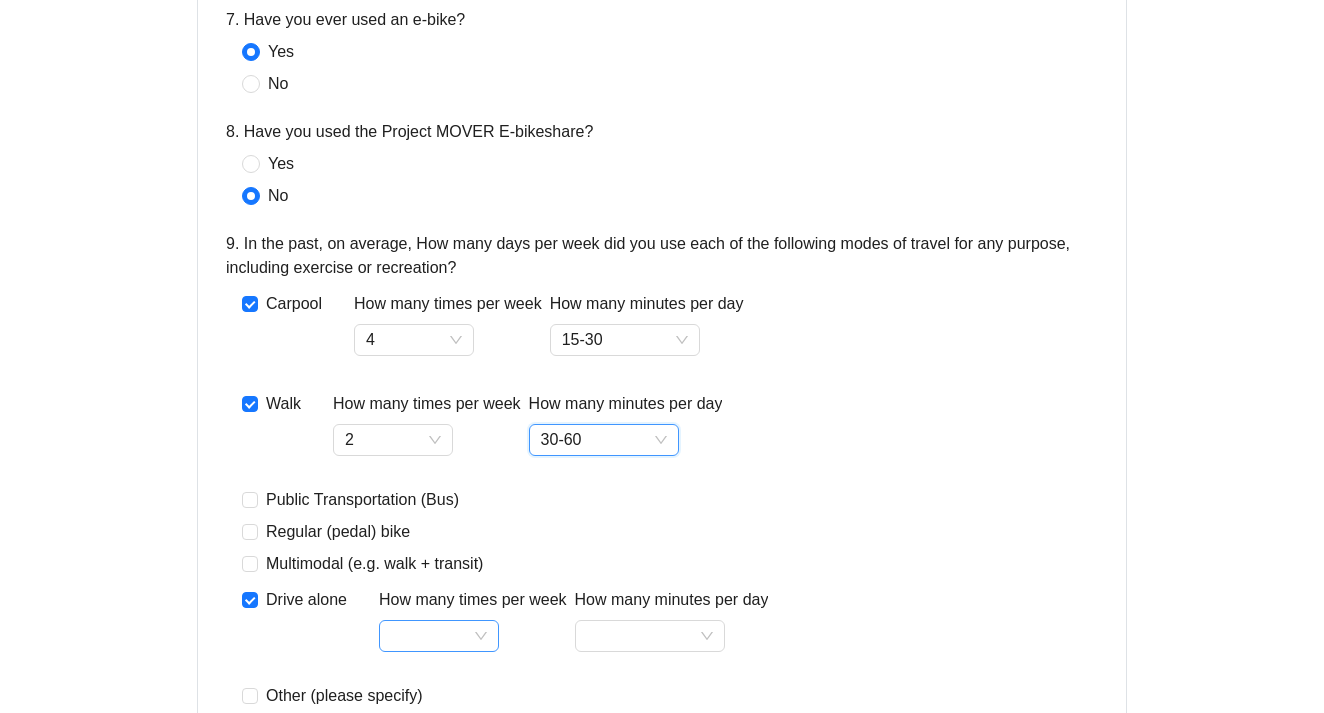 click on "How many times per week" at bounding box center (439, 636) 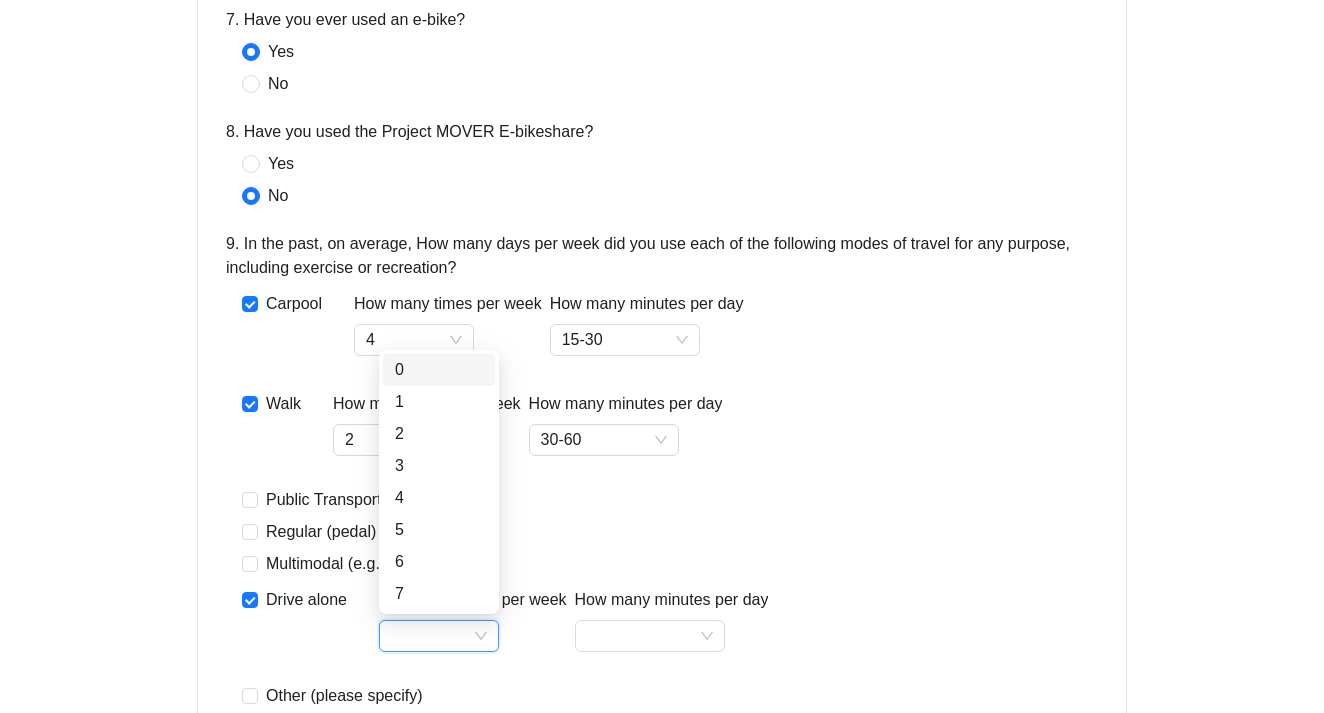 click on "0" at bounding box center (439, 370) 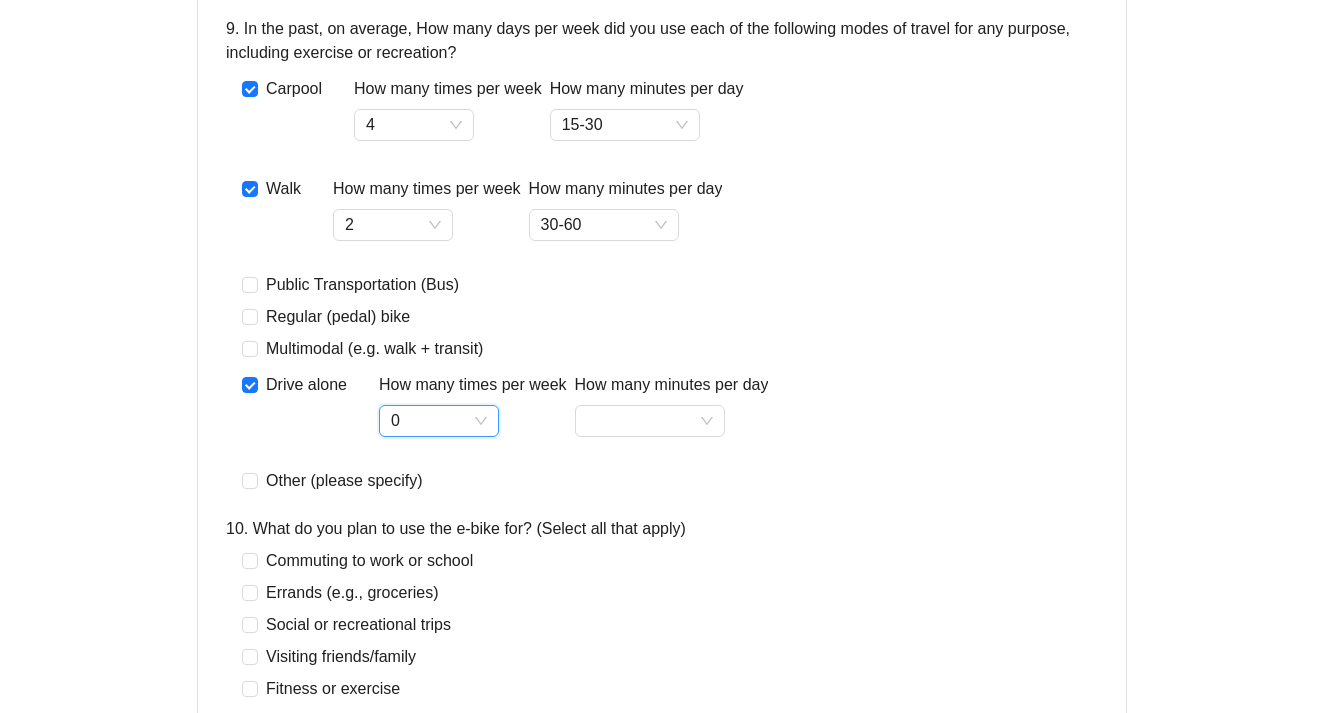 scroll, scrollTop: 1739, scrollLeft: 0, axis: vertical 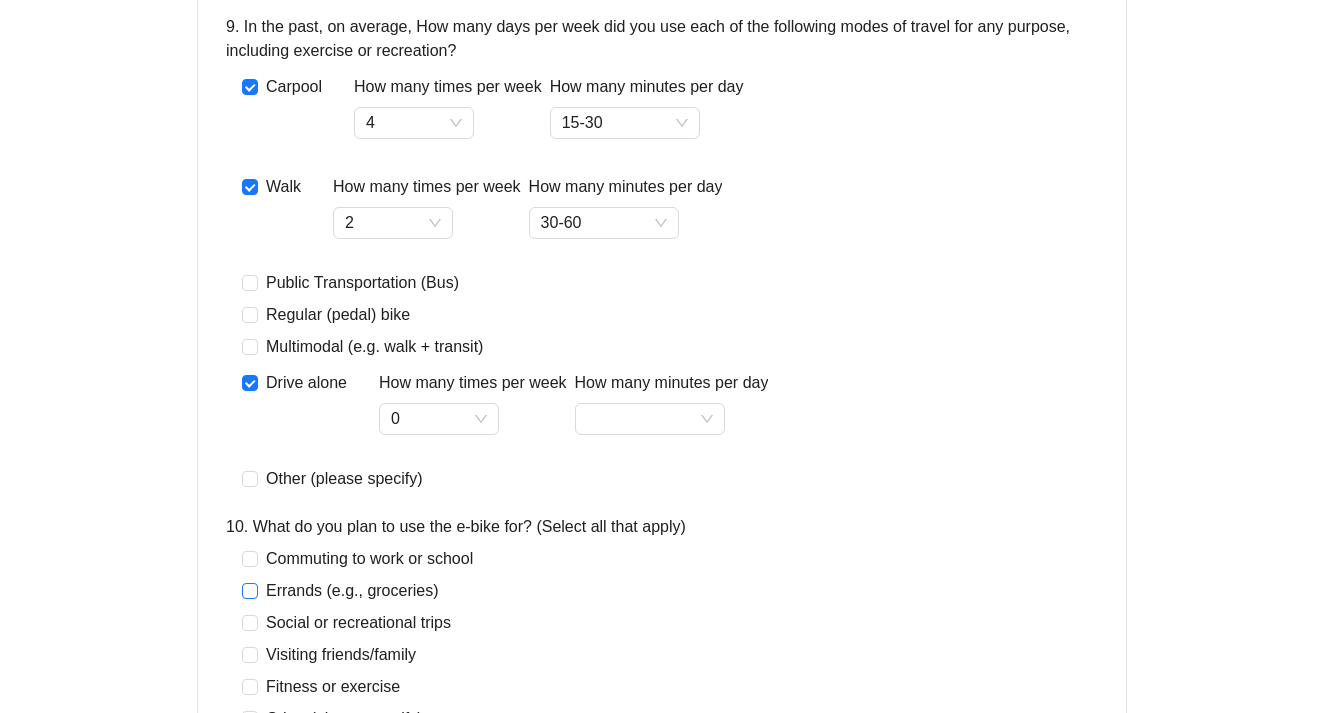 click at bounding box center (250, 591) 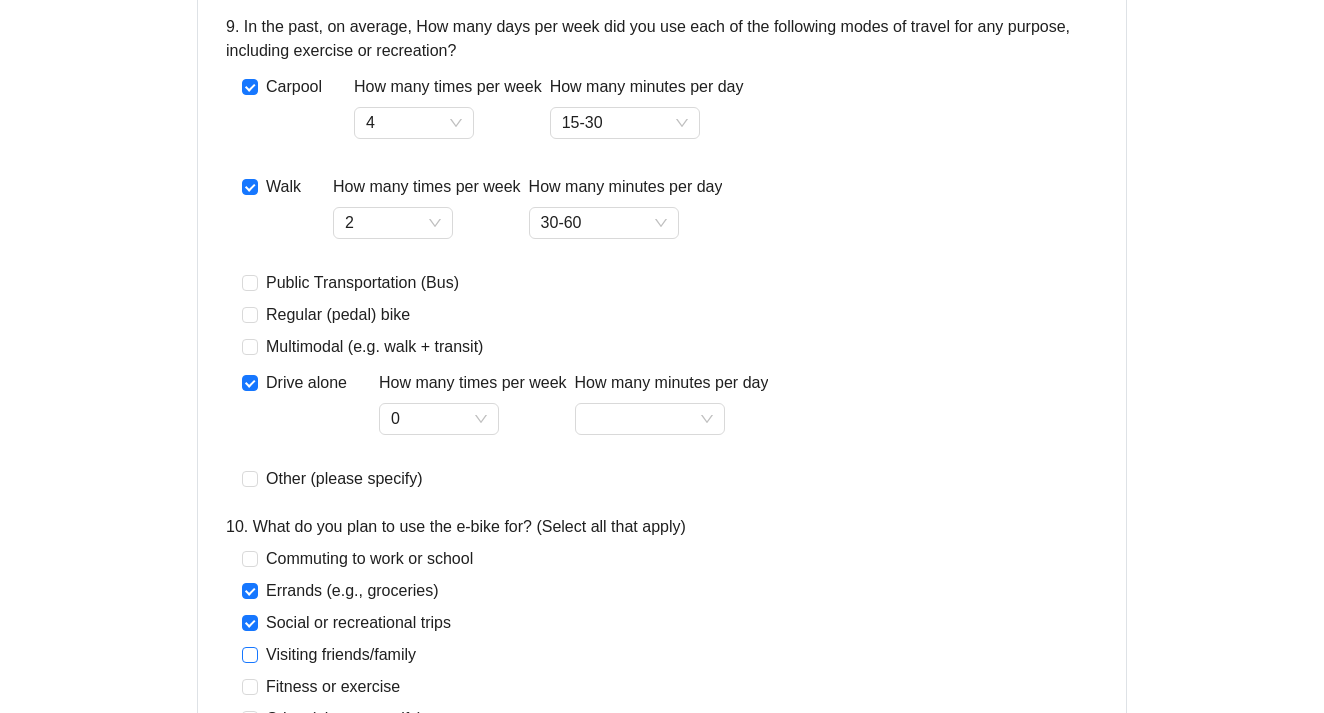 click at bounding box center (250, 655) 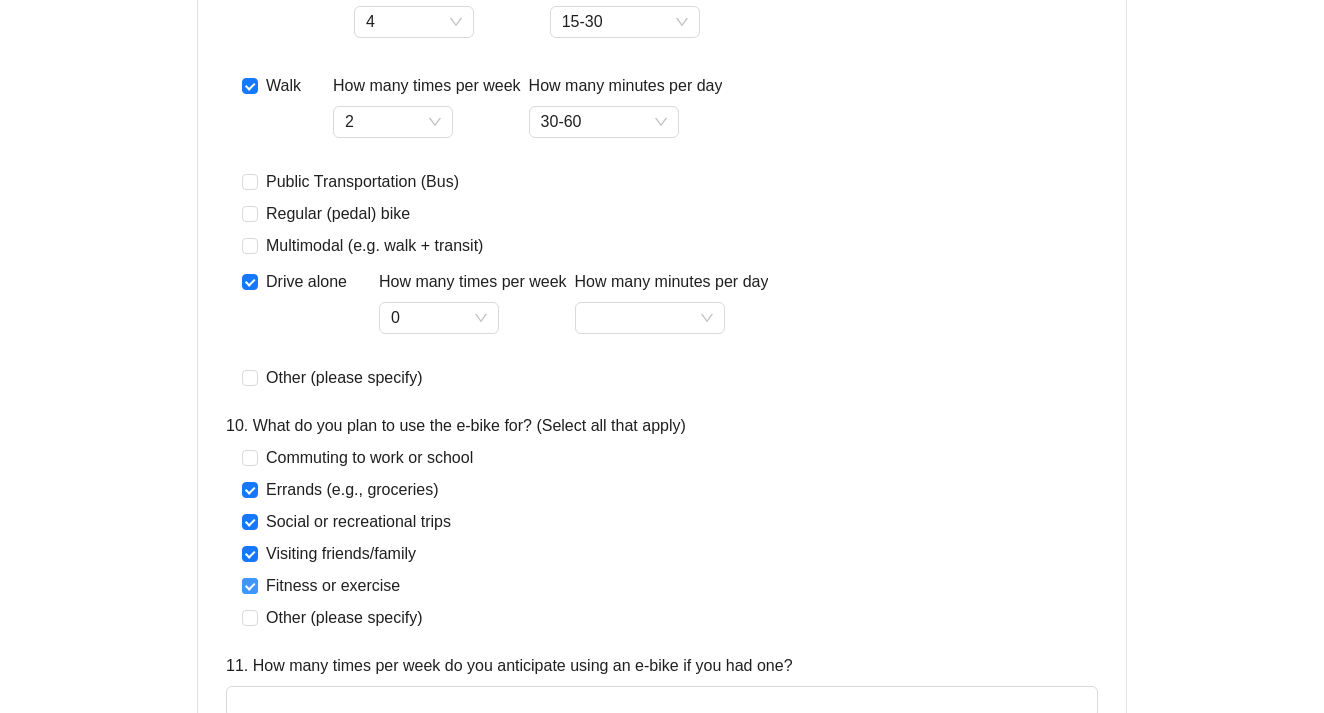 scroll, scrollTop: 1843, scrollLeft: 0, axis: vertical 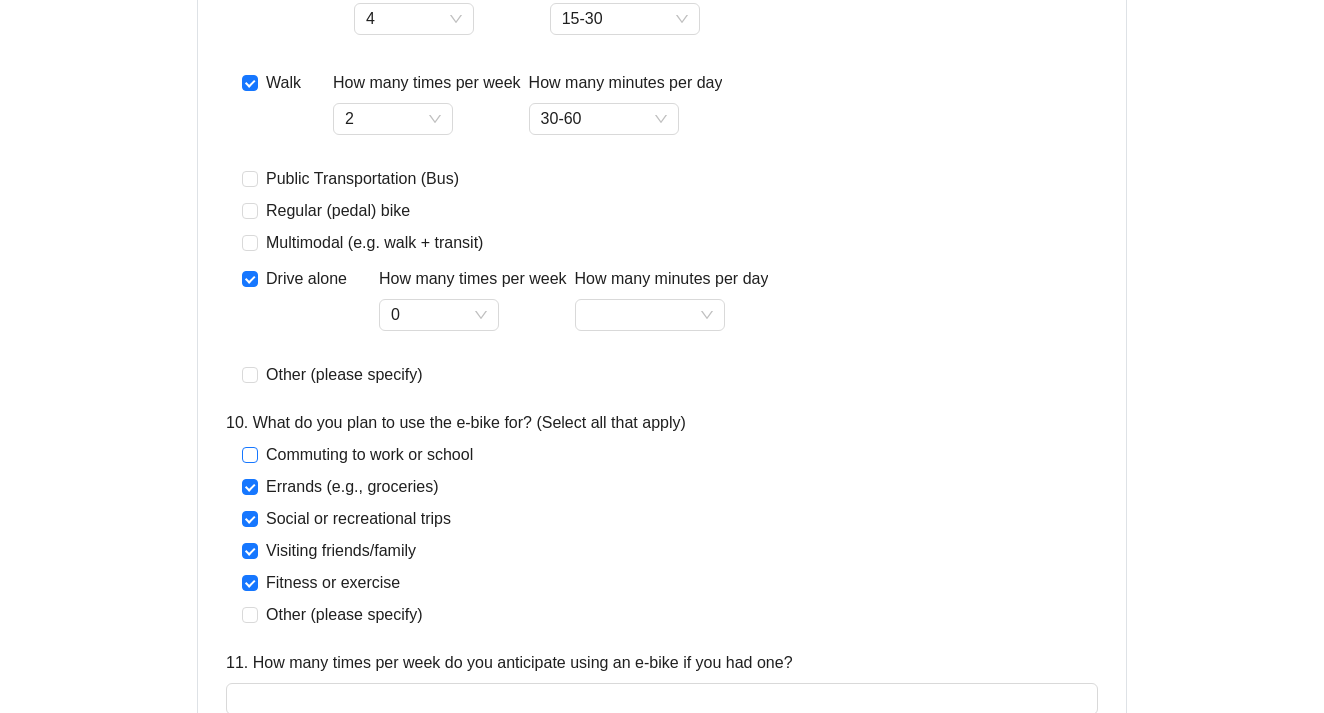 click at bounding box center [250, 455] 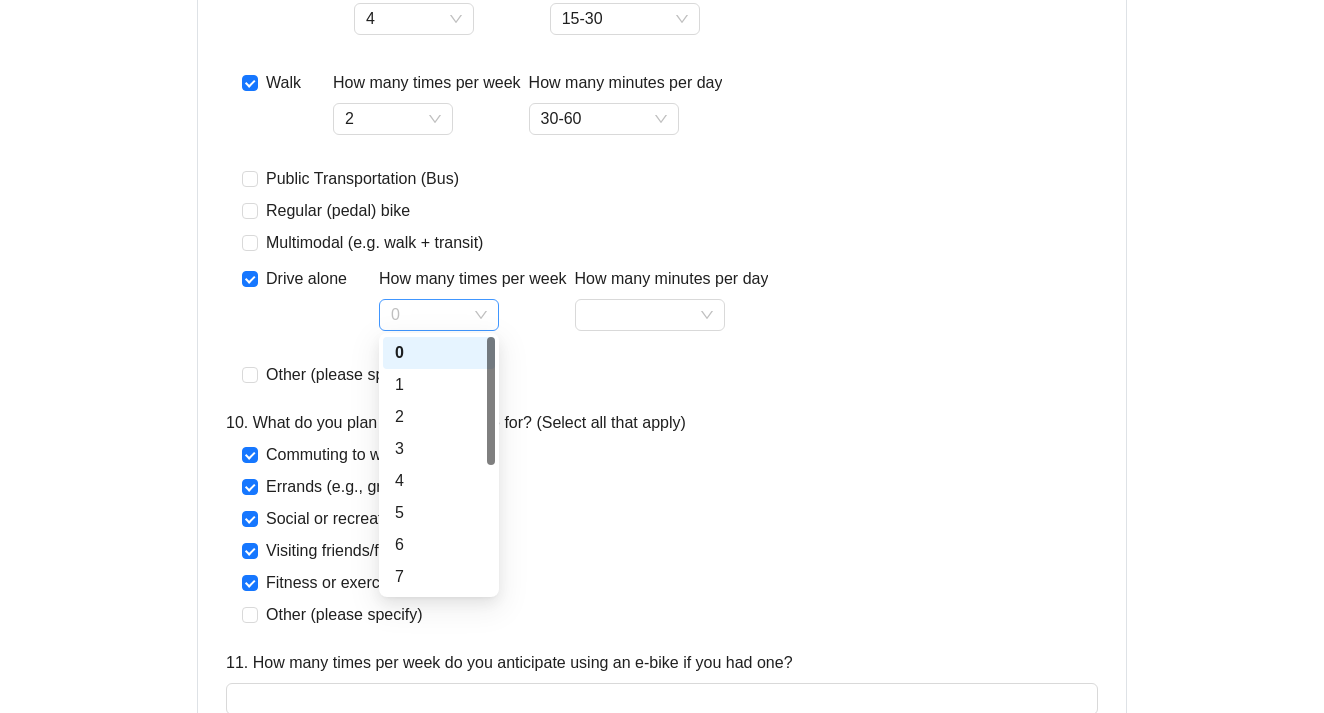 click on "0" at bounding box center [439, 315] 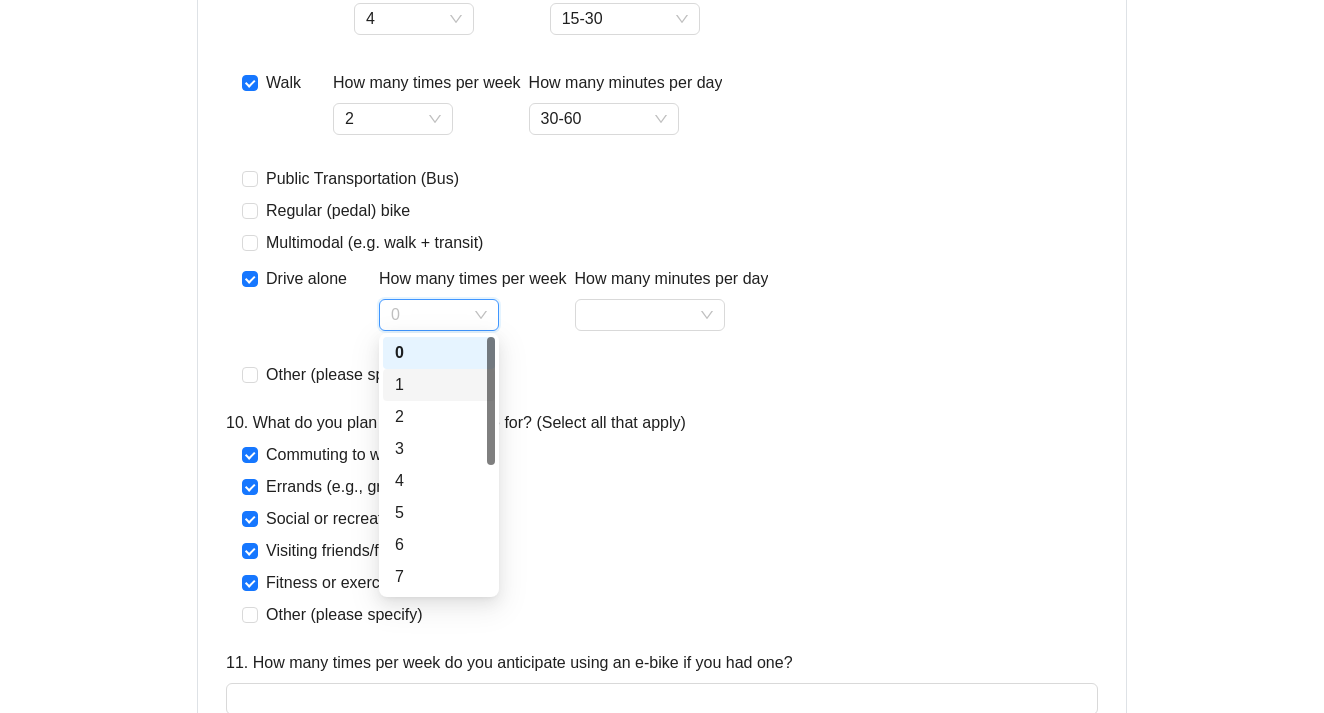 click on "1" at bounding box center (439, 385) 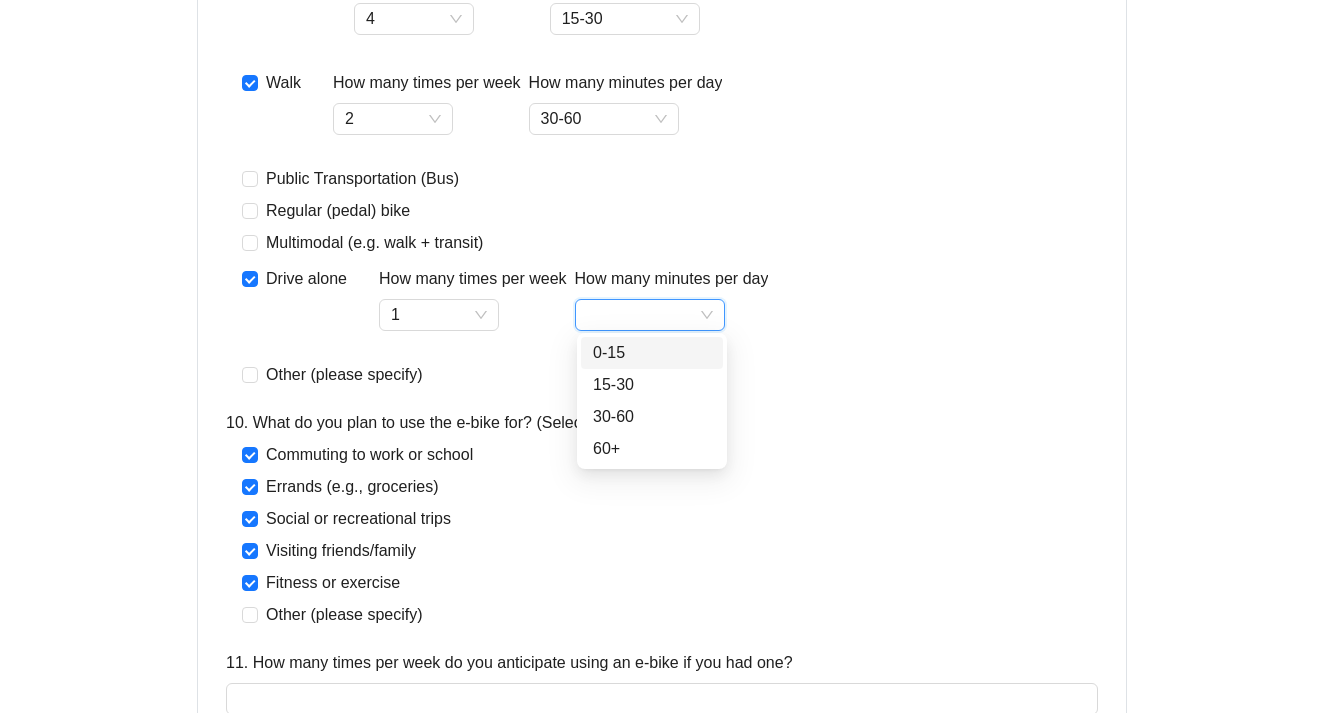 click on "How many minutes per day" at bounding box center (650, 315) 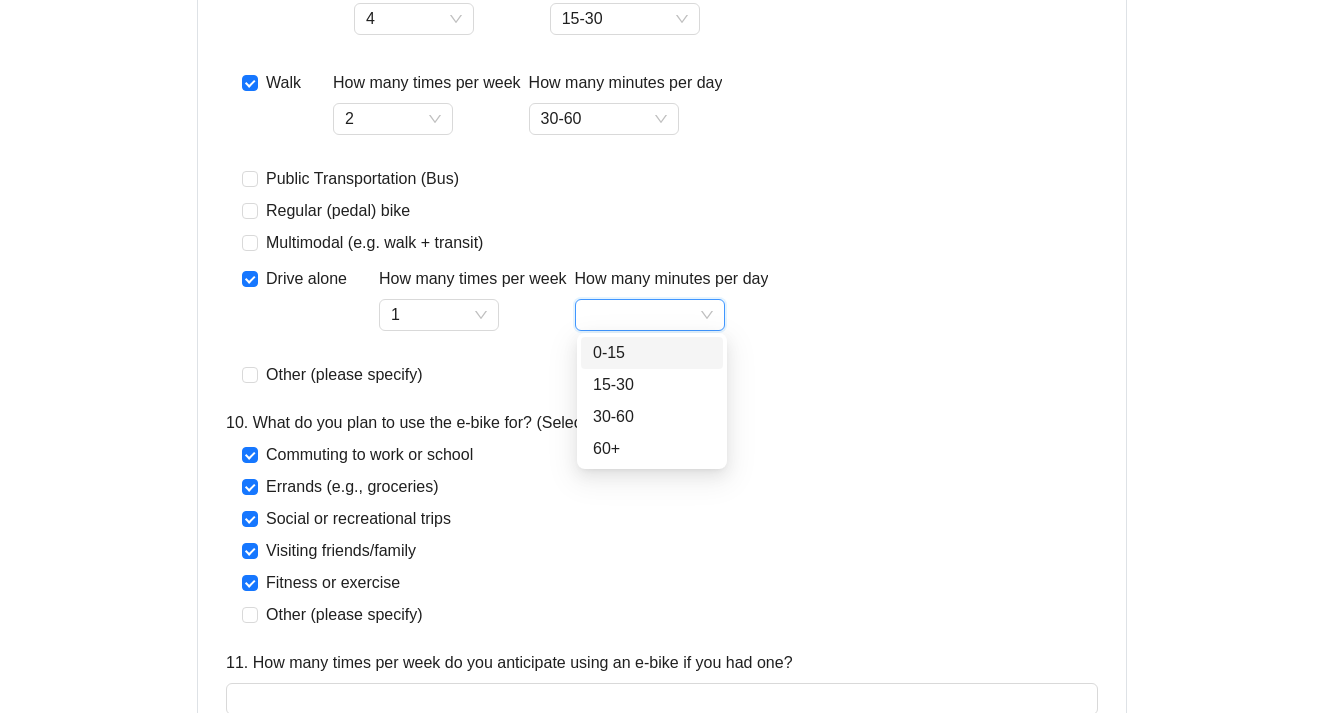 click on "0-15" at bounding box center (652, 353) 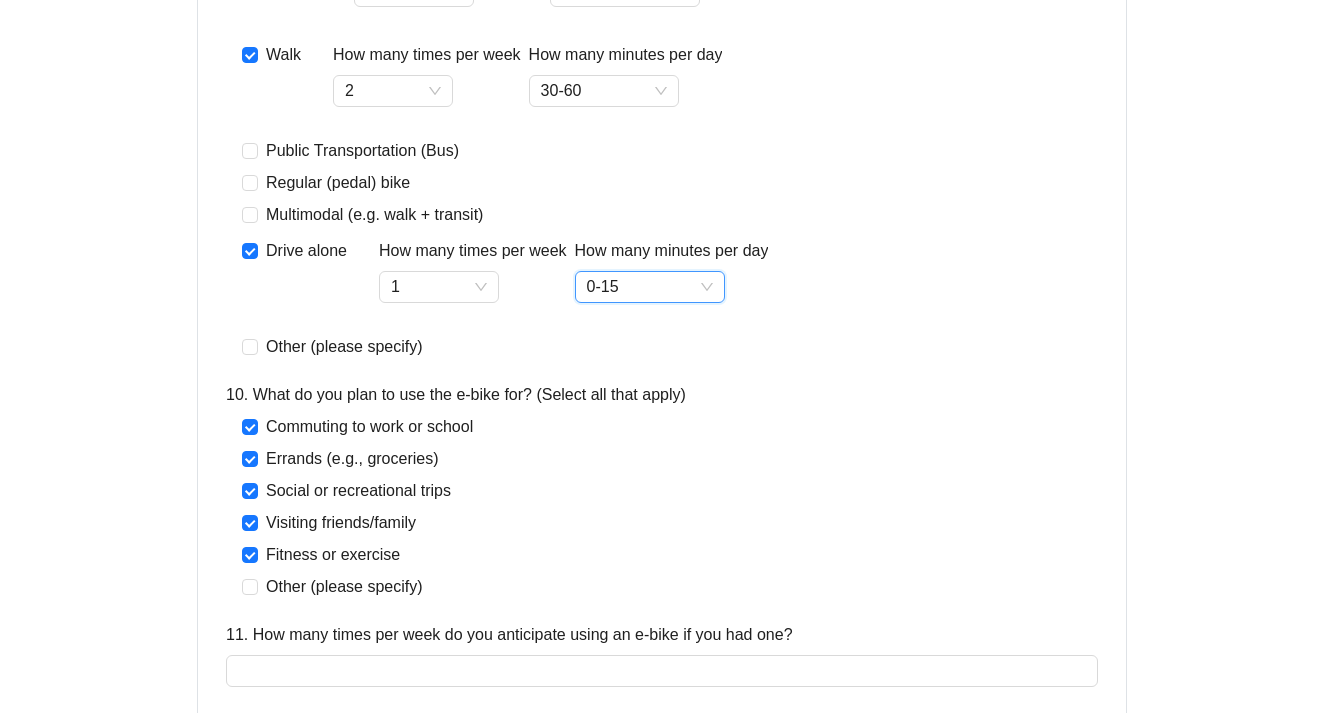 scroll, scrollTop: 1871, scrollLeft: 0, axis: vertical 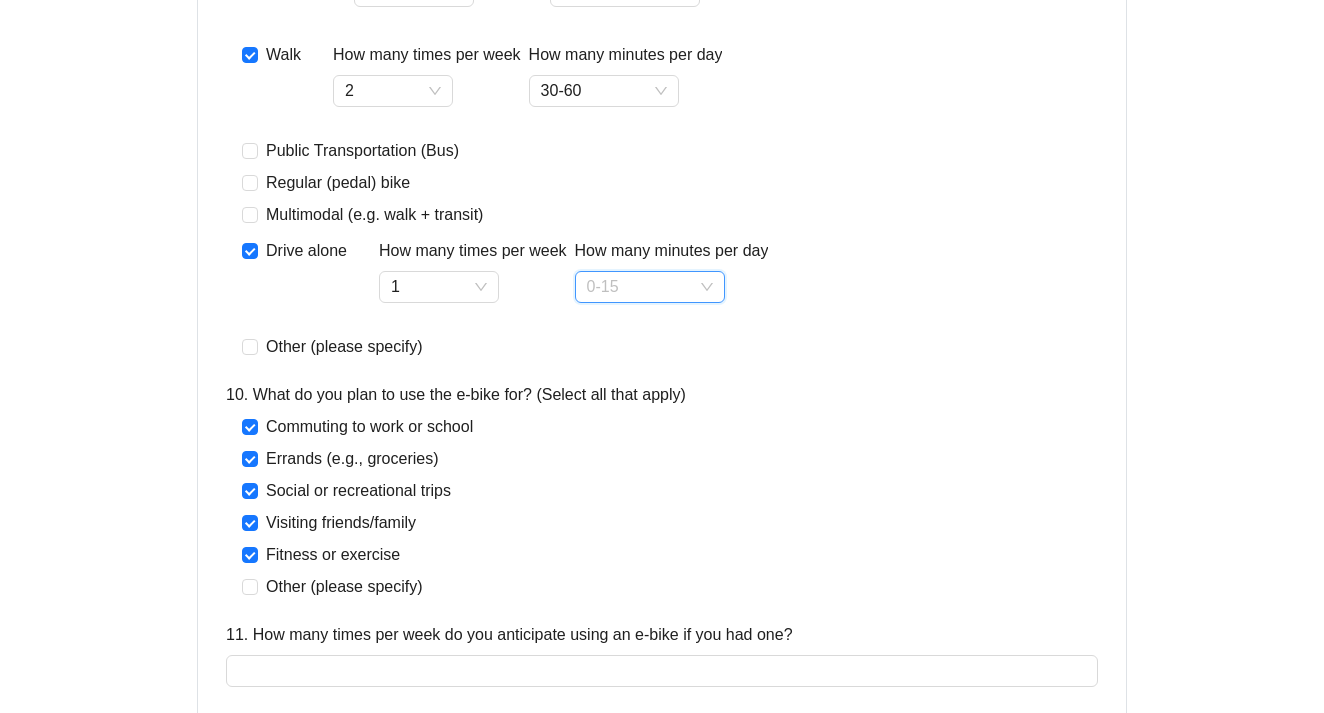 click on "0-15" at bounding box center (650, 287) 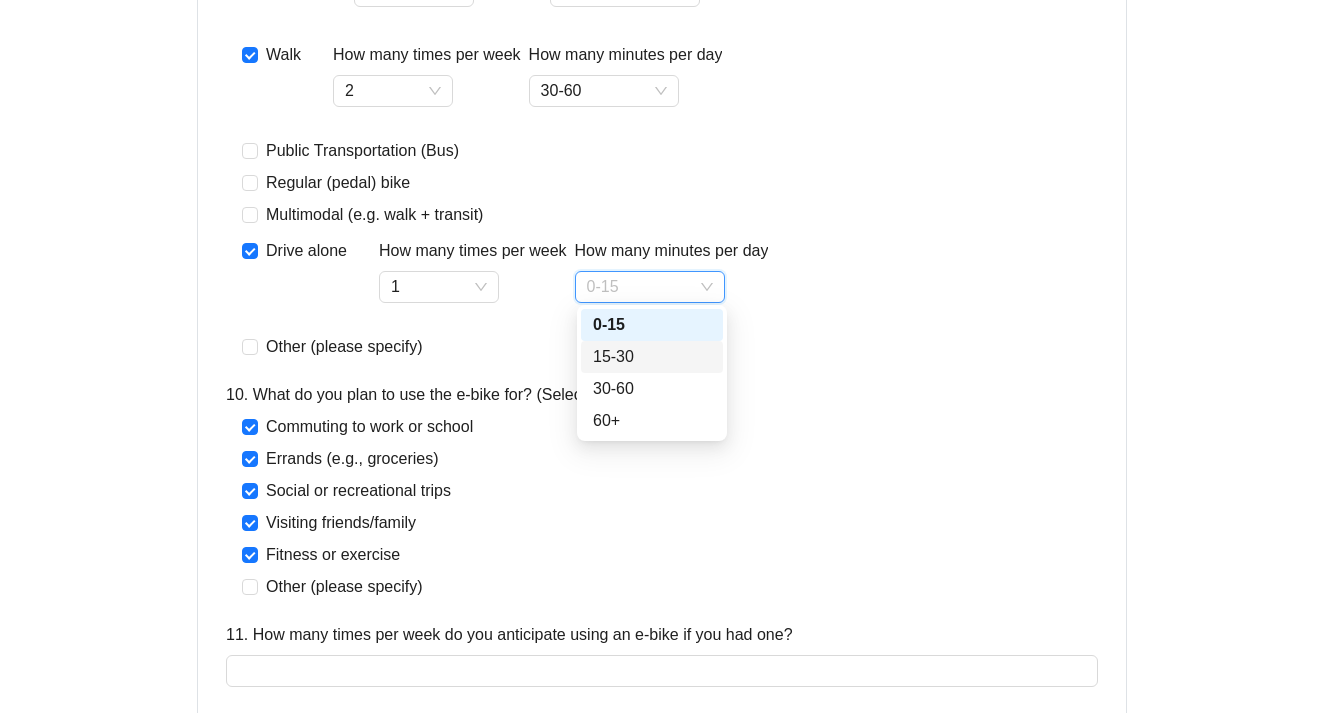 click on "15-30" at bounding box center [652, 357] 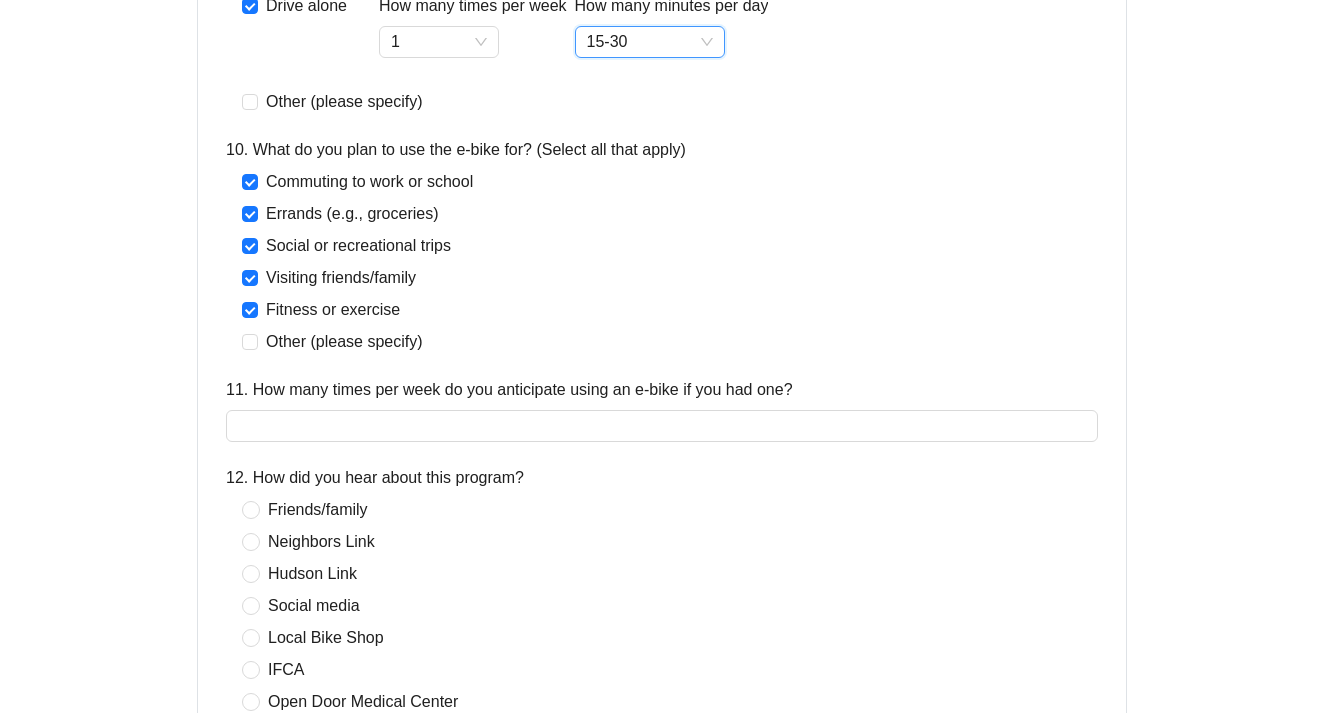 scroll, scrollTop: 2121, scrollLeft: 0, axis: vertical 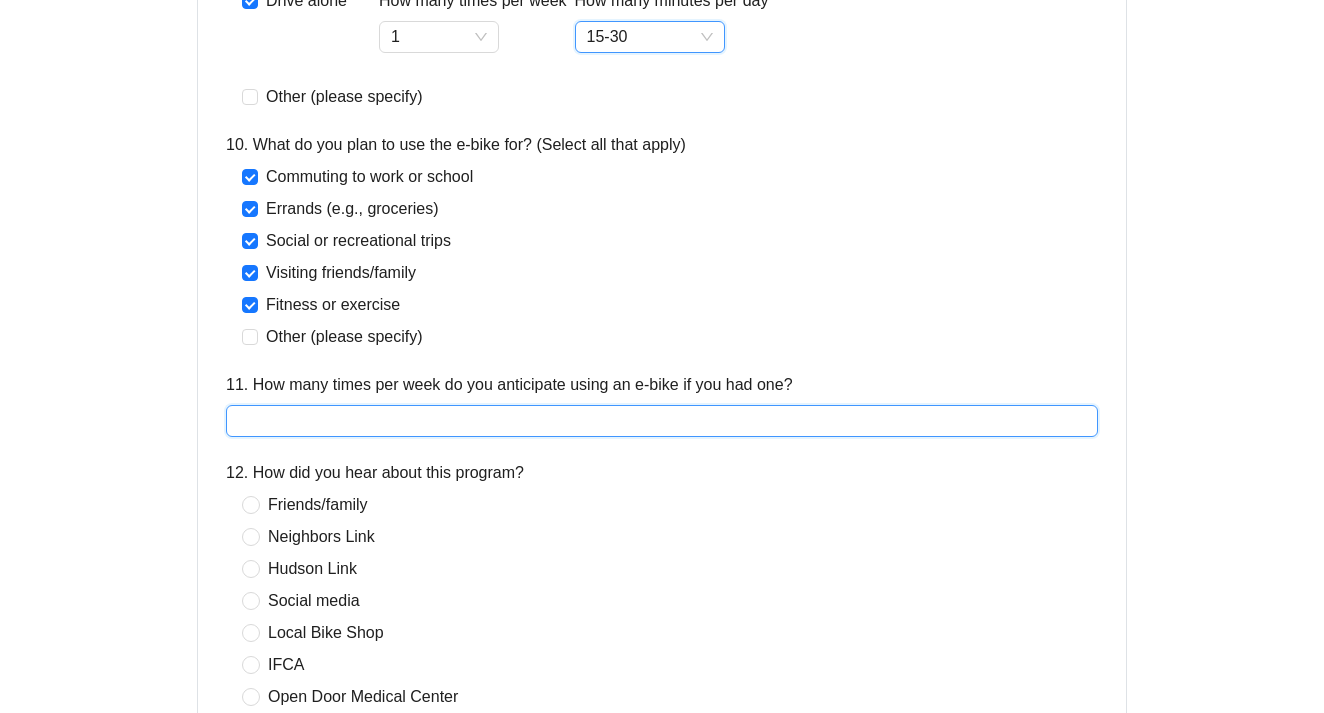 click on "11. How many times per week do you anticipate using an e-bike if you had one?" at bounding box center [662, 421] 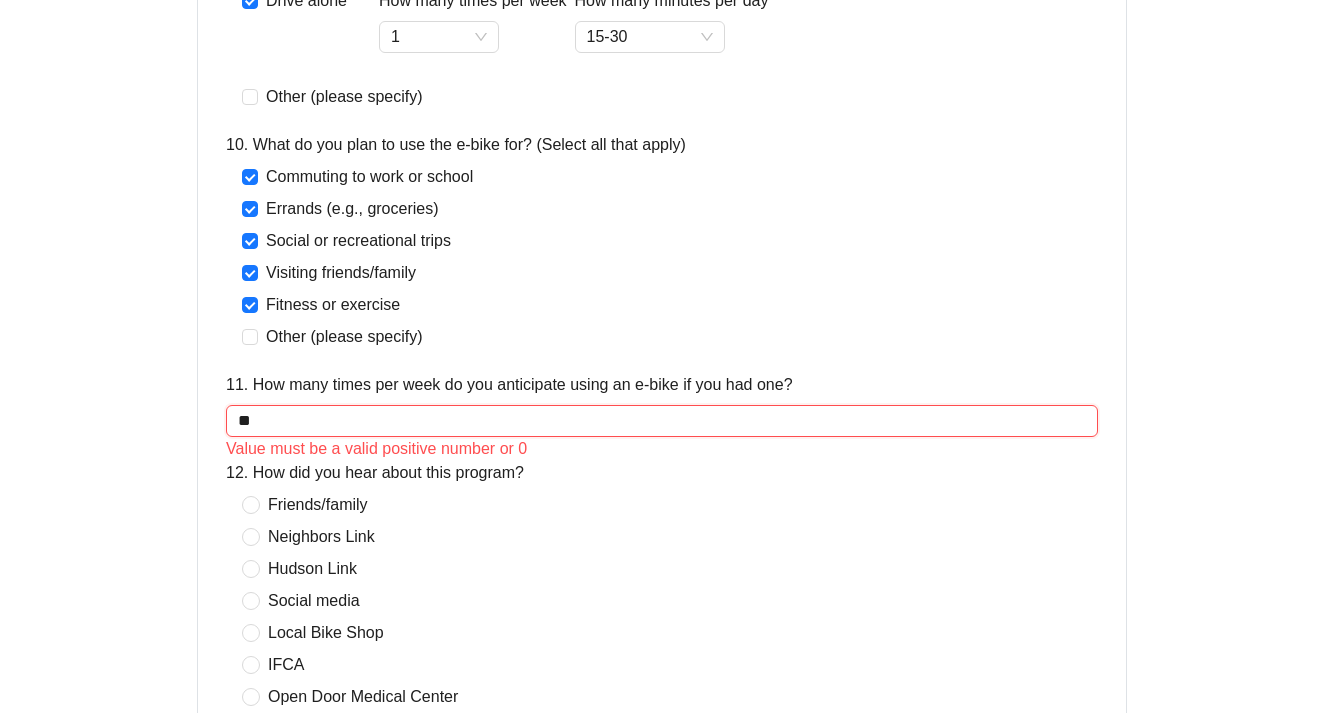 type on "*" 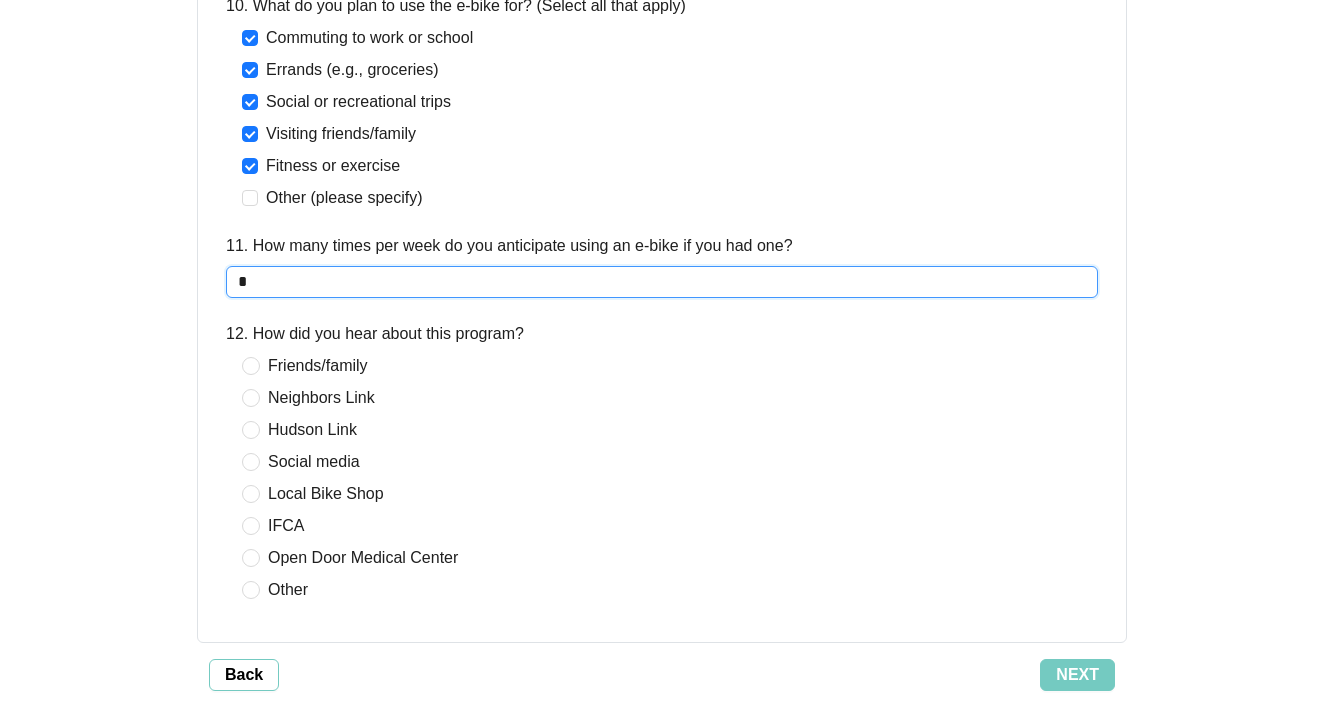 scroll, scrollTop: 2260, scrollLeft: 0, axis: vertical 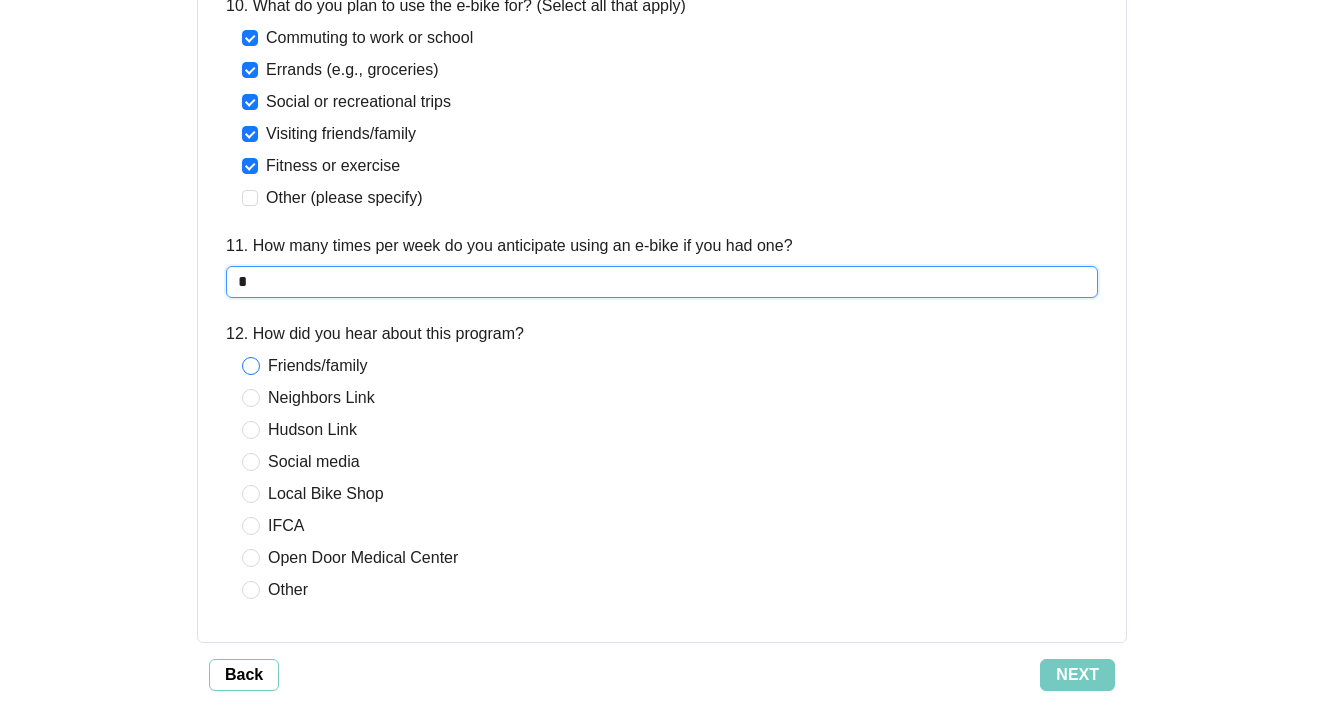 type on "*" 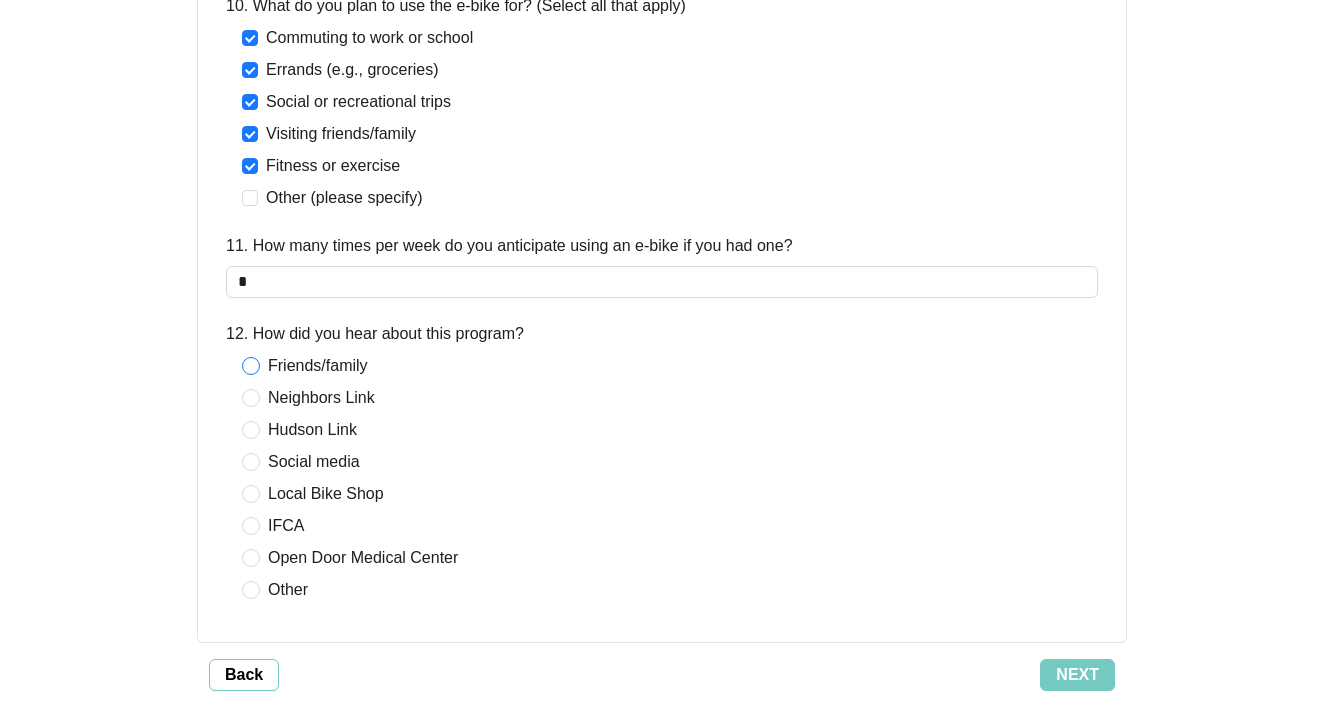 click at bounding box center [251, 366] 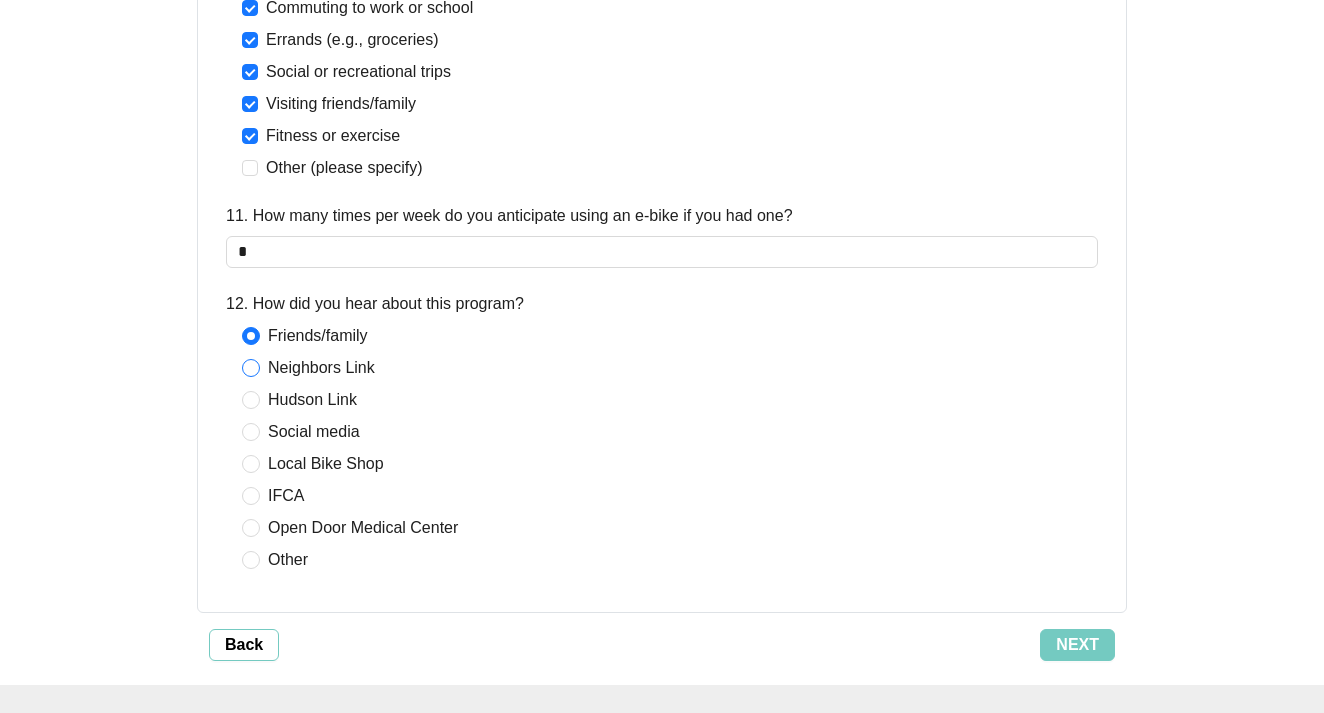 scroll, scrollTop: 2289, scrollLeft: 0, axis: vertical 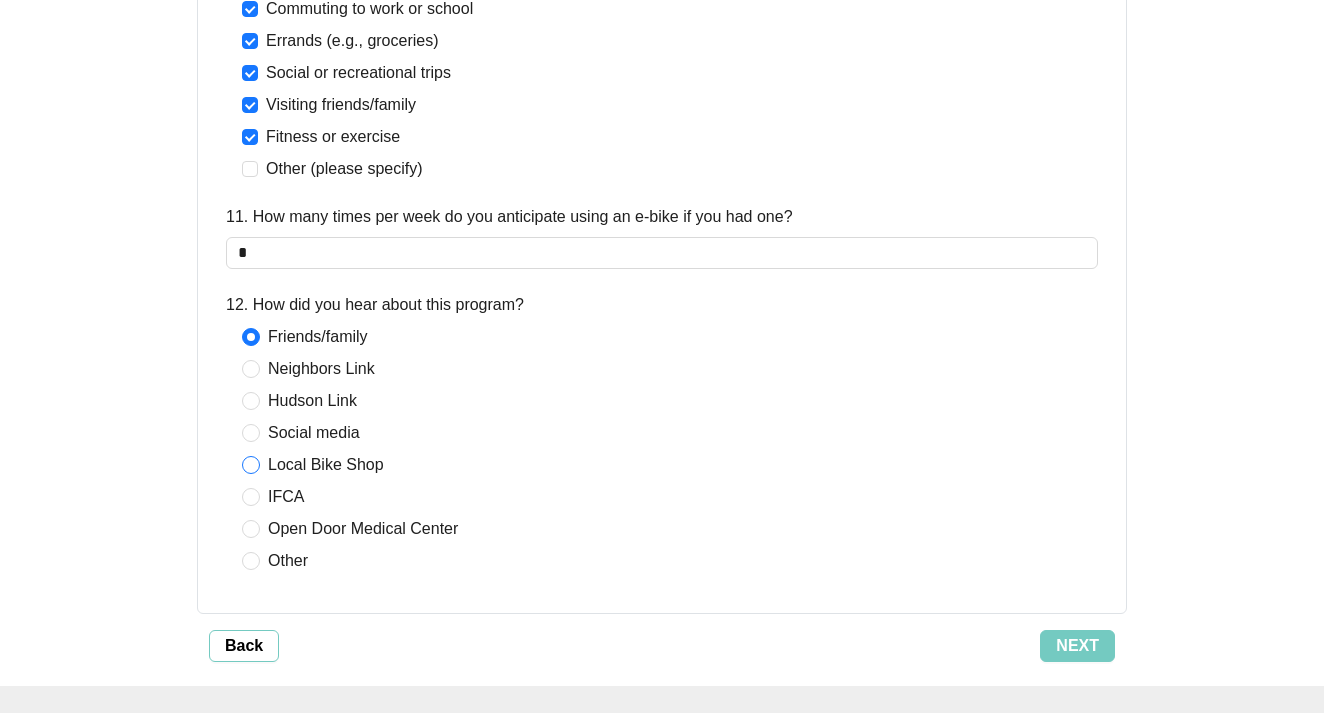 click at bounding box center [251, 465] 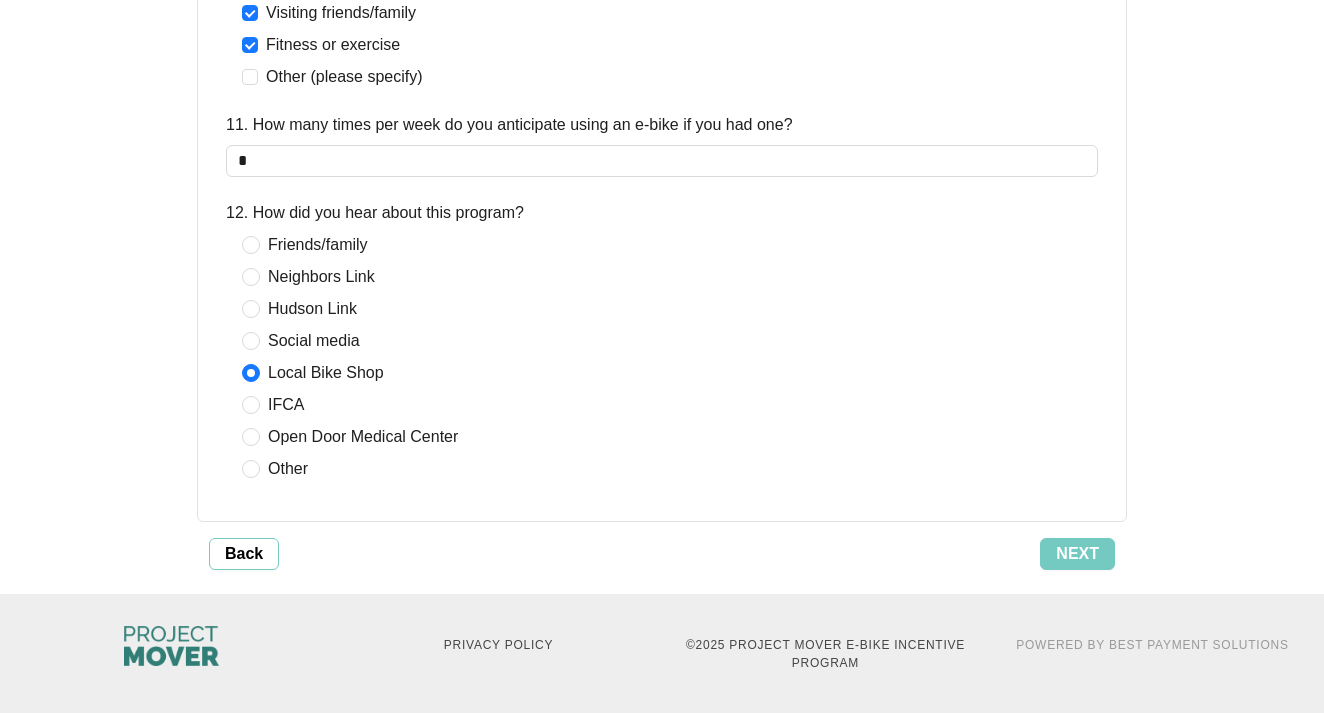 scroll, scrollTop: 2380, scrollLeft: 0, axis: vertical 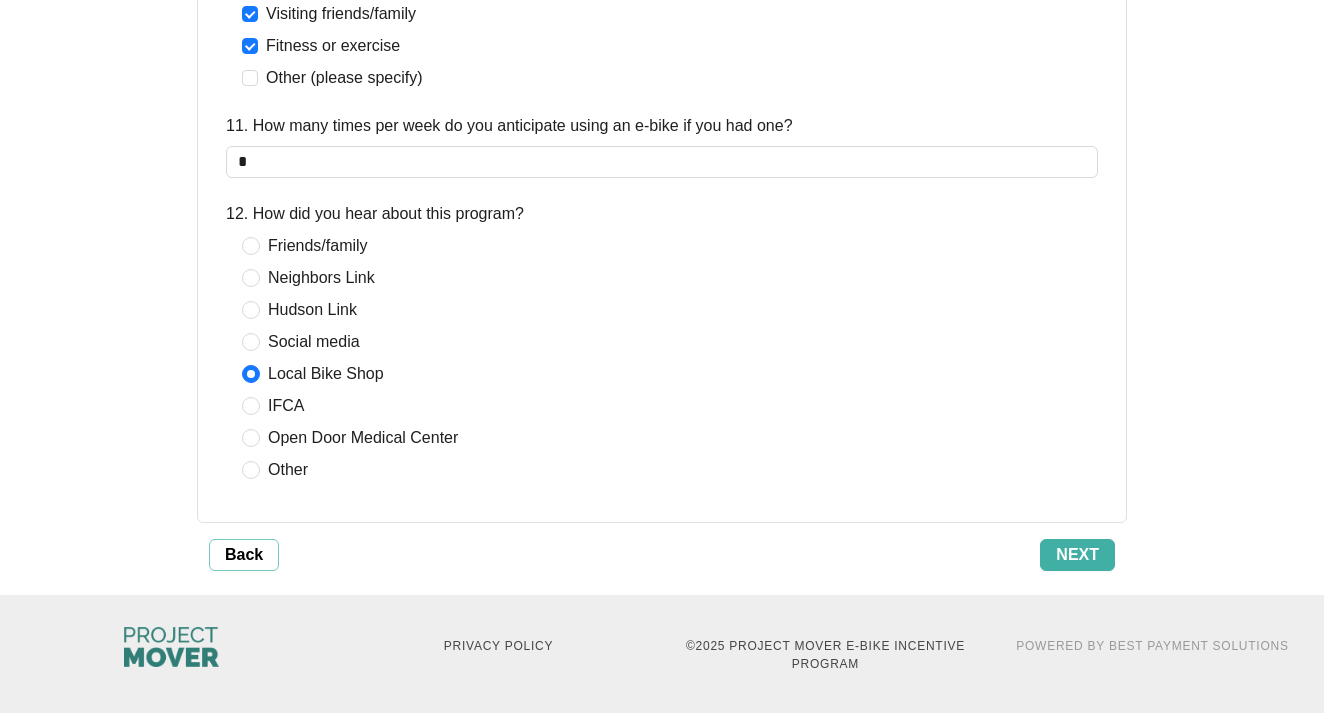 click on "Next" at bounding box center (1077, 555) 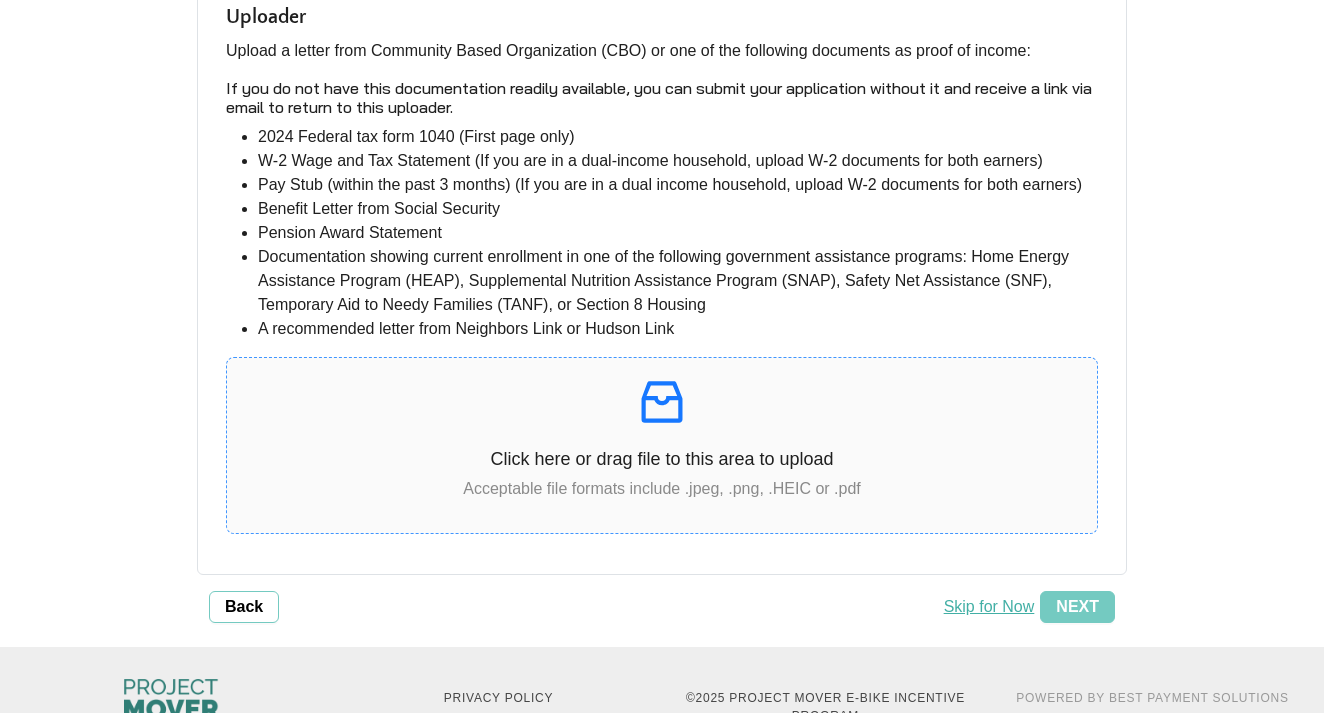 scroll, scrollTop: 497, scrollLeft: 0, axis: vertical 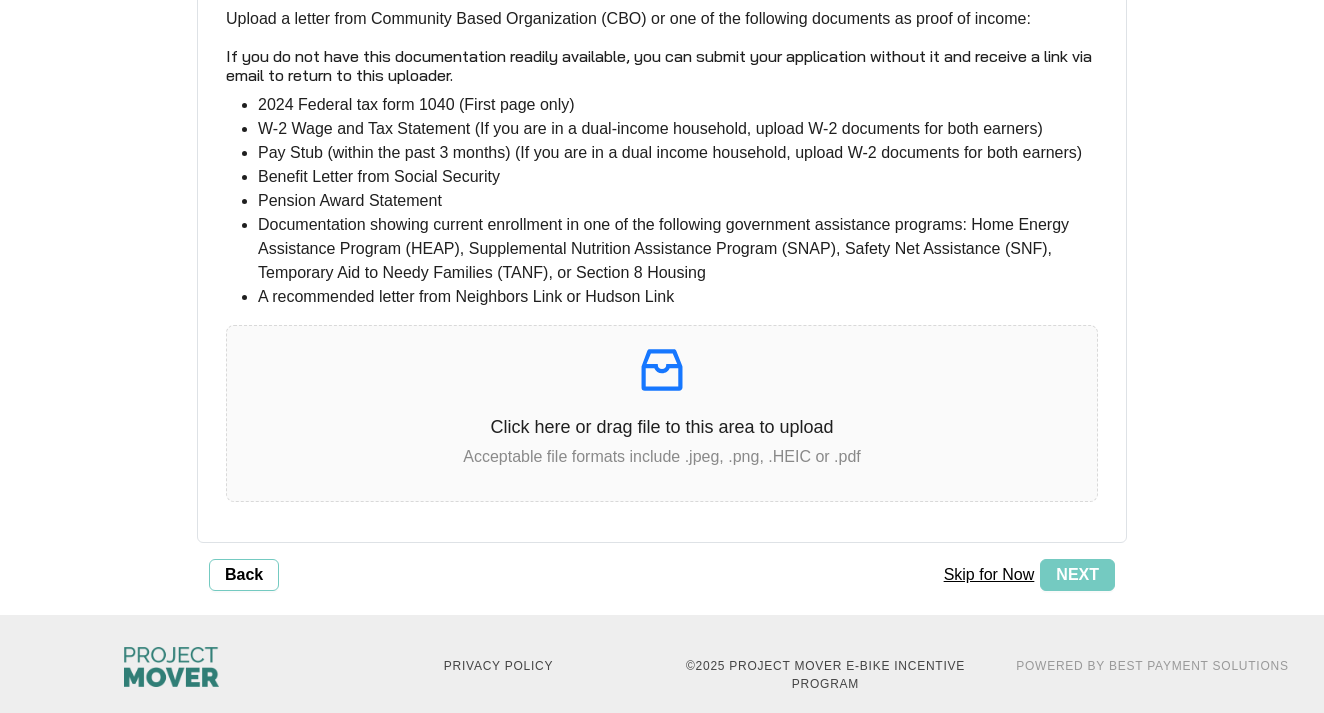 click on "Skip for Now" at bounding box center [989, 575] 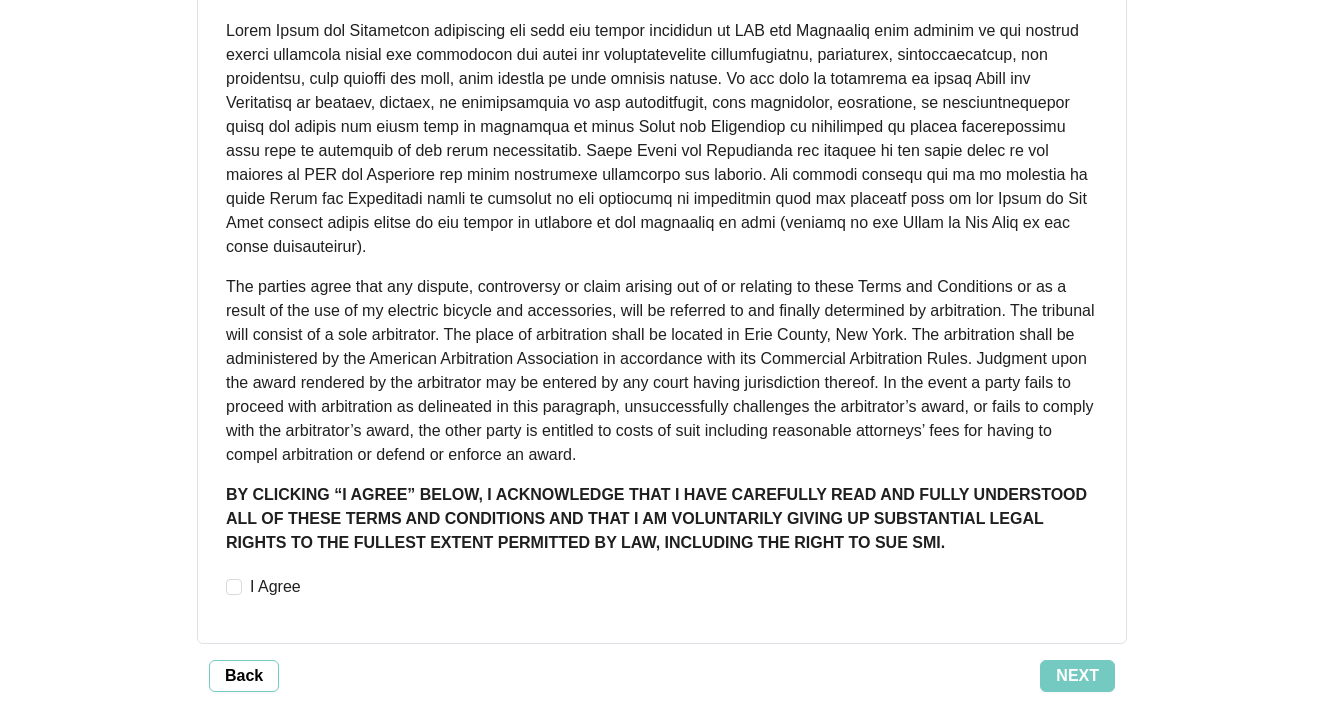 scroll, scrollTop: 1649, scrollLeft: 0, axis: vertical 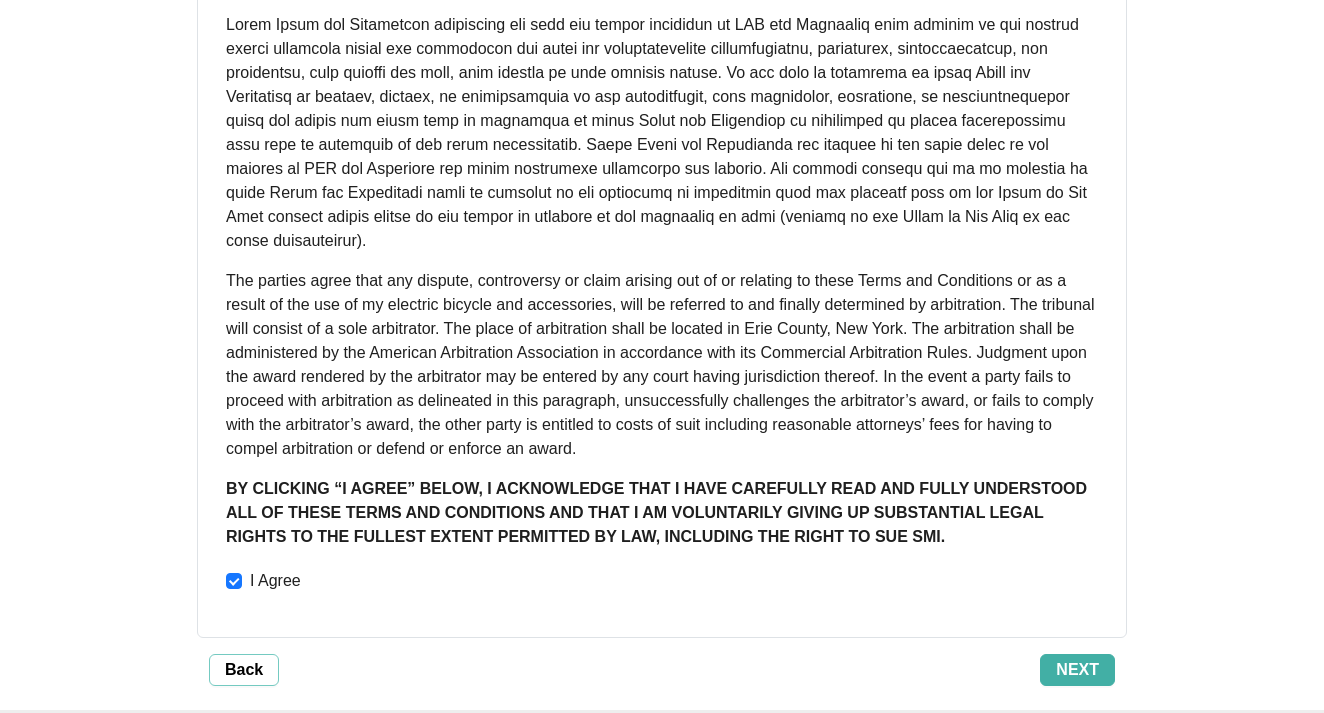 click on "Next" at bounding box center [1077, 670] 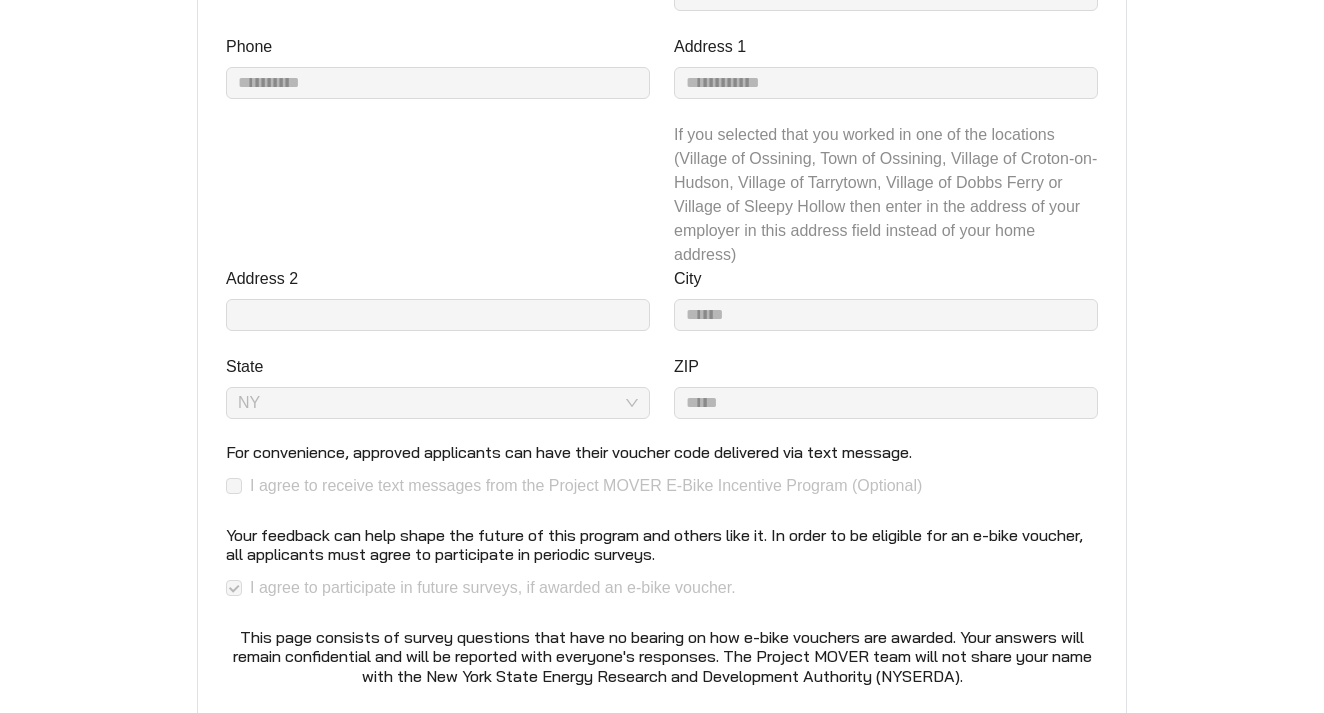 scroll, scrollTop: 1219, scrollLeft: 0, axis: vertical 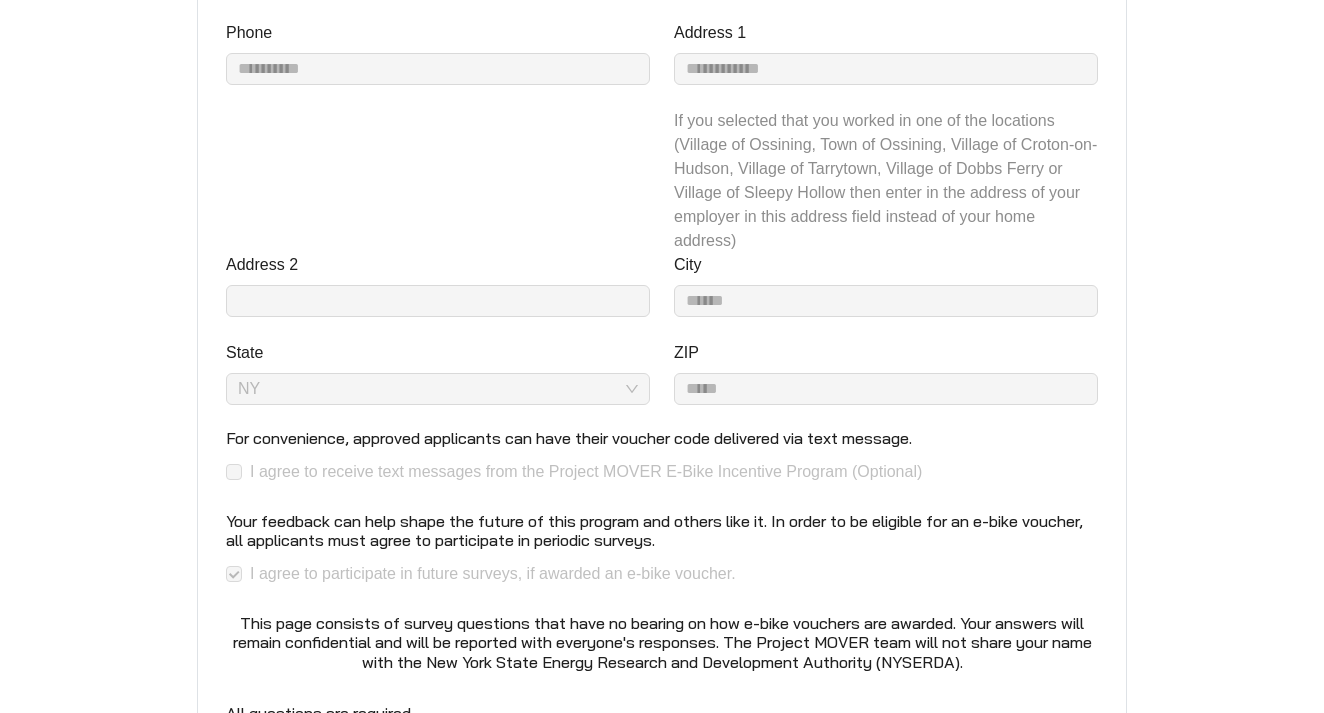 click on "I agree to receive text messages from the Project MOVER E-Bike Incentive Program (Optional)" at bounding box center [578, 472] 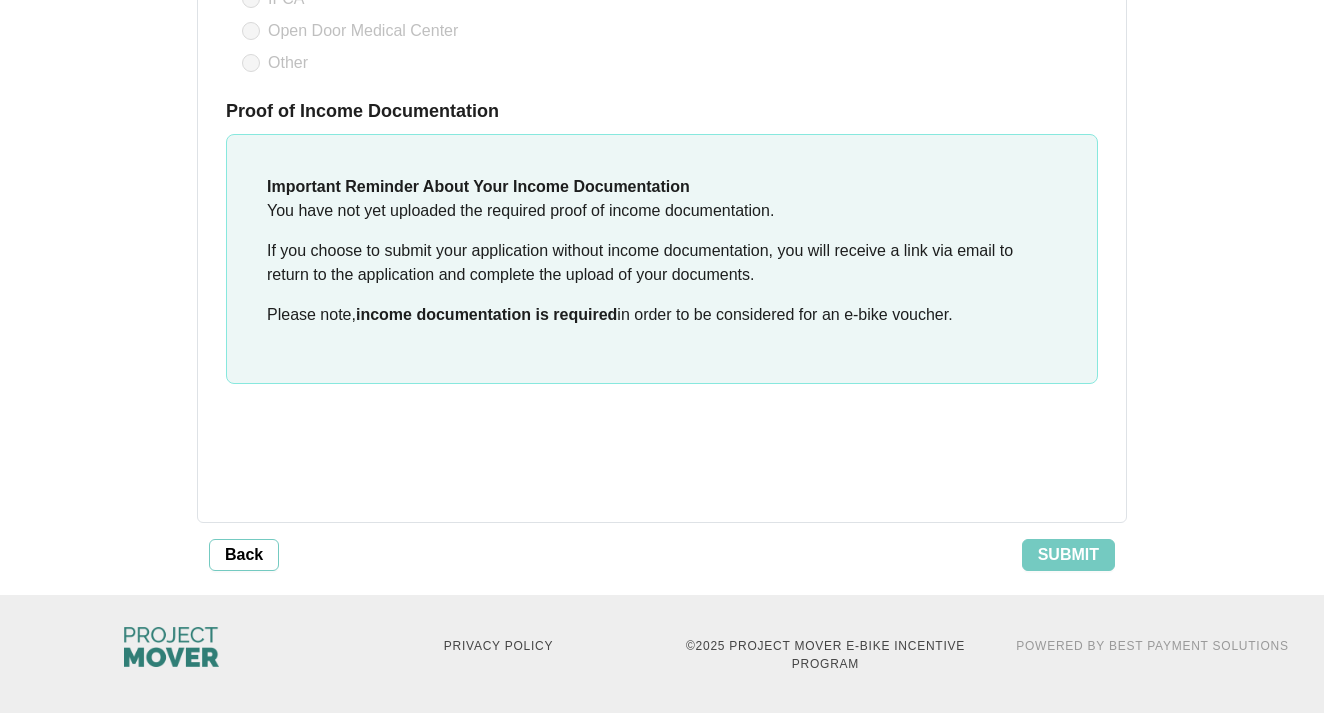 scroll, scrollTop: 4150, scrollLeft: 0, axis: vertical 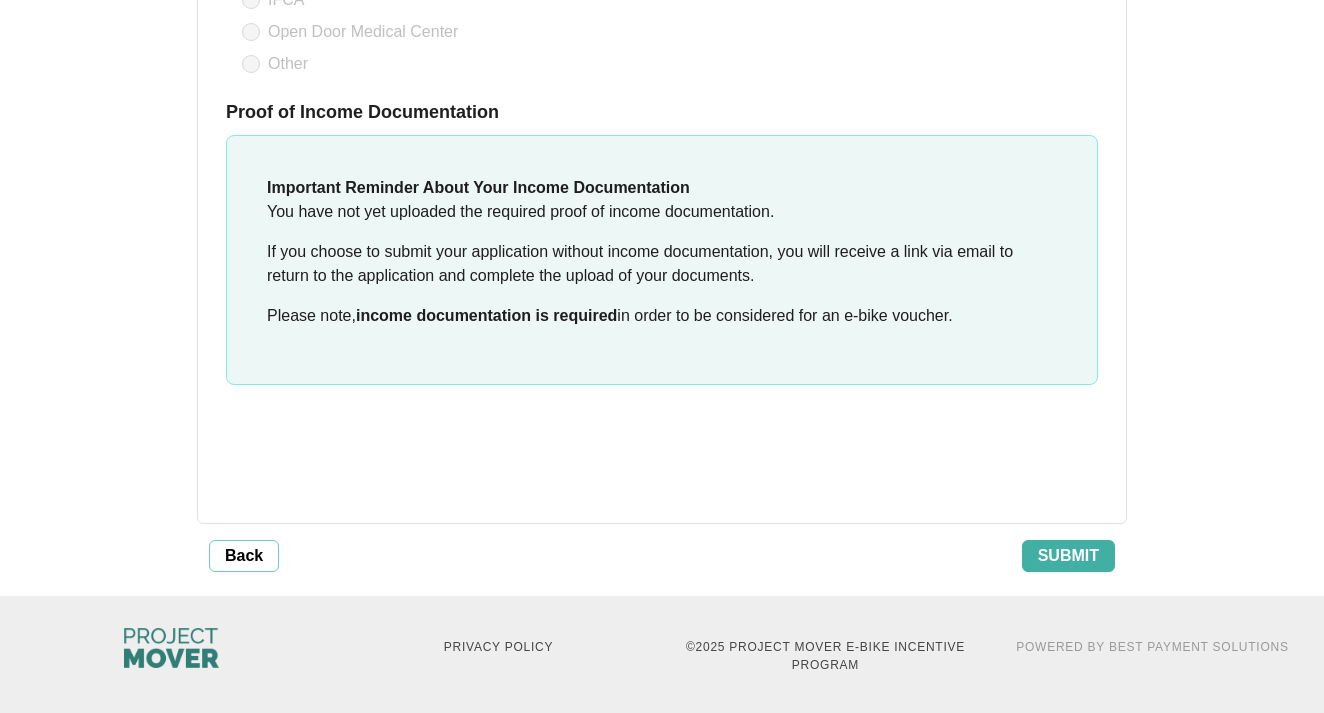 click on "Submit" at bounding box center (1068, 556) 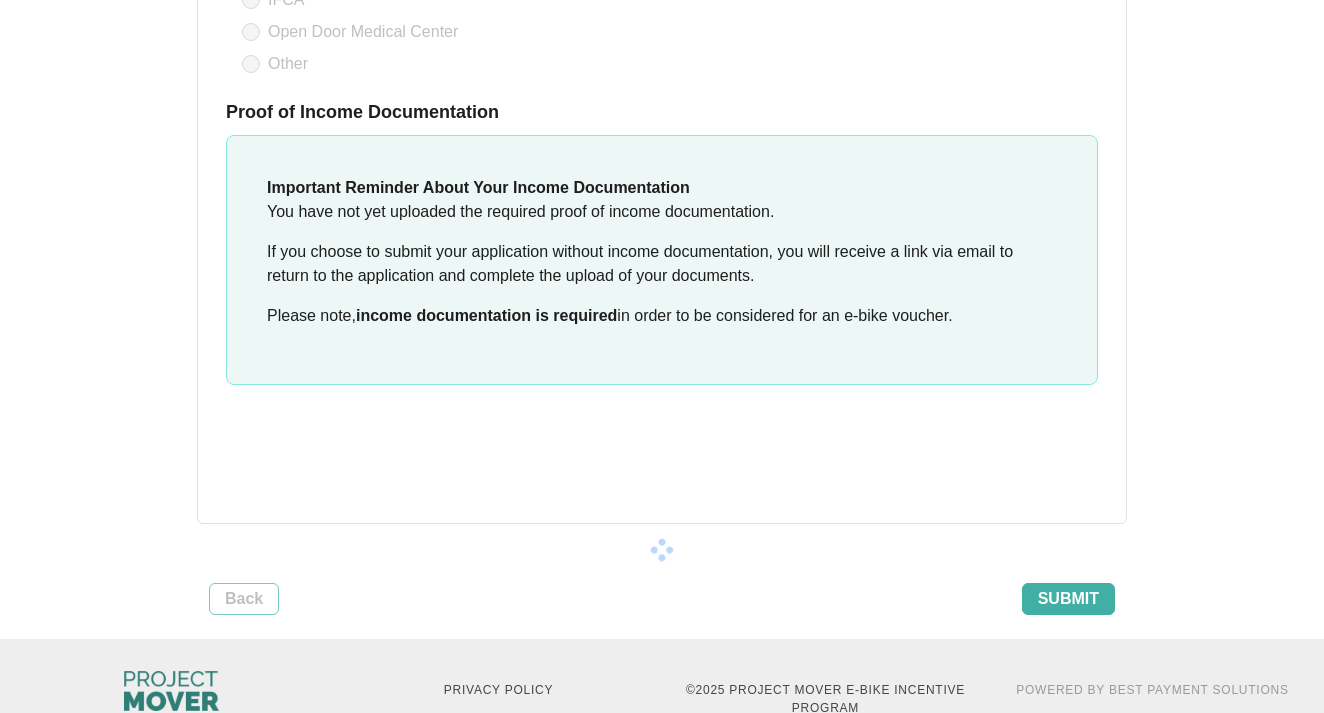 scroll, scrollTop: 103, scrollLeft: 0, axis: vertical 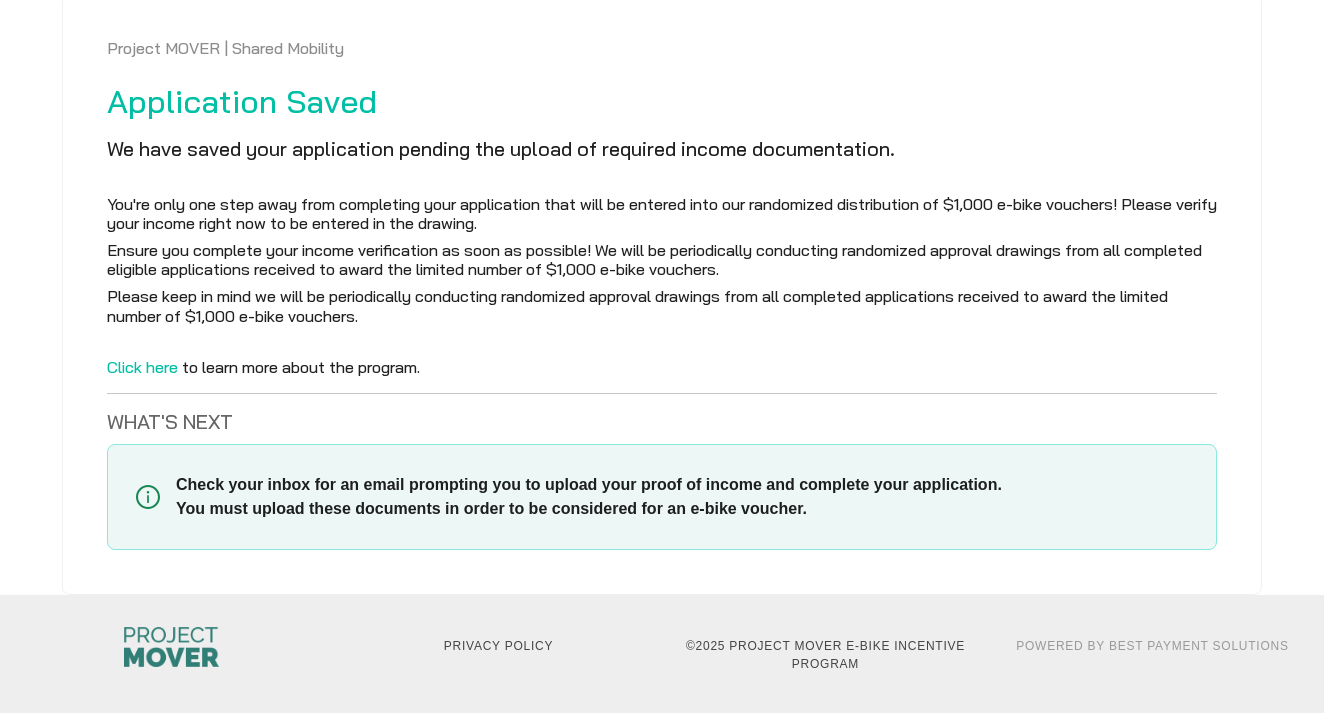 click on "Click here" at bounding box center [142, 367] 